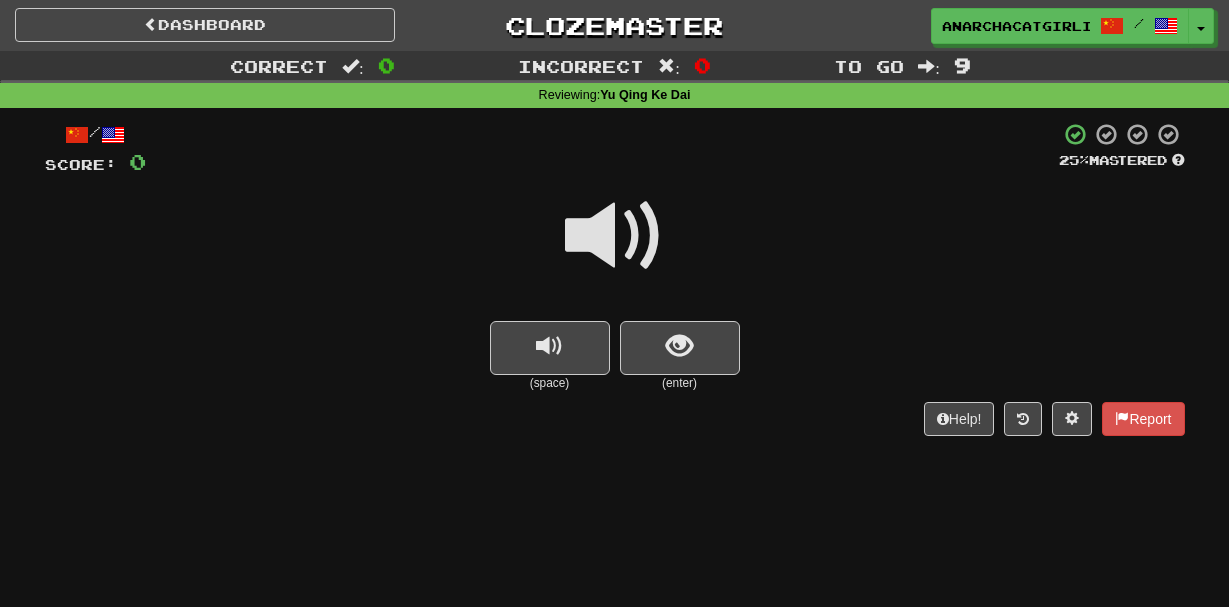 scroll, scrollTop: 0, scrollLeft: 0, axis: both 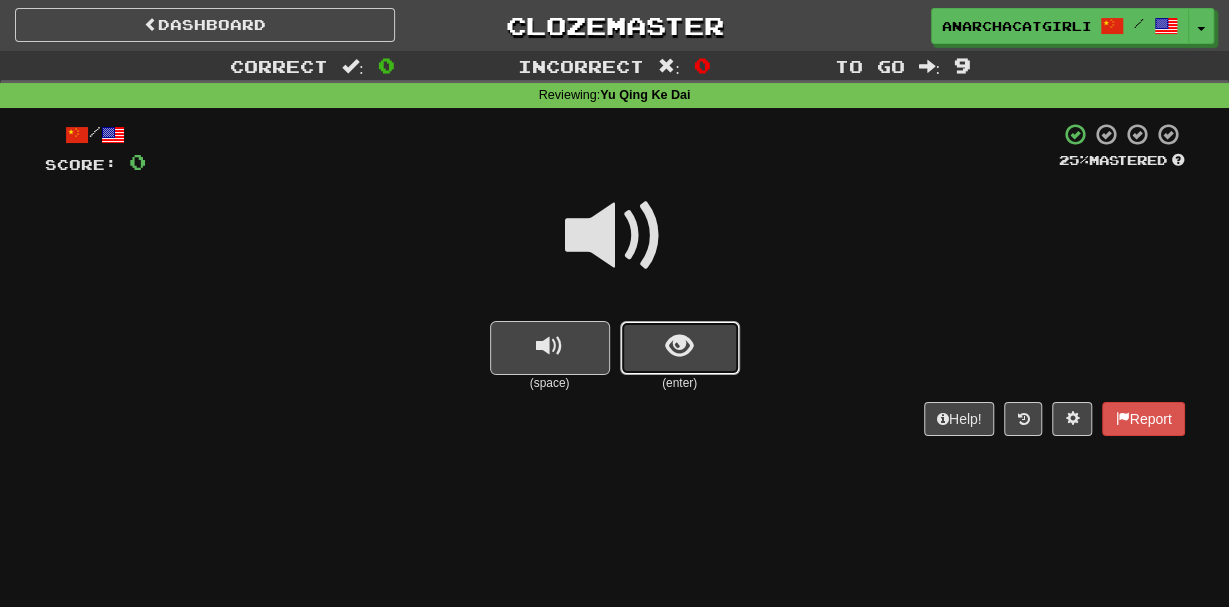 click at bounding box center [679, 346] 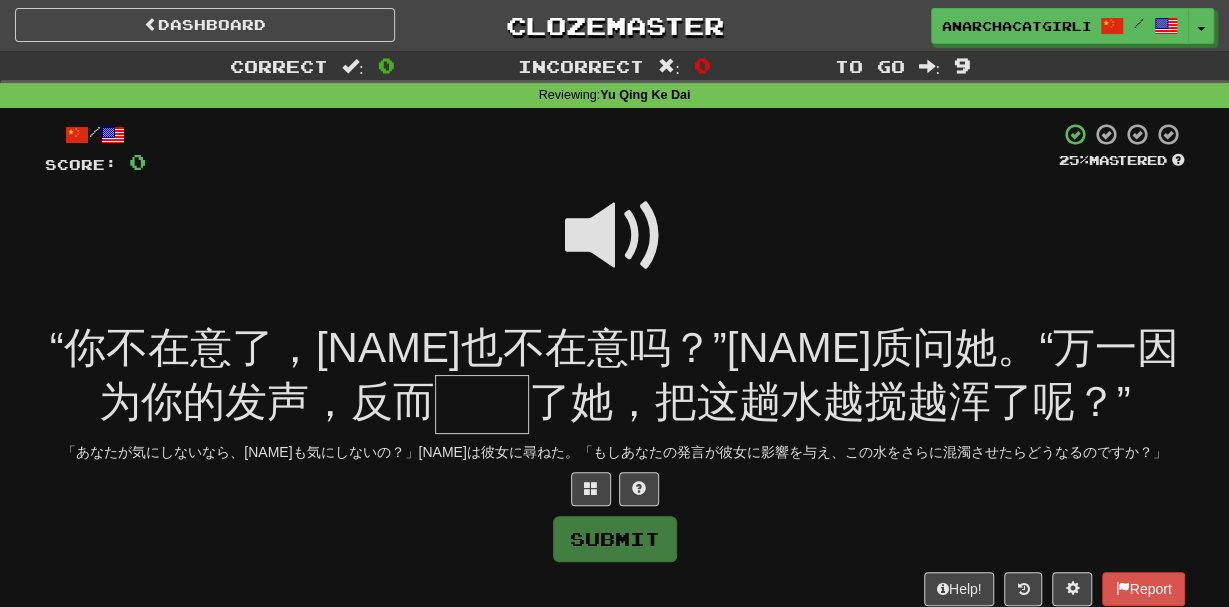 click at bounding box center (615, 236) 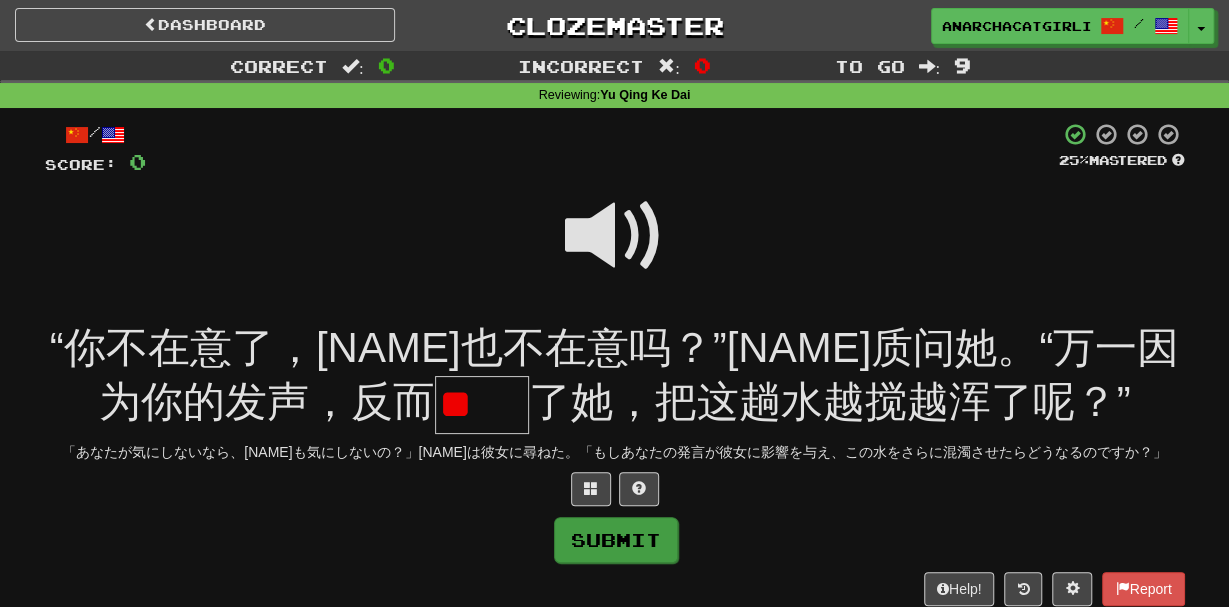 scroll, scrollTop: 0, scrollLeft: 0, axis: both 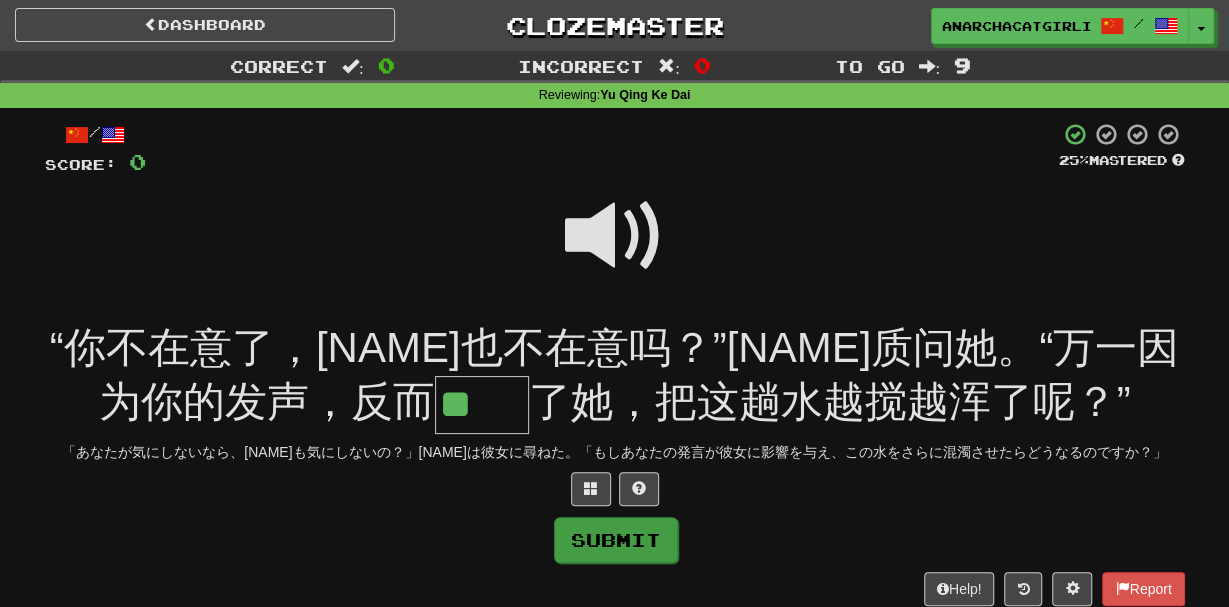 type on "**" 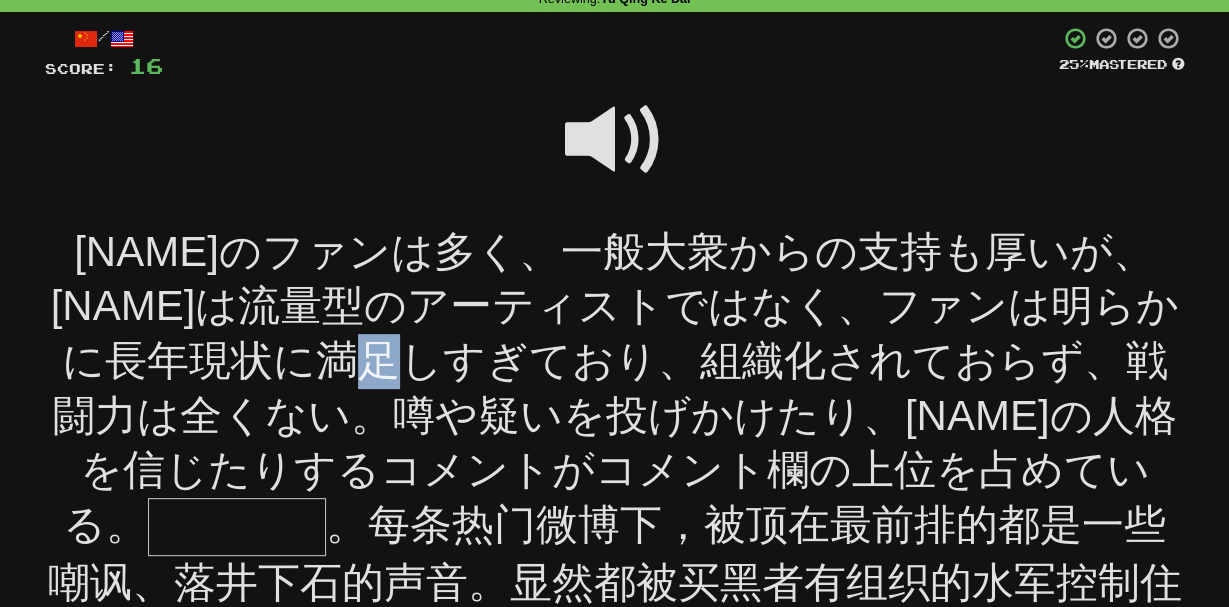 scroll, scrollTop: 121, scrollLeft: 0, axis: vertical 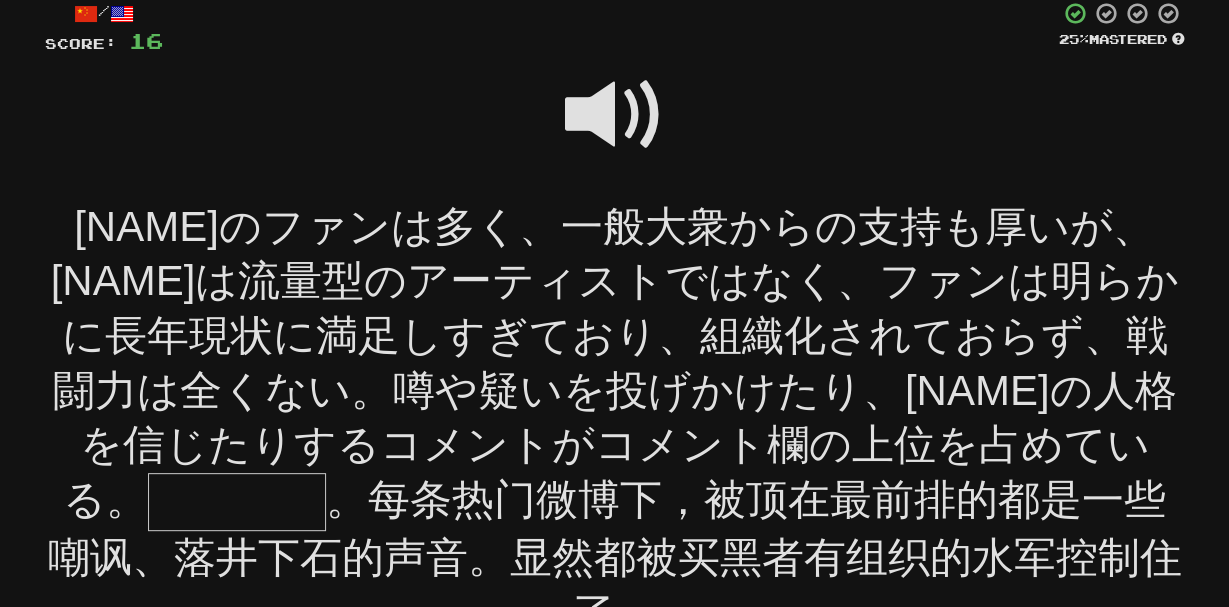 click at bounding box center (615, 115) 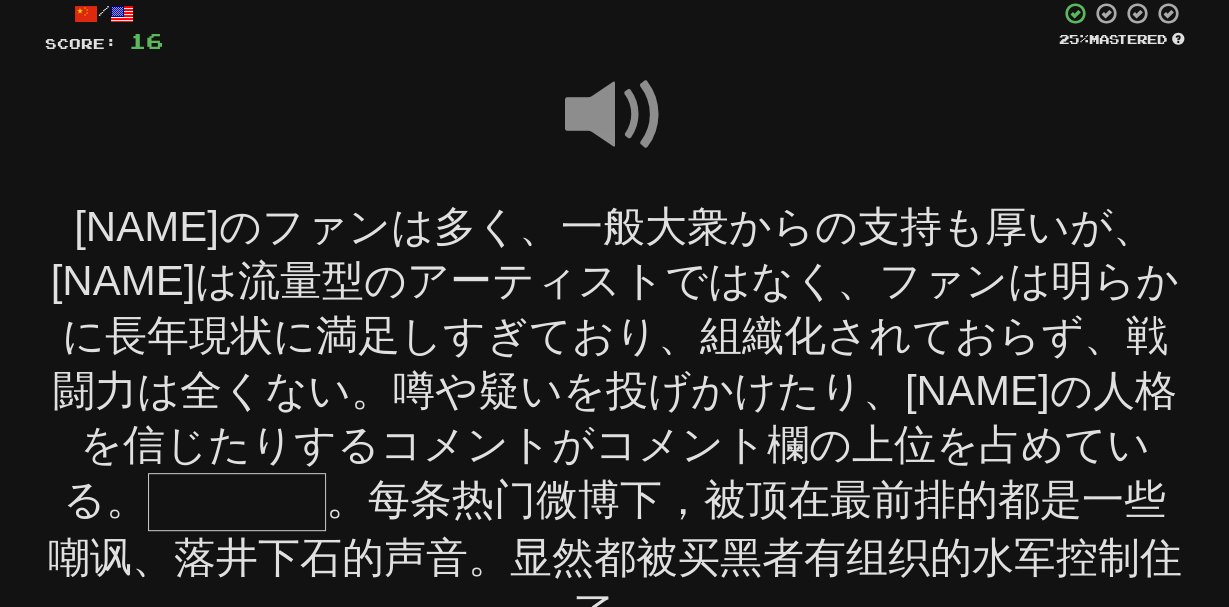 click at bounding box center [237, 502] 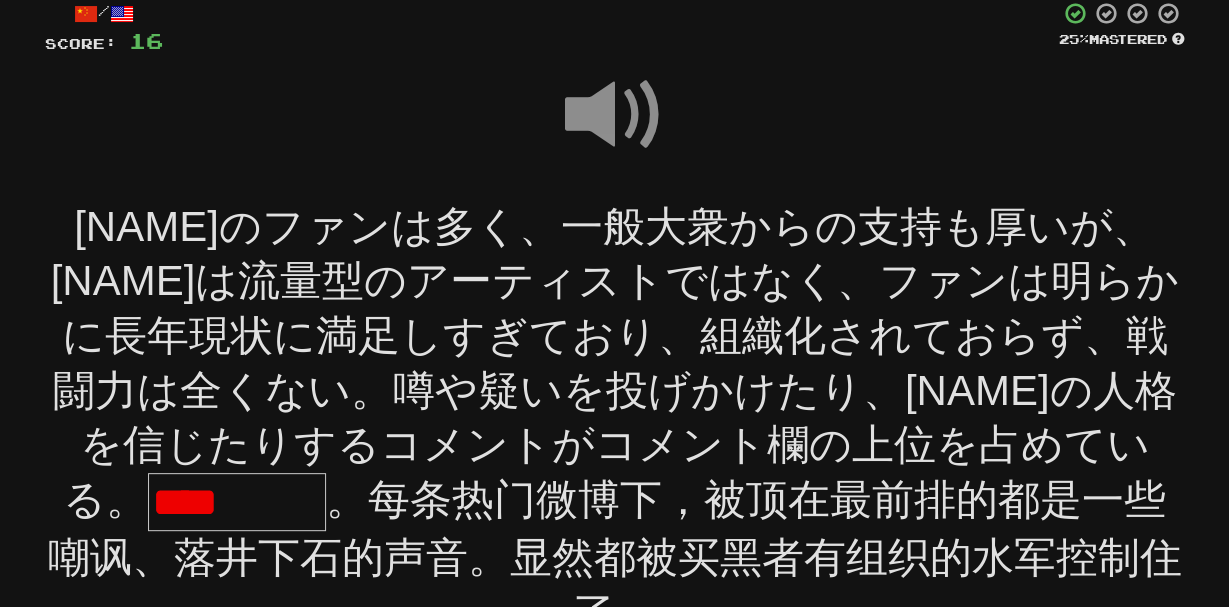 scroll, scrollTop: 0, scrollLeft: 0, axis: both 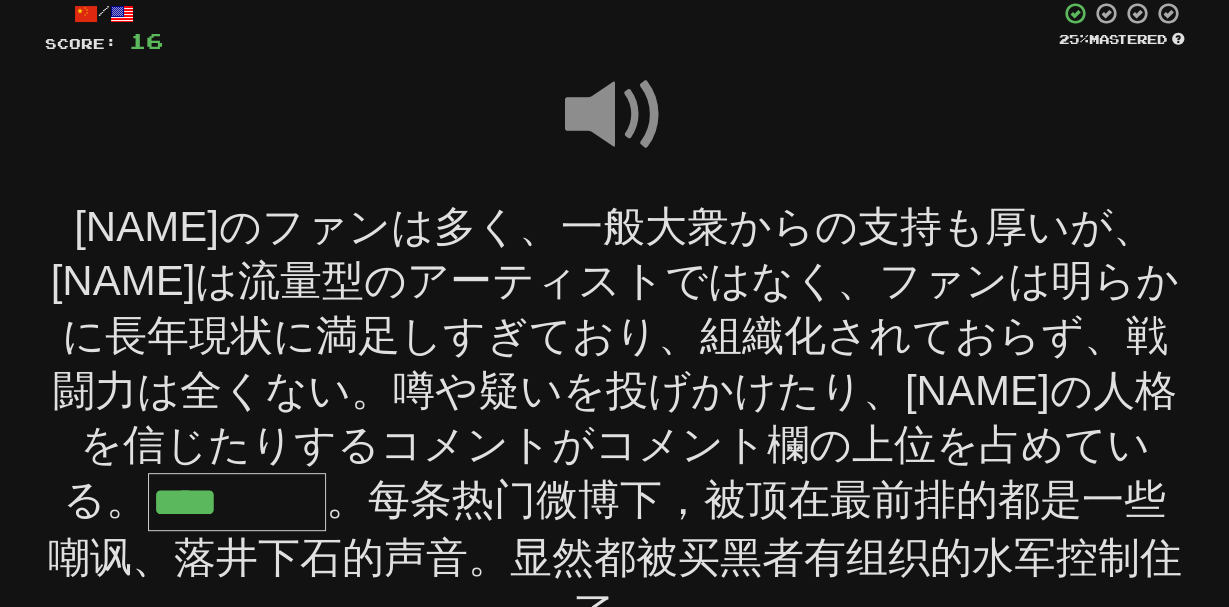 type on "****" 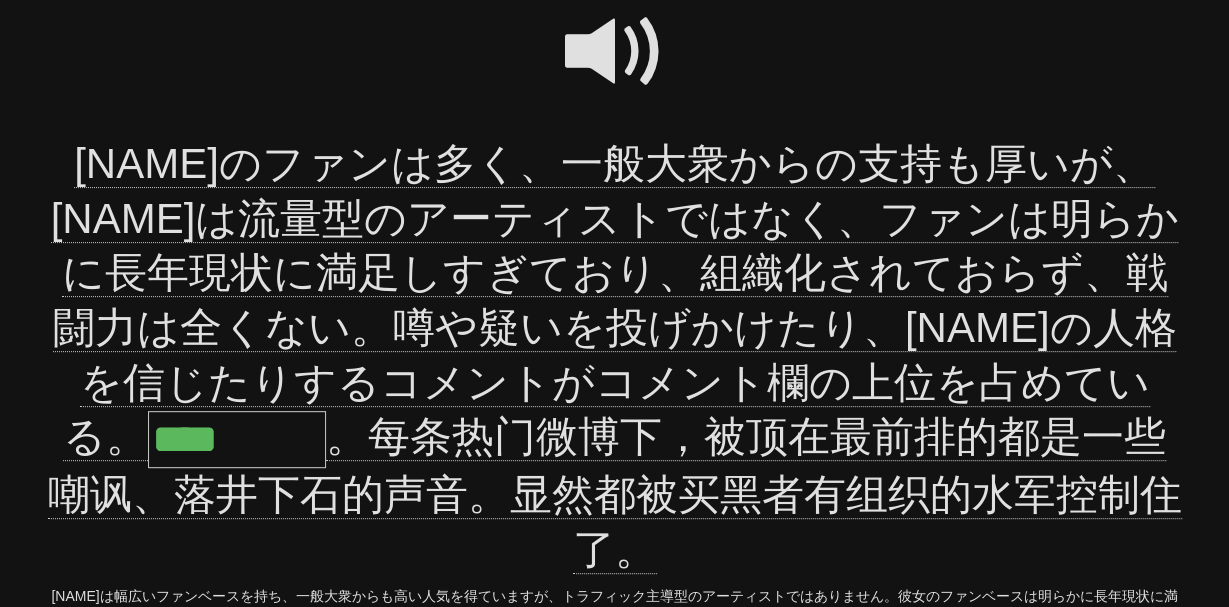 scroll, scrollTop: 202, scrollLeft: 0, axis: vertical 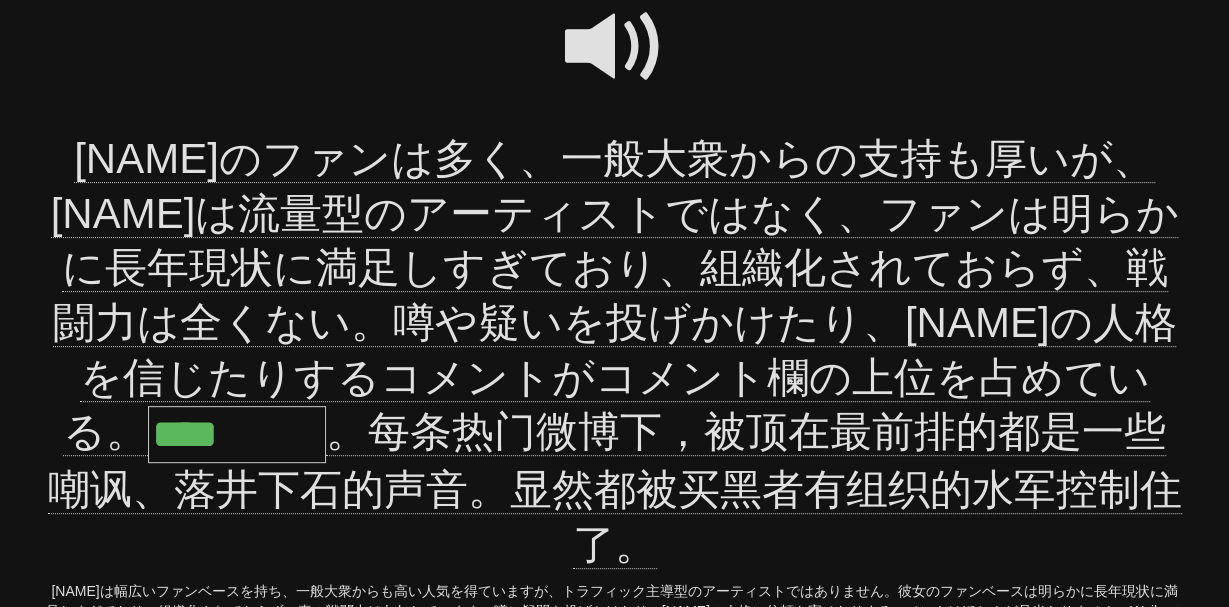 click on "****" at bounding box center [237, 435] 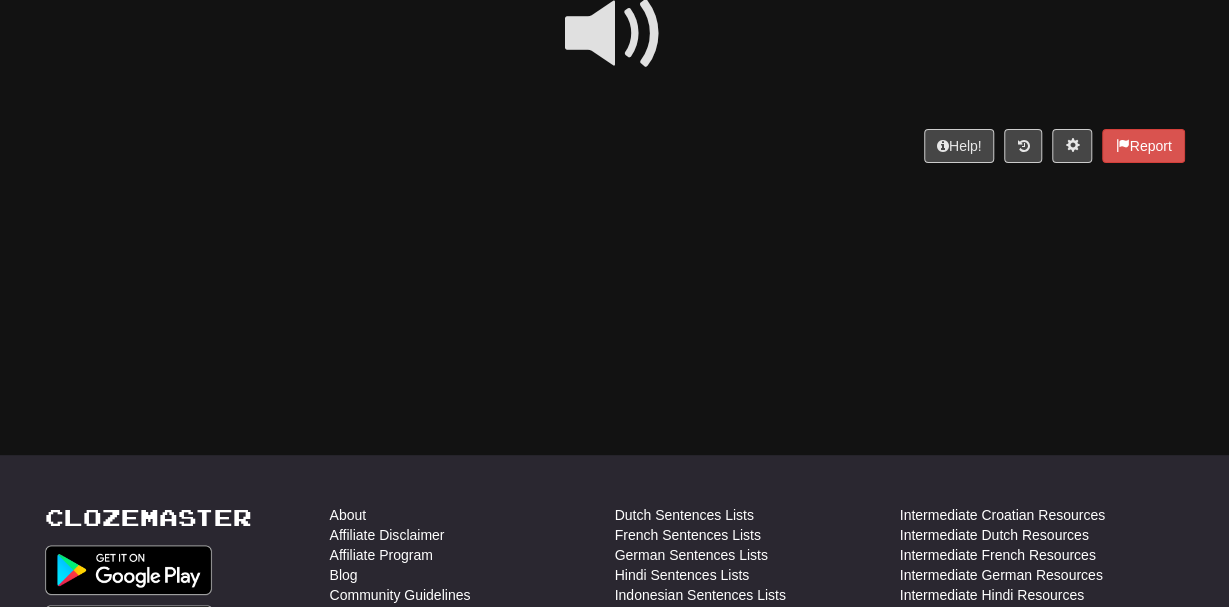scroll, scrollTop: 0, scrollLeft: 0, axis: both 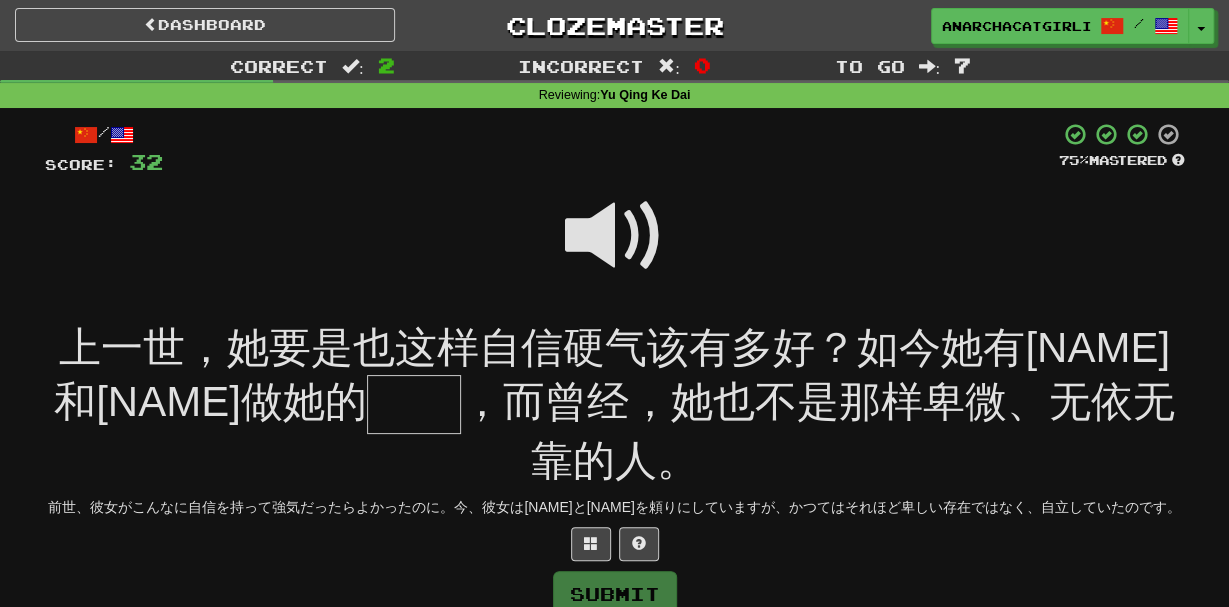 click at bounding box center (615, 236) 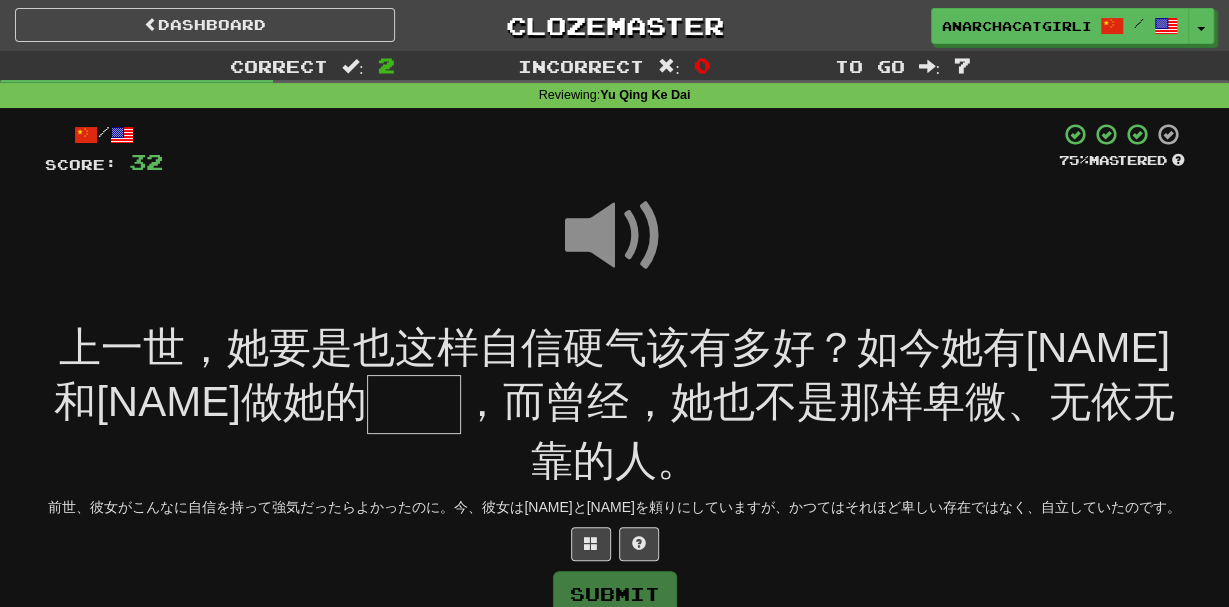 click at bounding box center (414, 404) 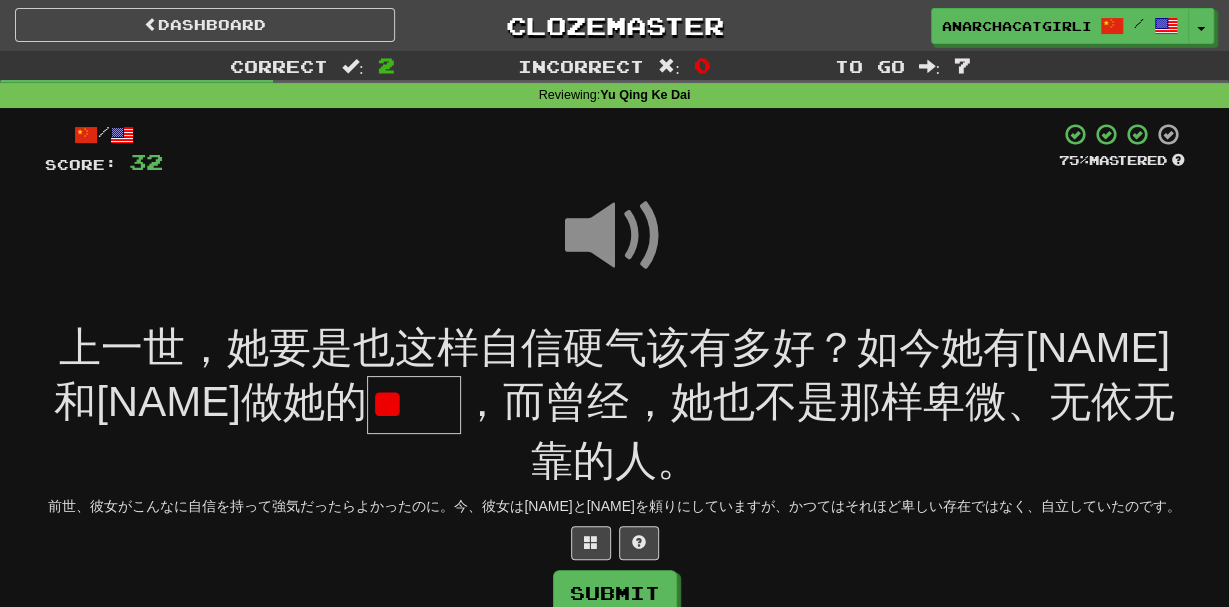 scroll, scrollTop: 0, scrollLeft: 0, axis: both 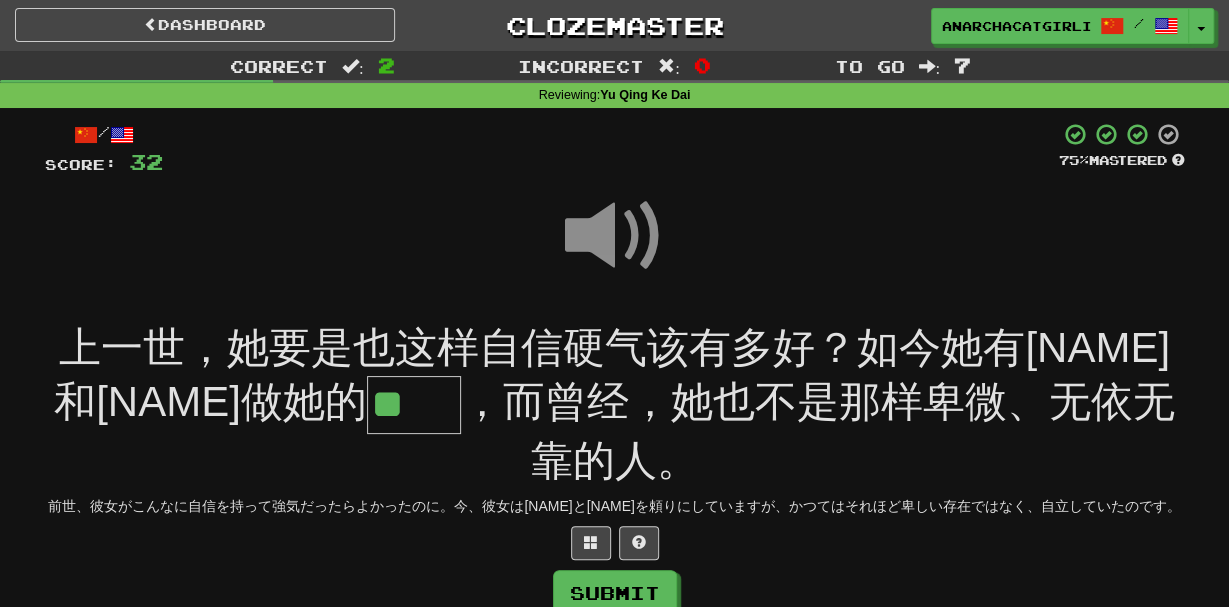 type on "**" 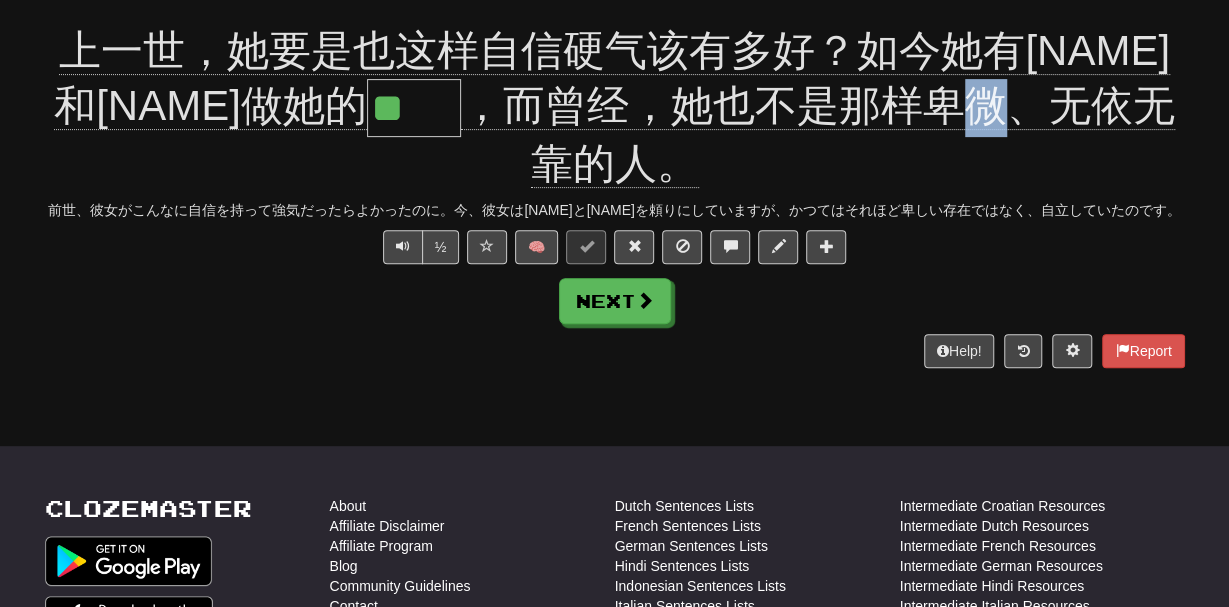 scroll, scrollTop: 320, scrollLeft: 0, axis: vertical 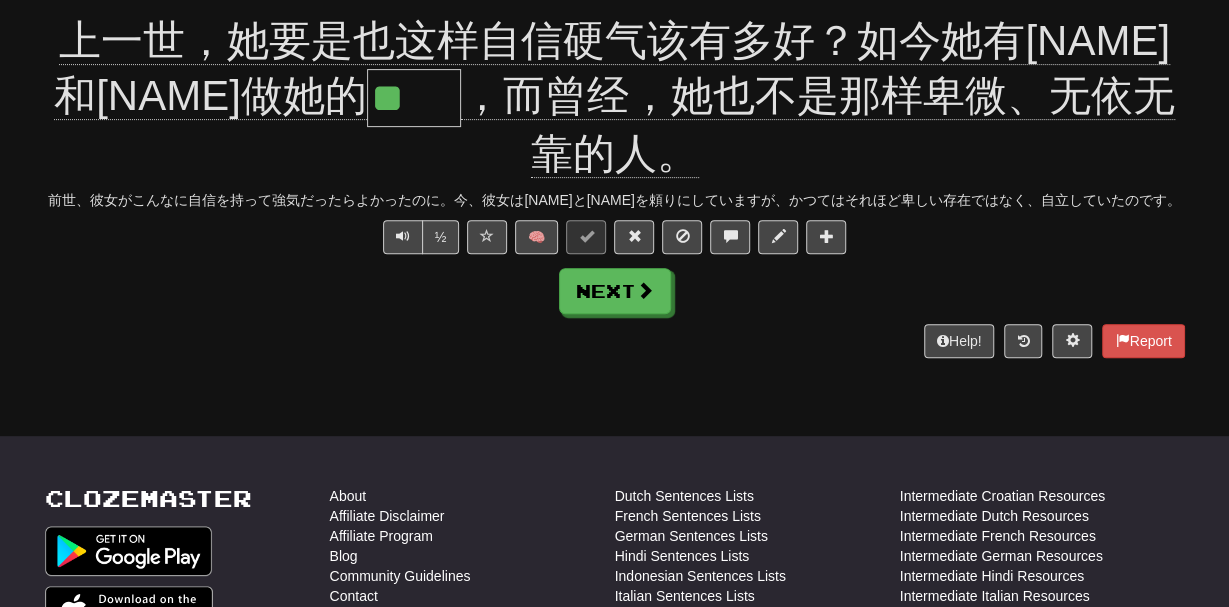 click on "/  Score:   64 + 32 100 %  Mastered Review:  2026-01-31 上一世，她要是也这样自信硬气该有多好？如今她有陶行若和魏颐真做她的 ** ，而曾经，她也不是那样卑微、无依无靠的人。 前世、彼女がこんなに自信を持って強気だったらよかったのに。今、彼女は陶行若と魏宜真を頼りにしていますが、かつてはそれほど卑しい存在ではなく、自立していたのです。  ½ 🧠 Next  Help!  Report" at bounding box center (615, 86) 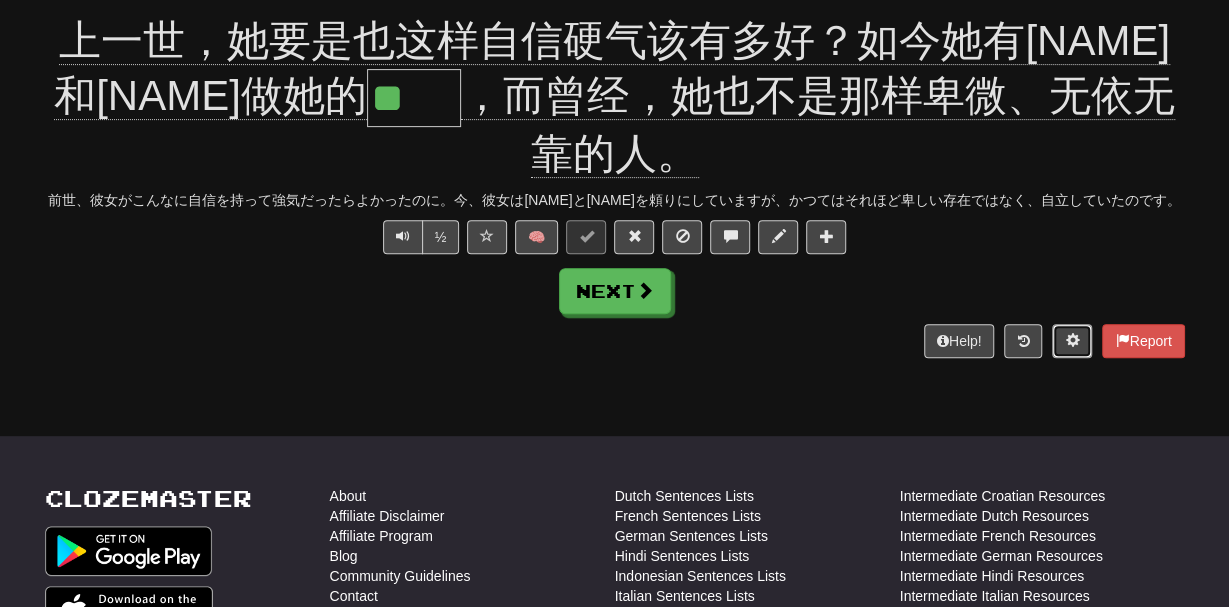 click at bounding box center (1072, 340) 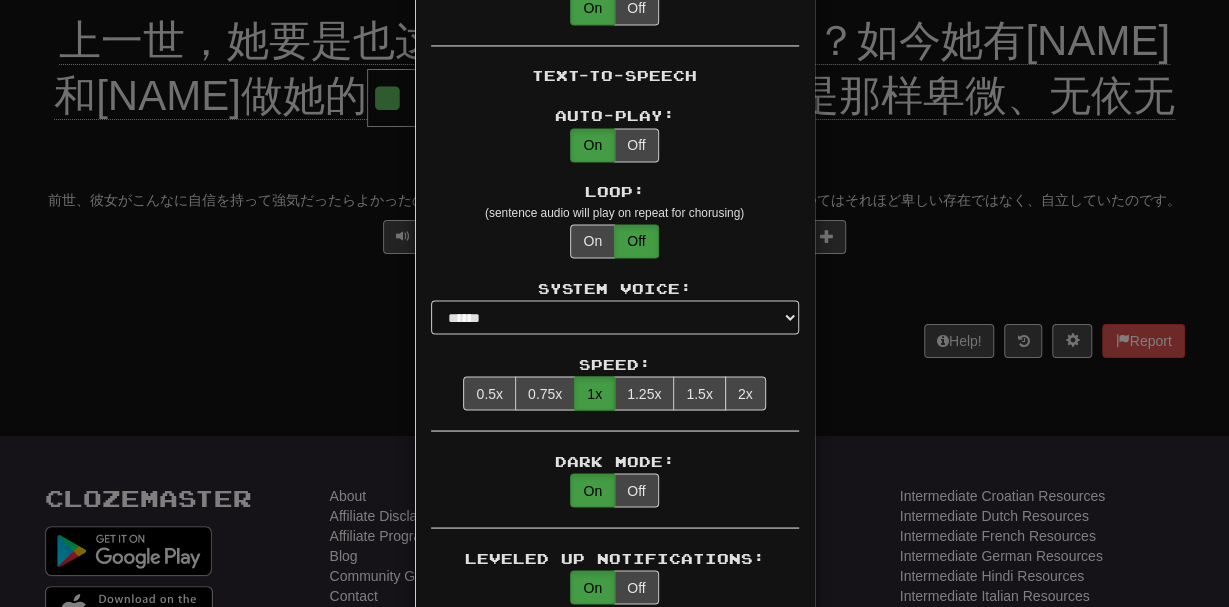 scroll, scrollTop: 1576, scrollLeft: 0, axis: vertical 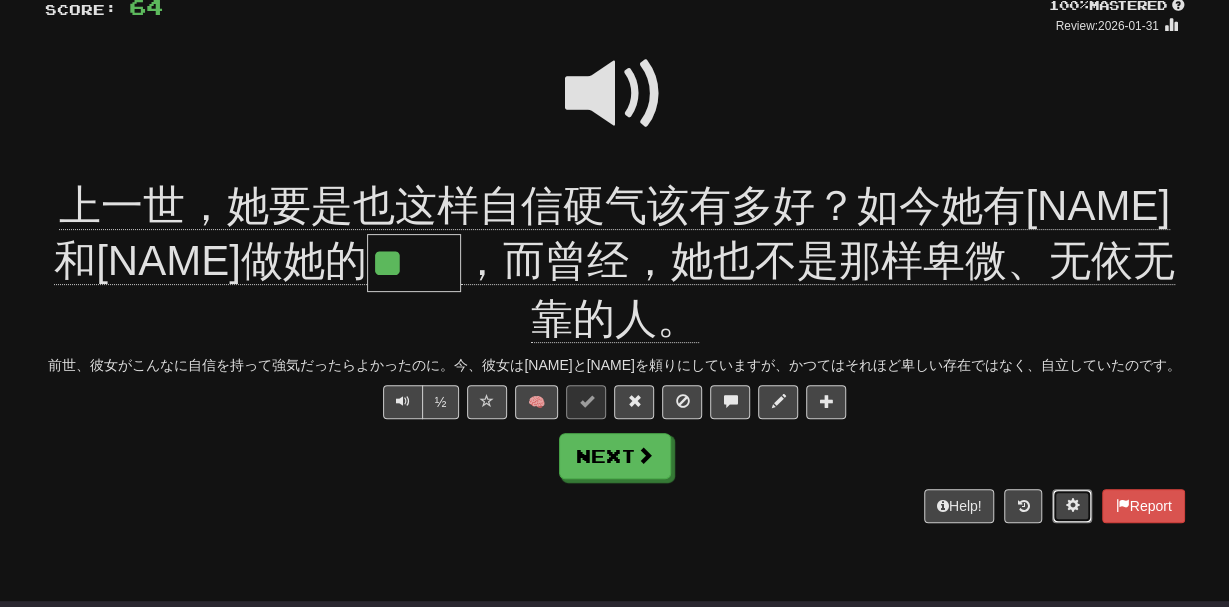 type 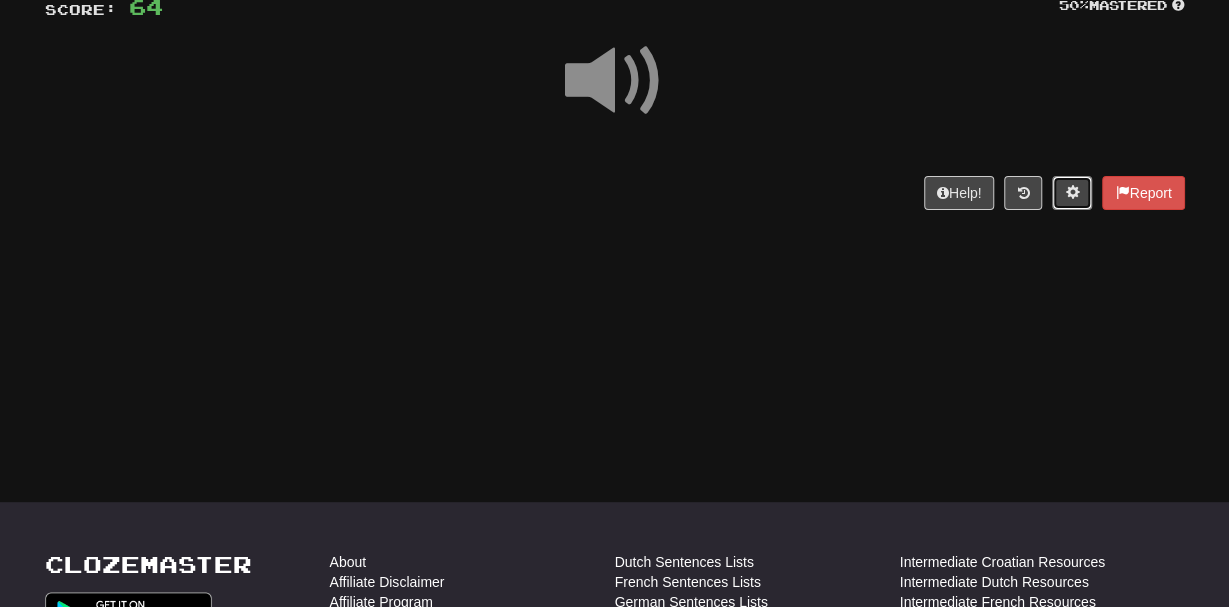 scroll, scrollTop: 0, scrollLeft: 0, axis: both 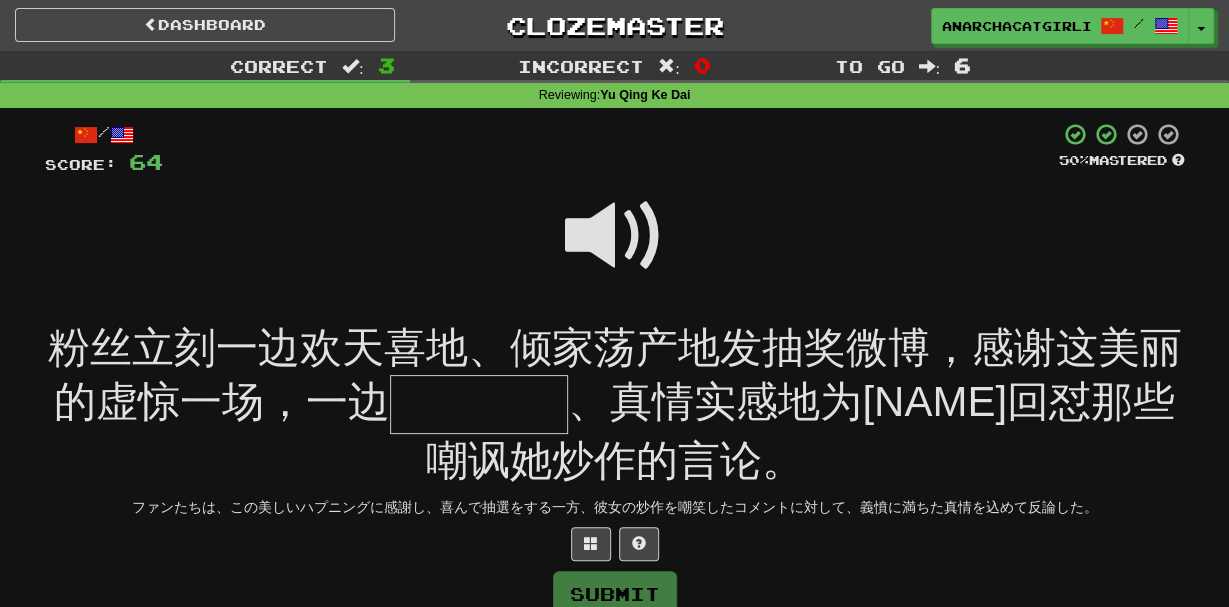 click at bounding box center [615, 236] 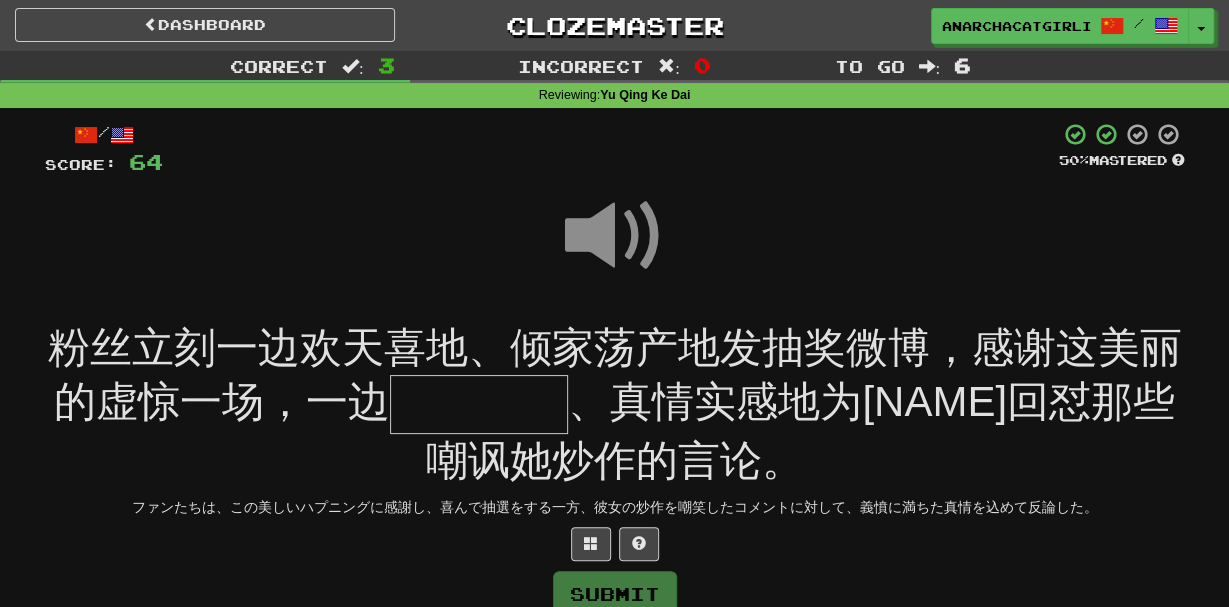 click at bounding box center [479, 404] 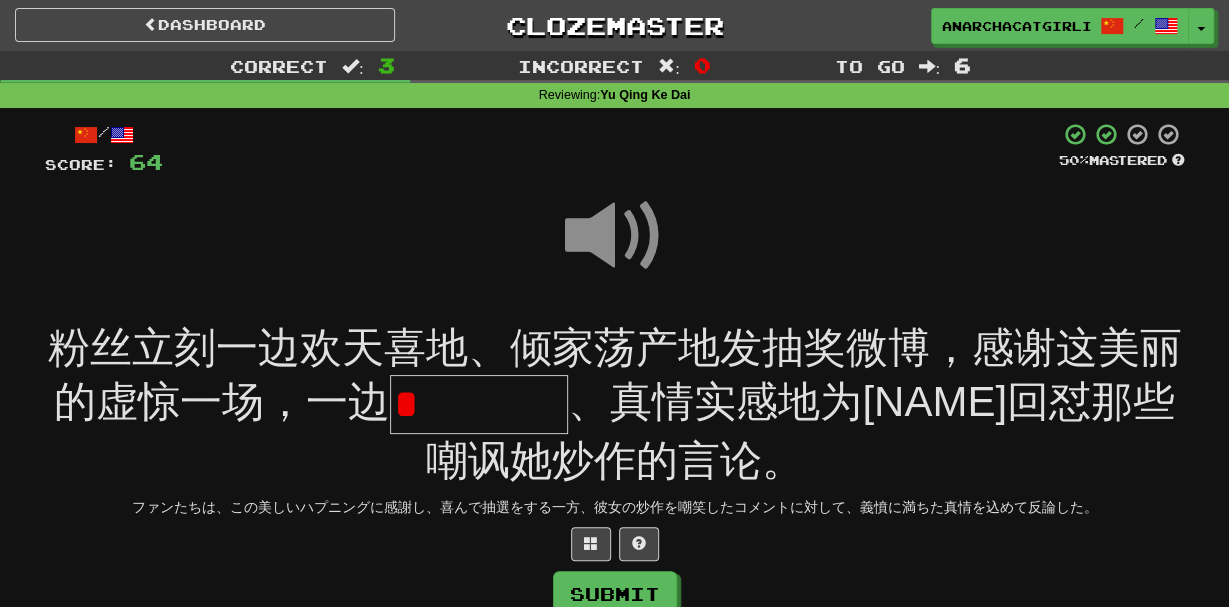 type on "*" 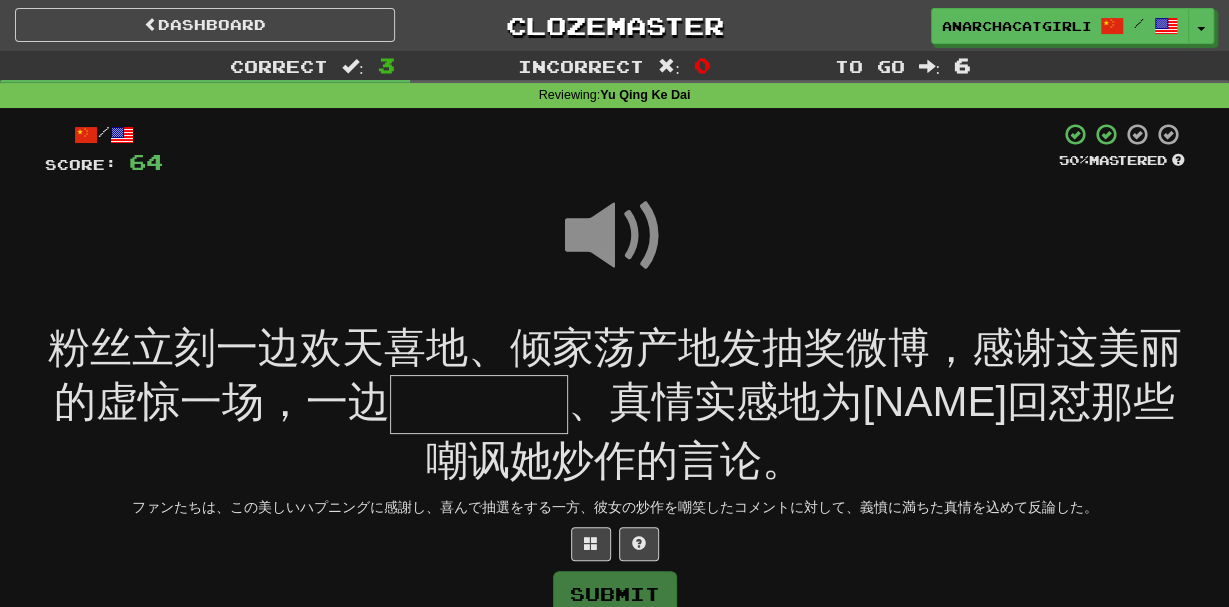 type on "*" 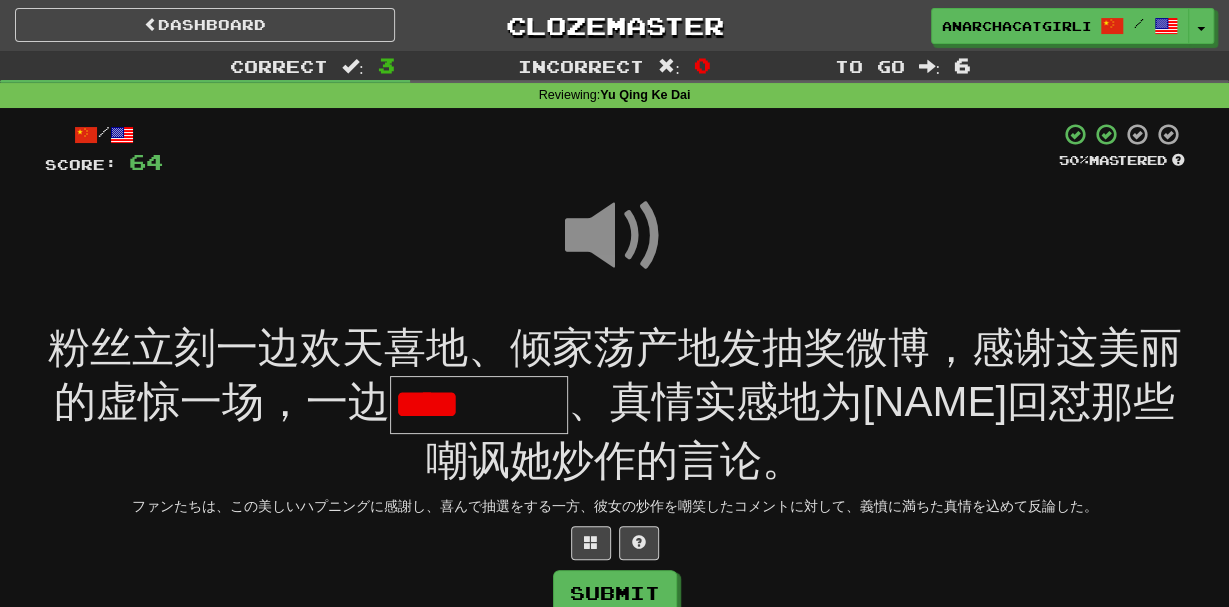 scroll, scrollTop: 0, scrollLeft: 0, axis: both 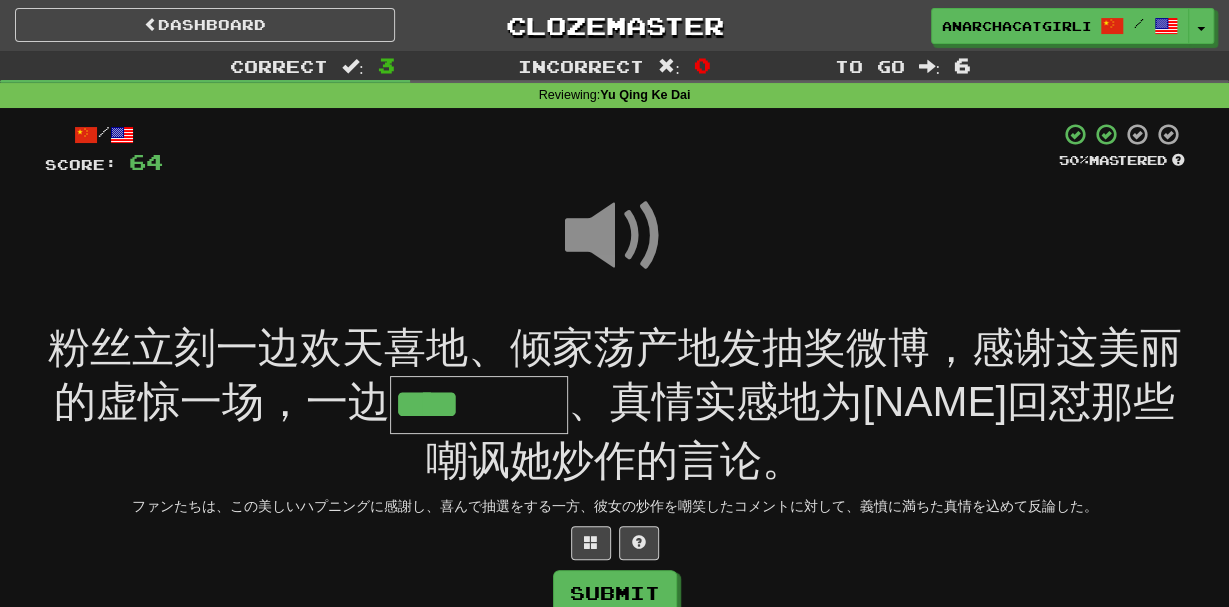 type on "****" 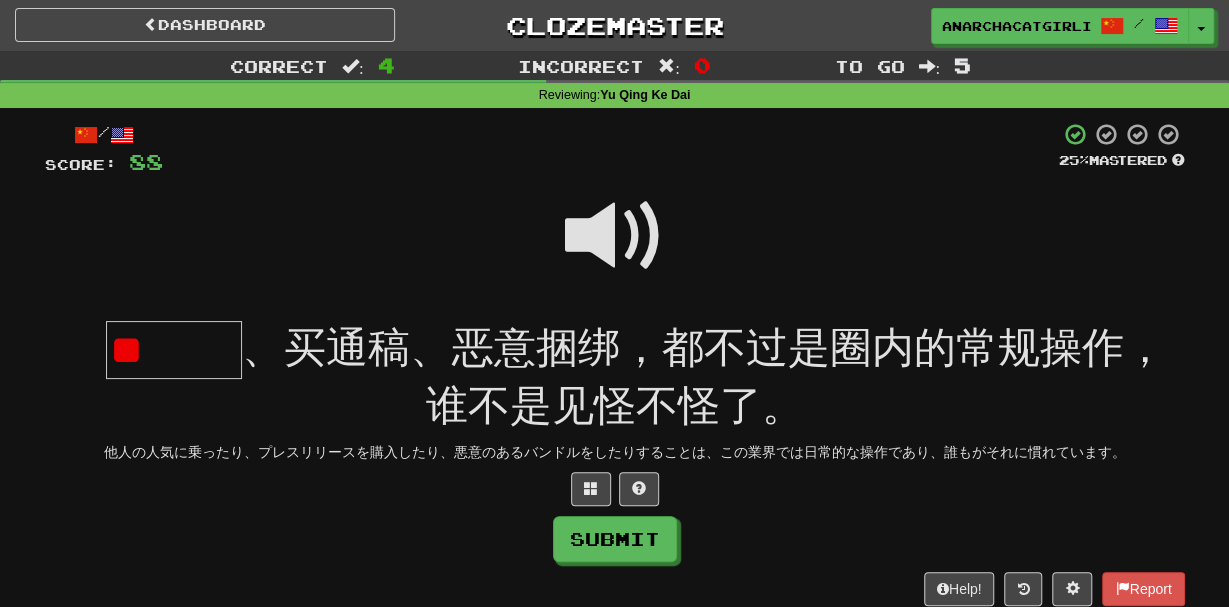 type on "*" 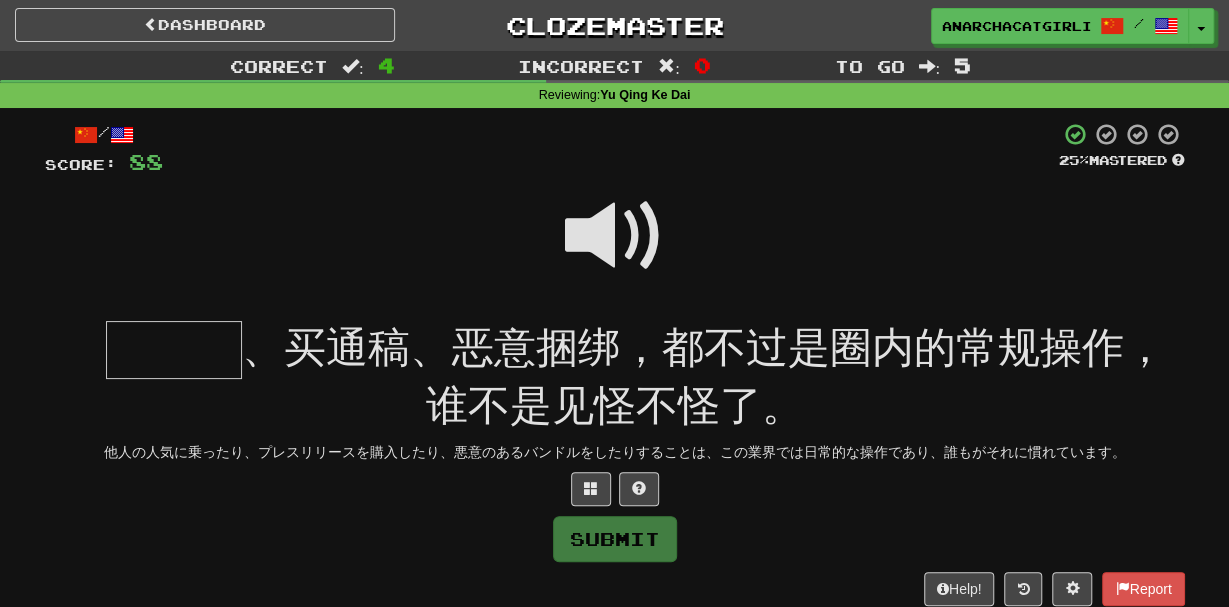 click at bounding box center (615, 236) 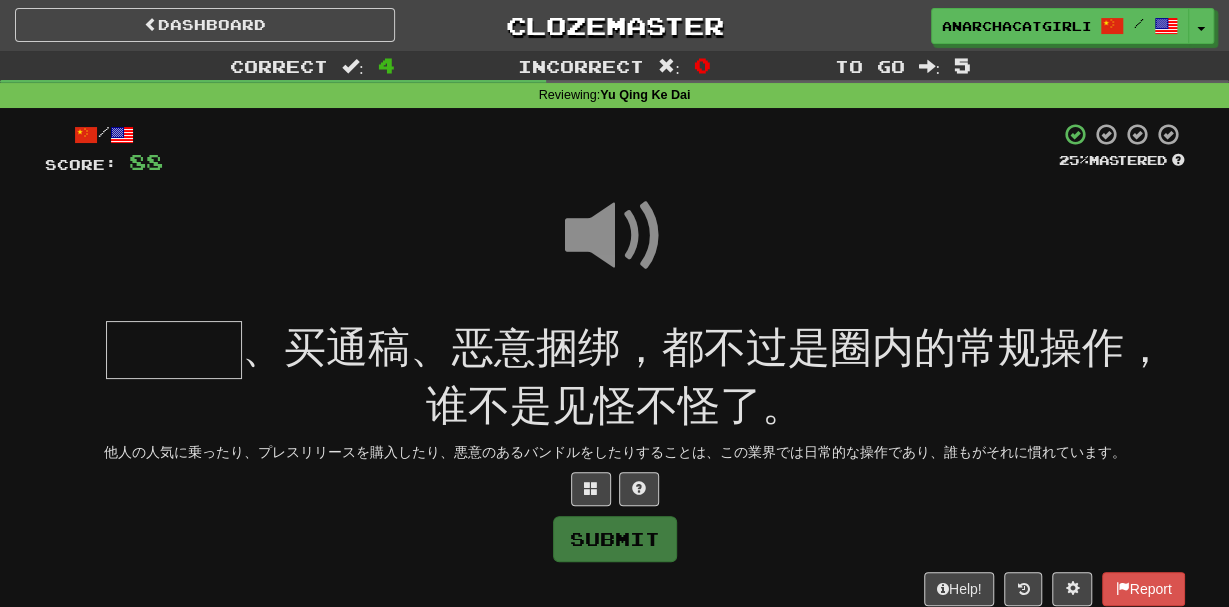 click at bounding box center [174, 350] 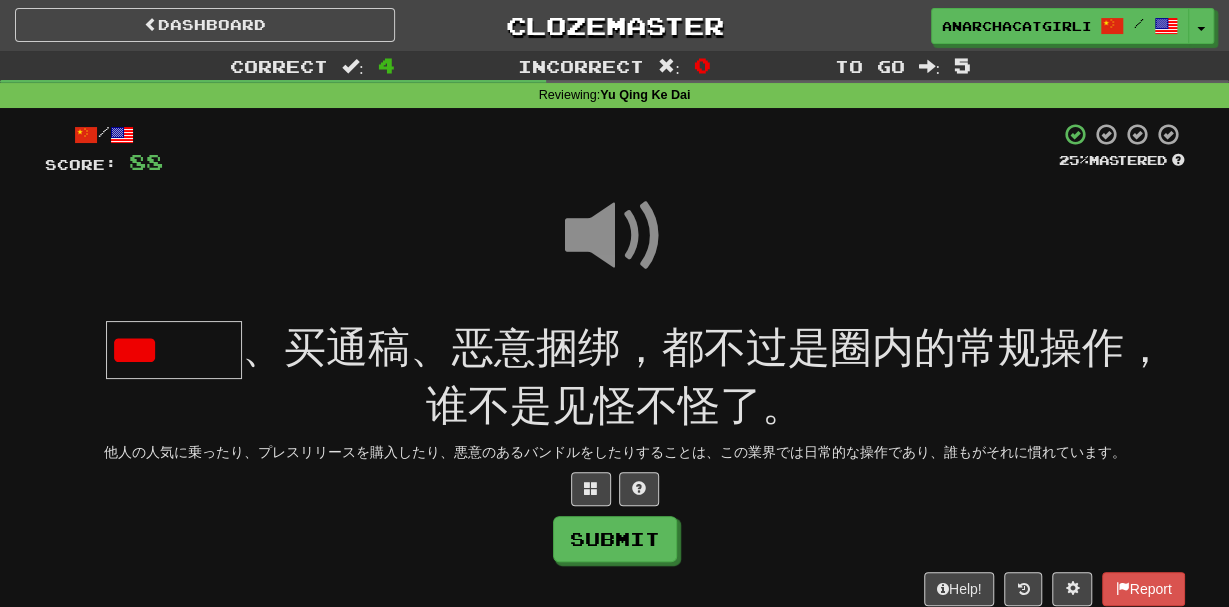 scroll, scrollTop: 0, scrollLeft: 0, axis: both 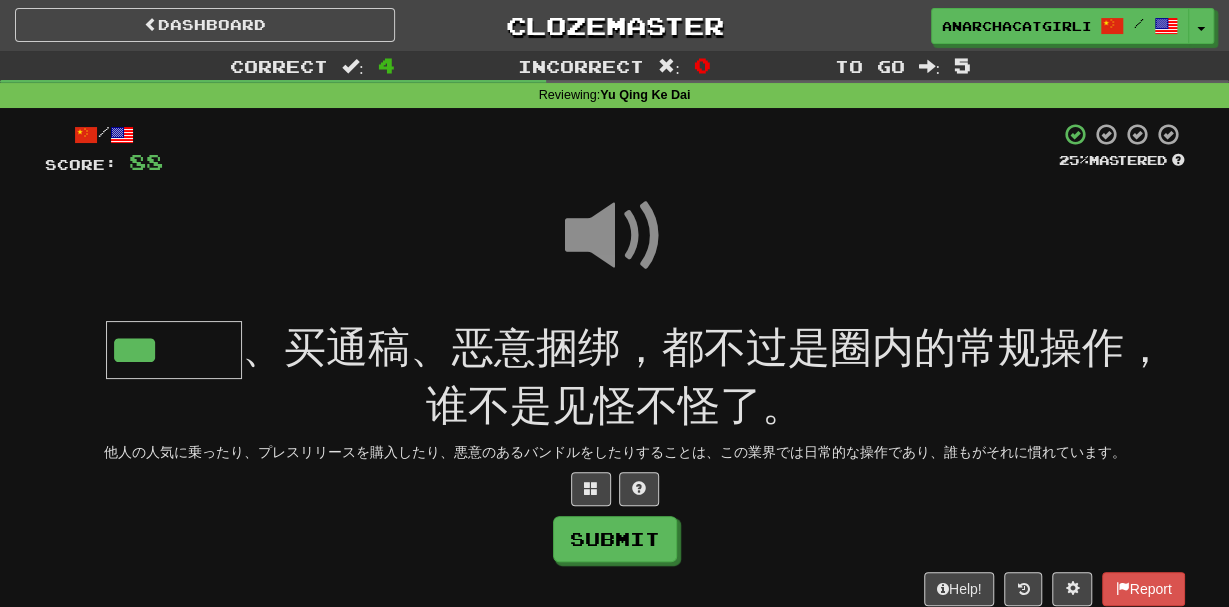 type on "***" 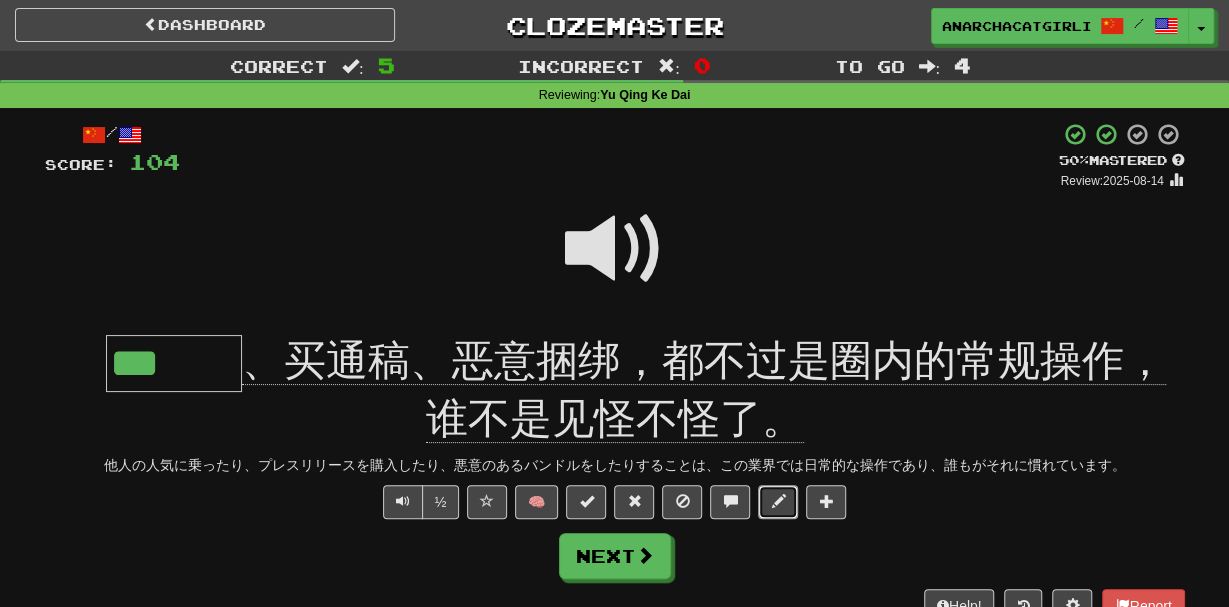click at bounding box center [778, 502] 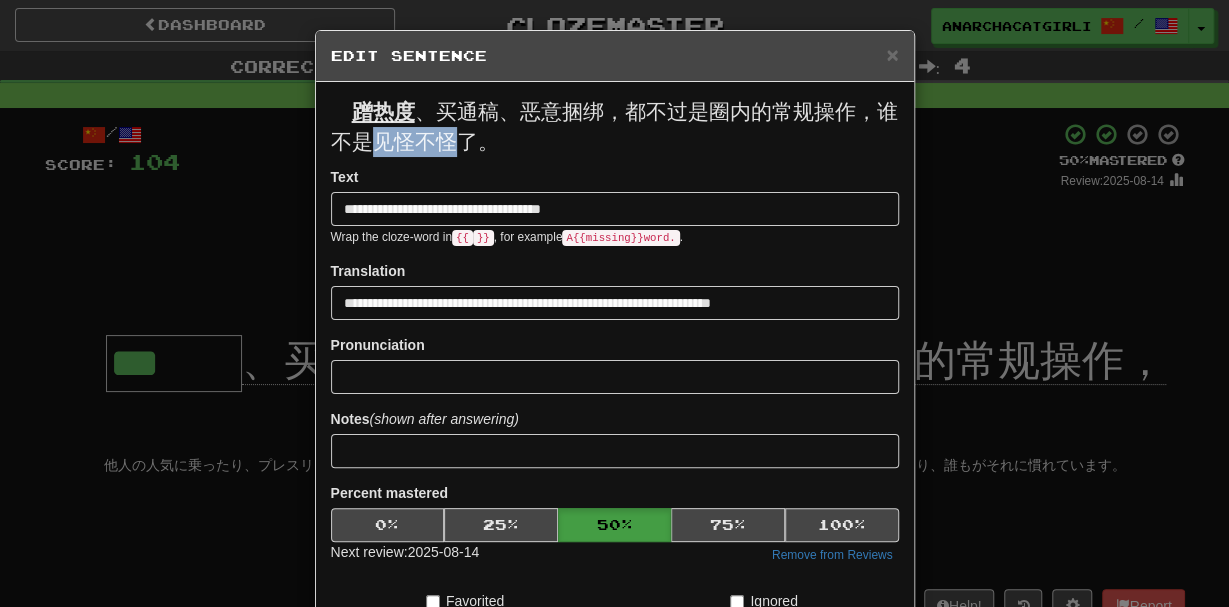 drag, startPoint x: 454, startPoint y: 145, endPoint x: 370, endPoint y: 151, distance: 84.21401 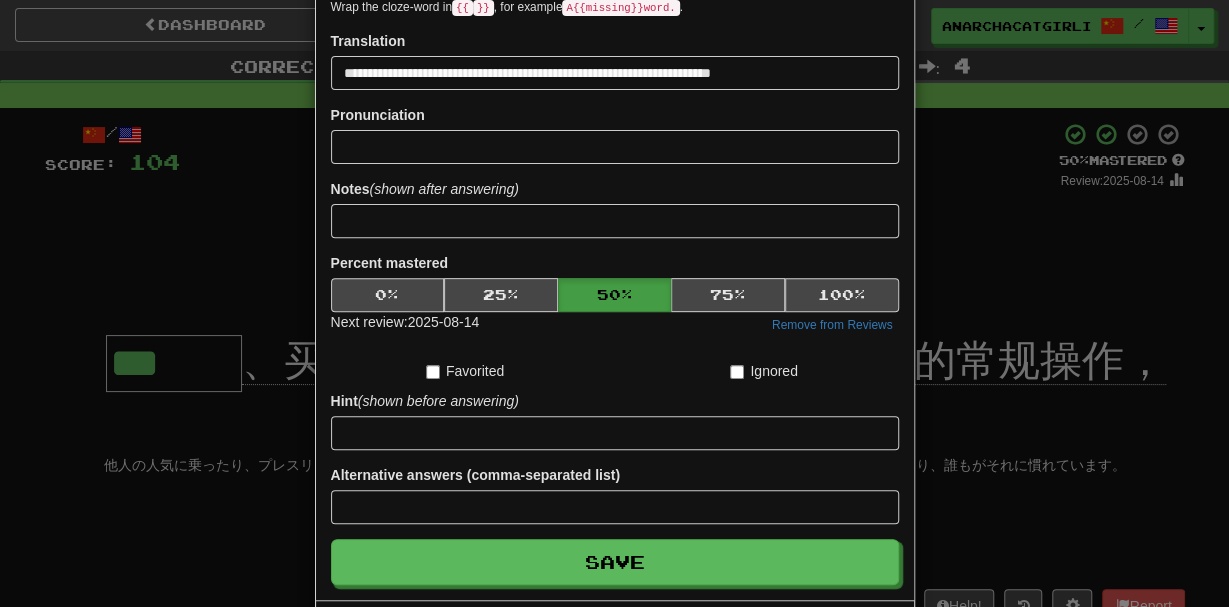 scroll, scrollTop: 232, scrollLeft: 0, axis: vertical 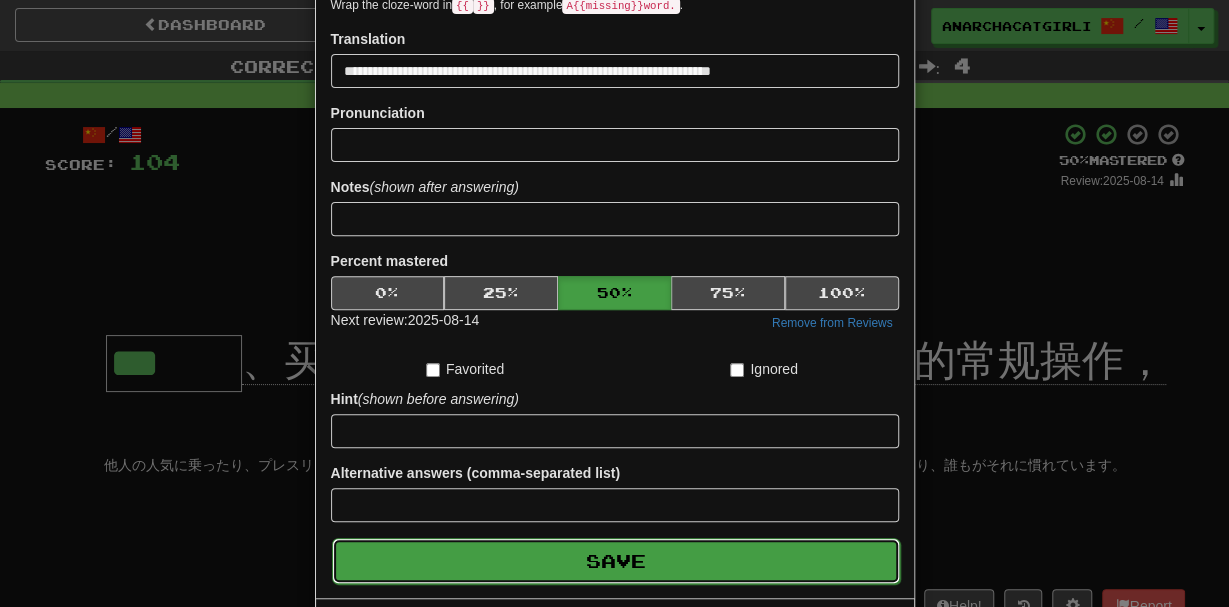 click on "Save" at bounding box center (616, 561) 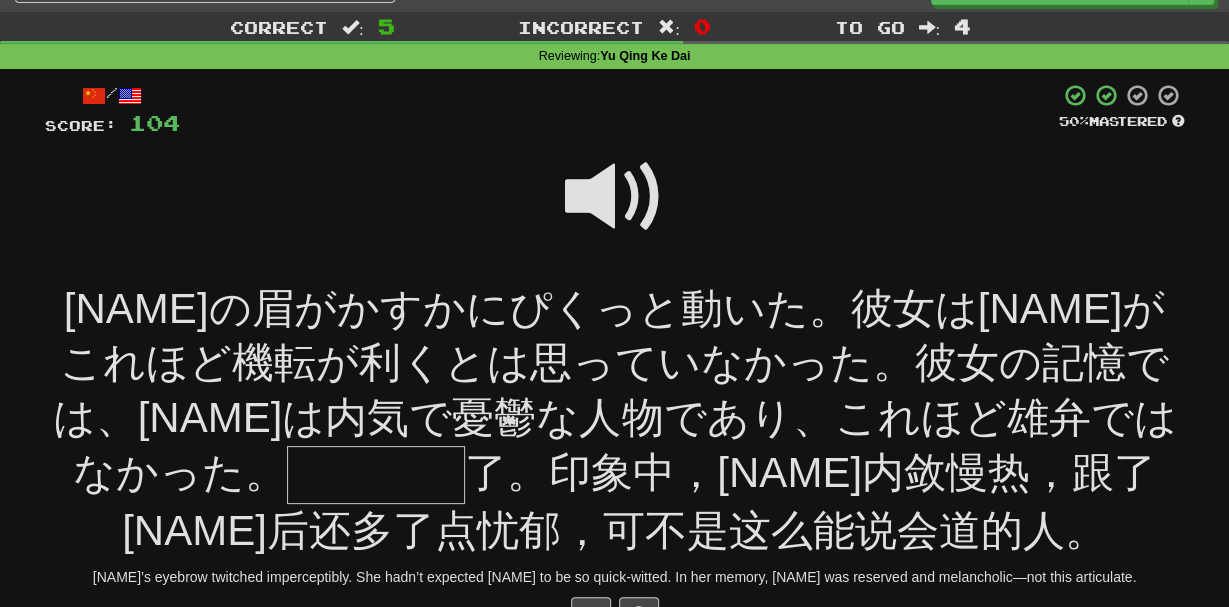 scroll, scrollTop: 47, scrollLeft: 0, axis: vertical 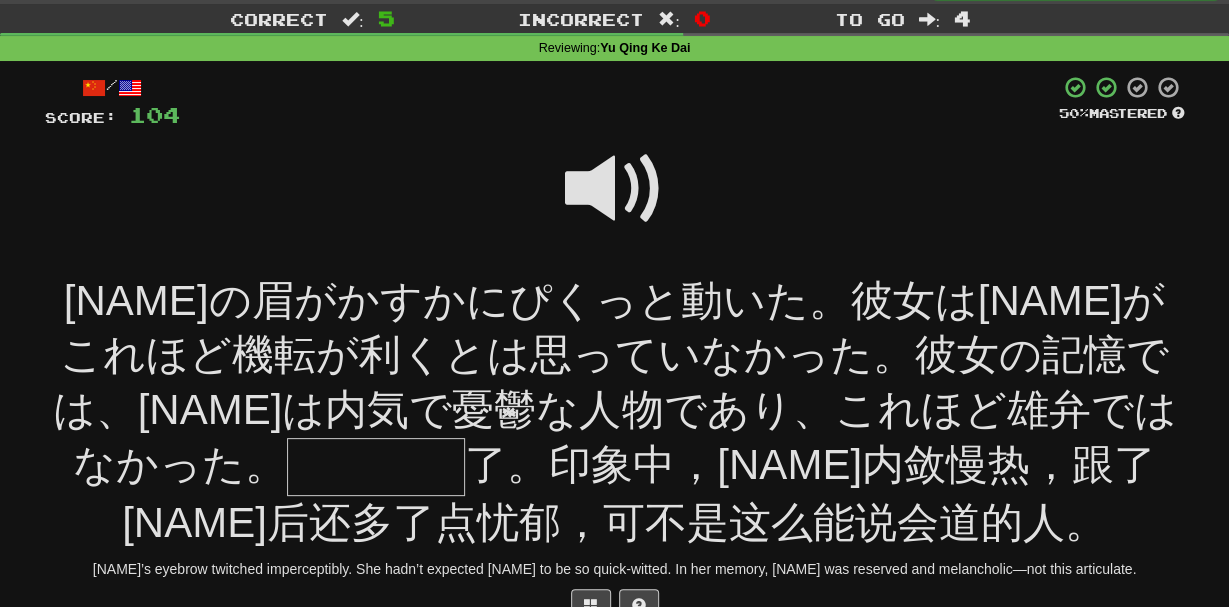 click at bounding box center (615, 189) 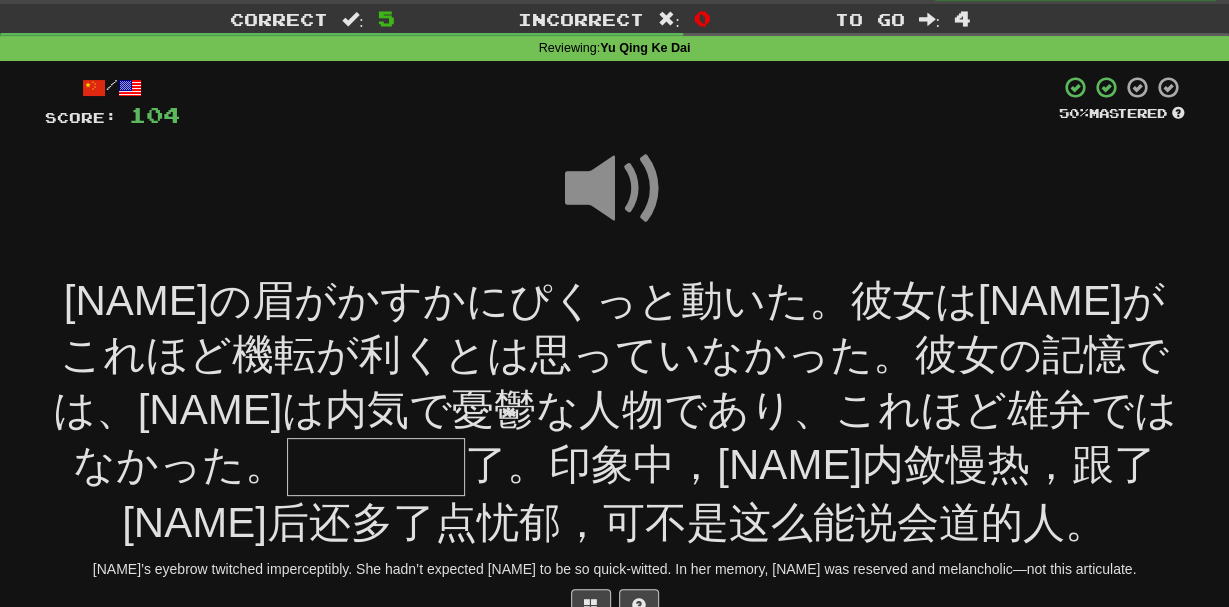 click at bounding box center (376, 467) 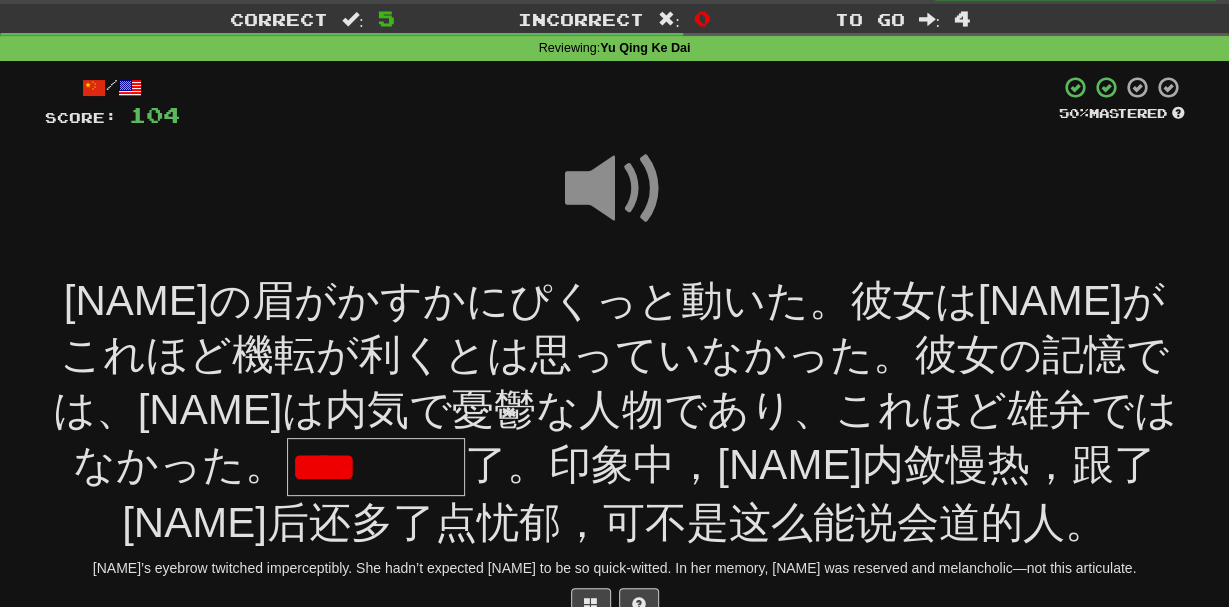 scroll, scrollTop: 0, scrollLeft: 0, axis: both 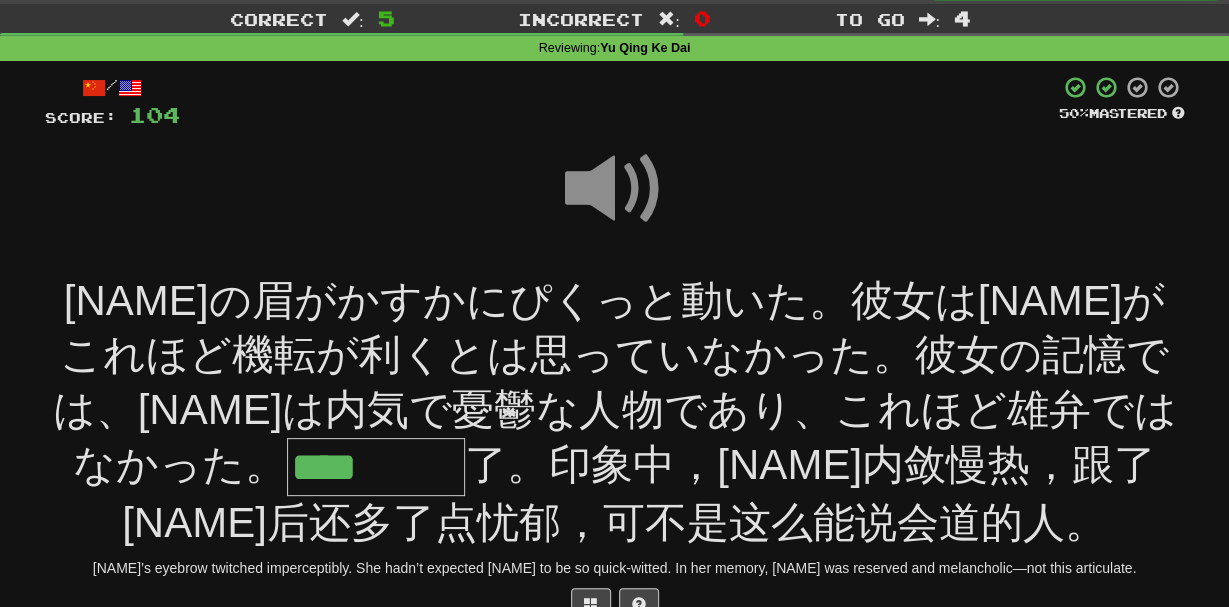 type on "****" 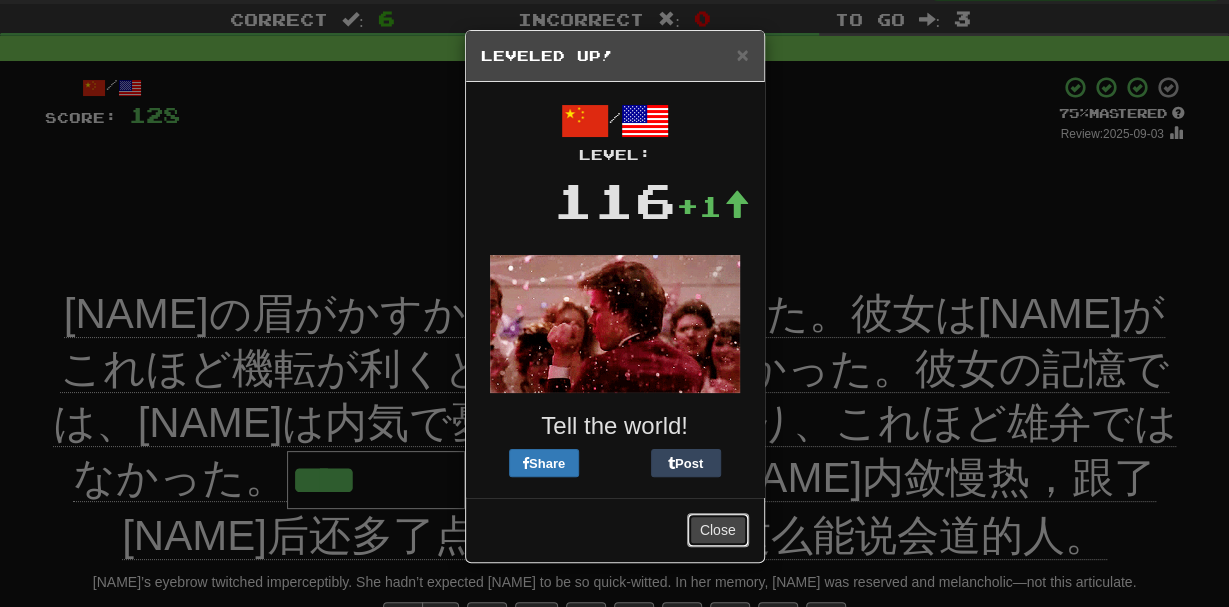 click on "Close" at bounding box center [718, 530] 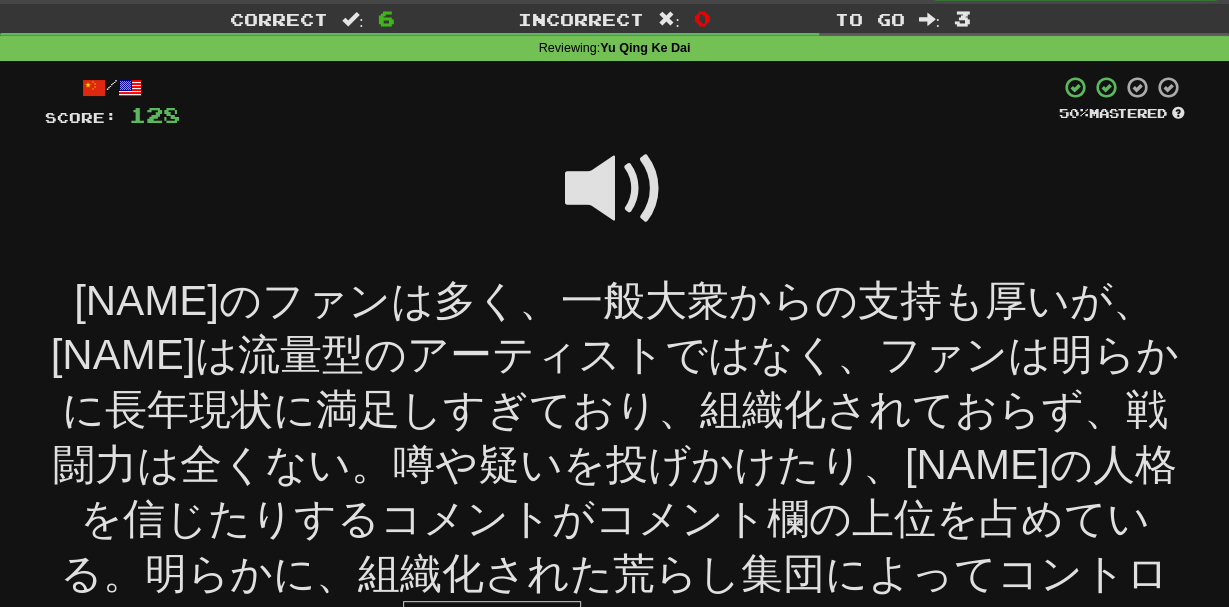 click at bounding box center (615, 189) 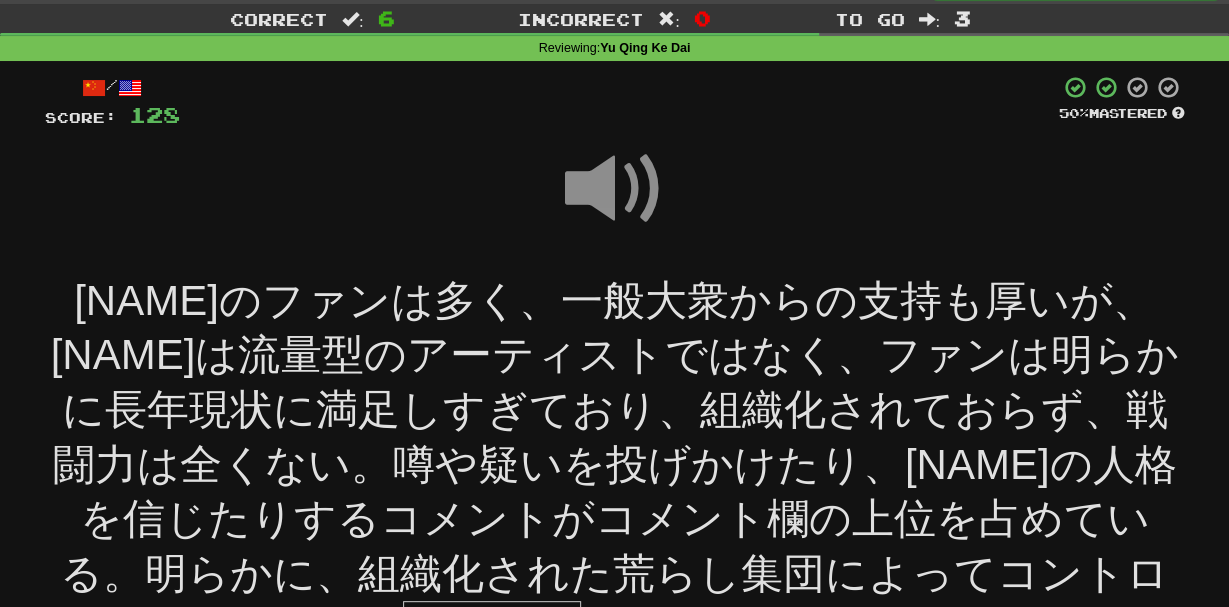 click at bounding box center (492, 630) 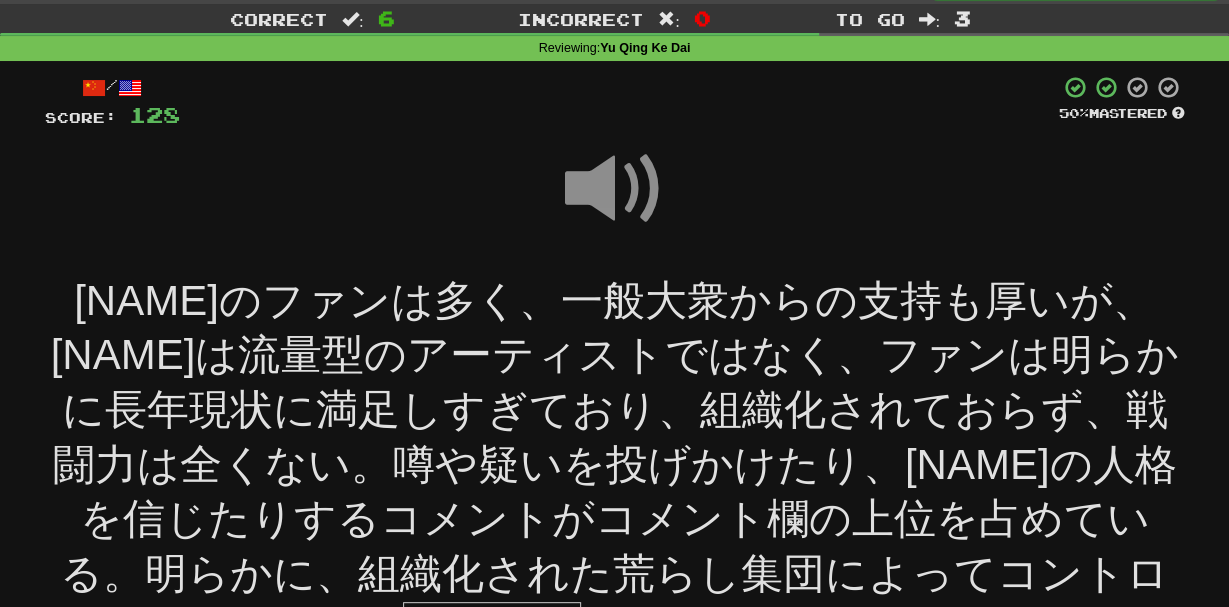 scroll, scrollTop: 0, scrollLeft: 0, axis: both 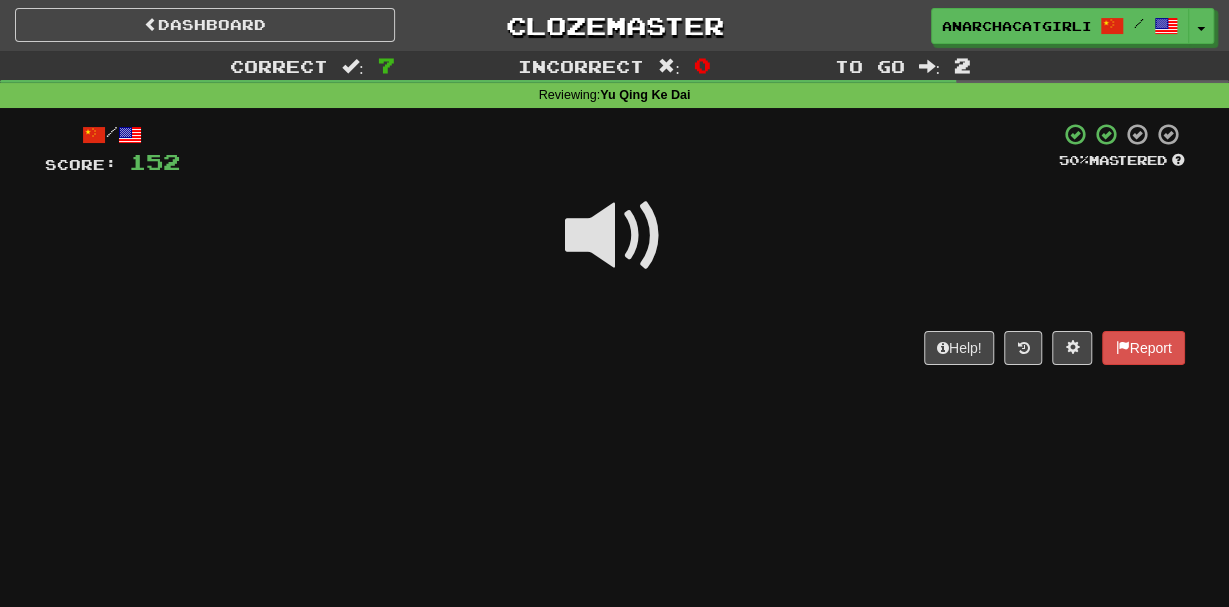 click at bounding box center (615, 236) 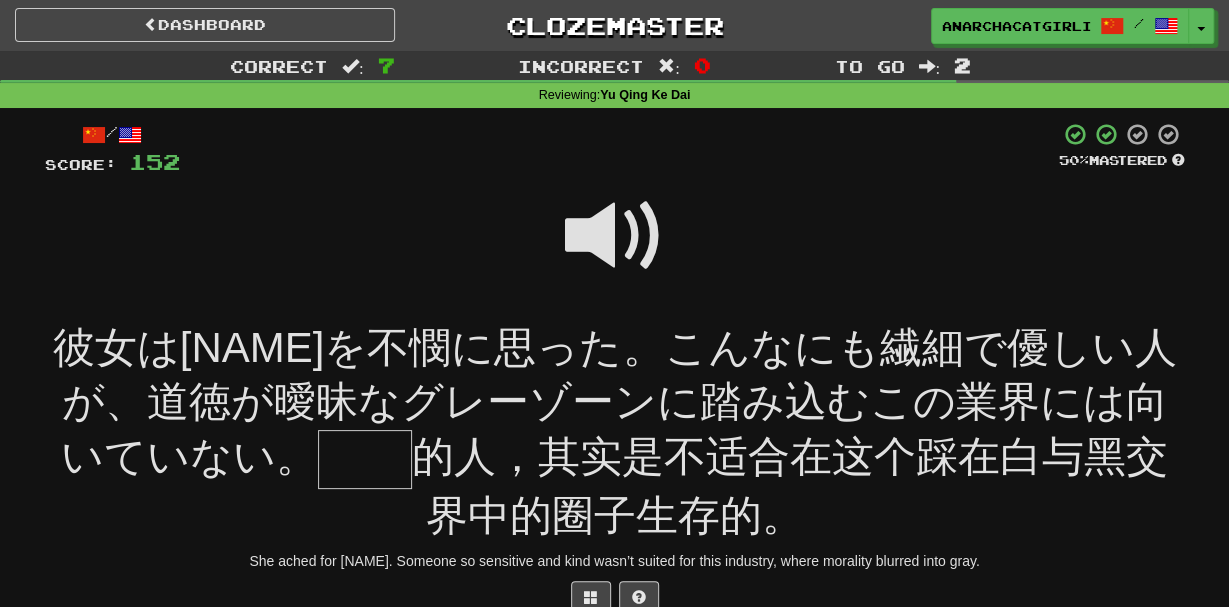 click at bounding box center (615, 236) 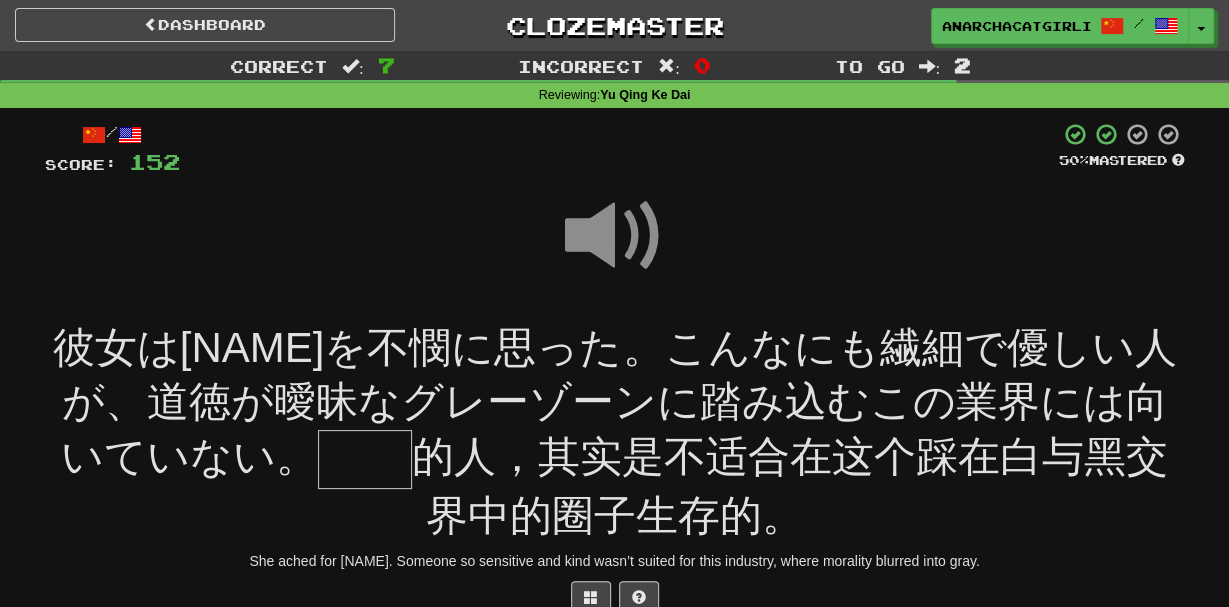 click at bounding box center (365, 459) 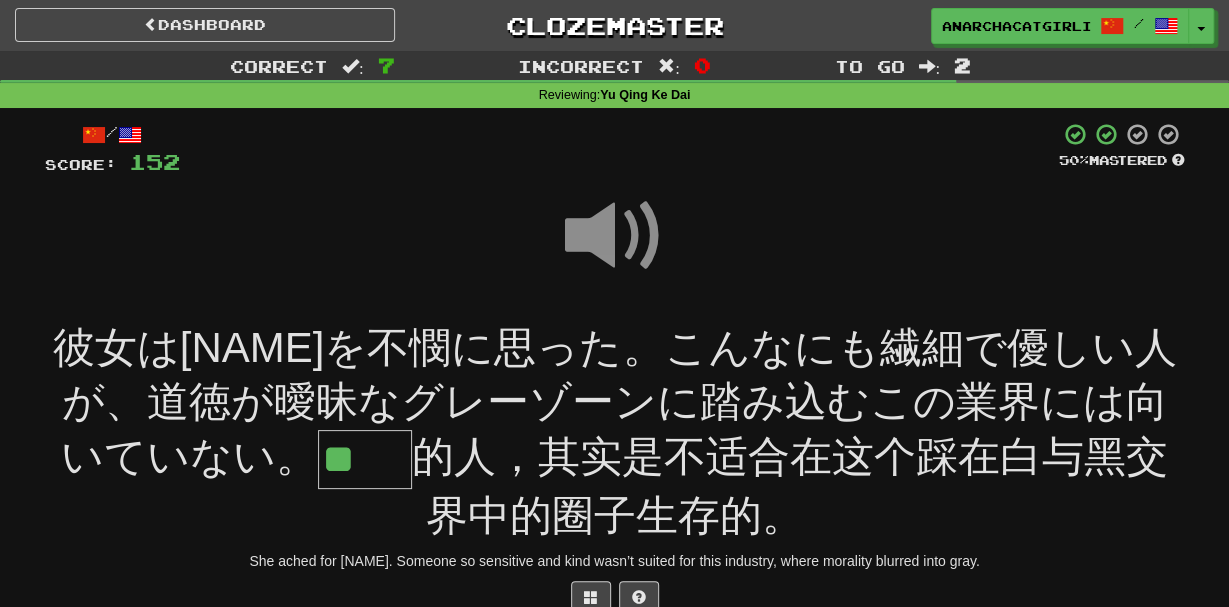 type on "**" 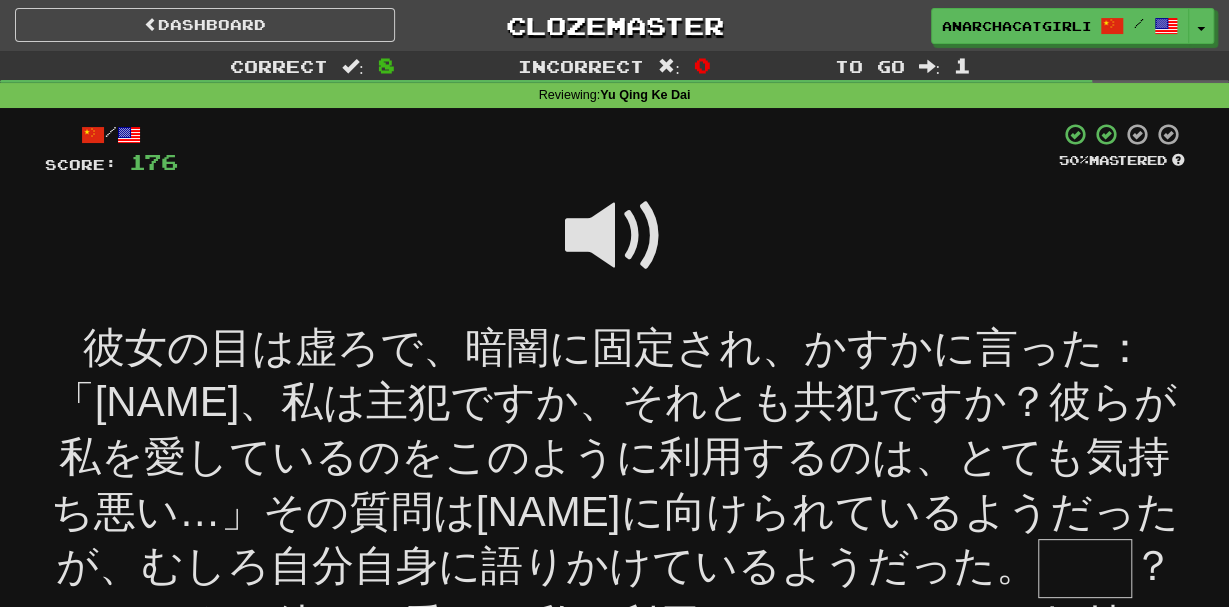 click at bounding box center [615, 249] 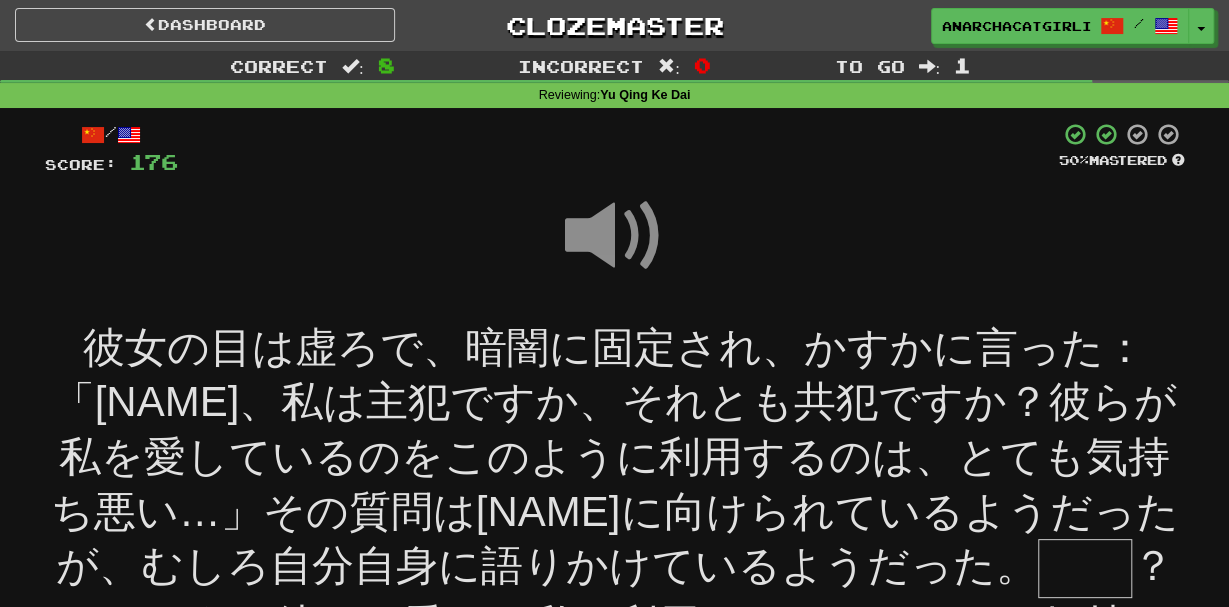 click at bounding box center (1085, 568) 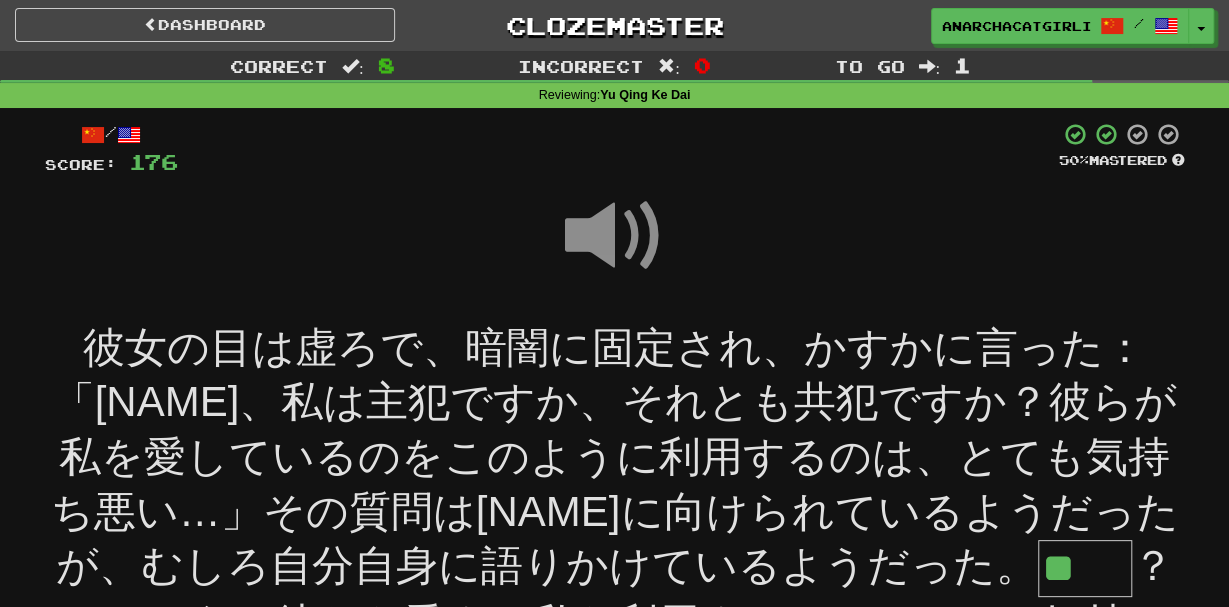 scroll, scrollTop: 0, scrollLeft: 0, axis: both 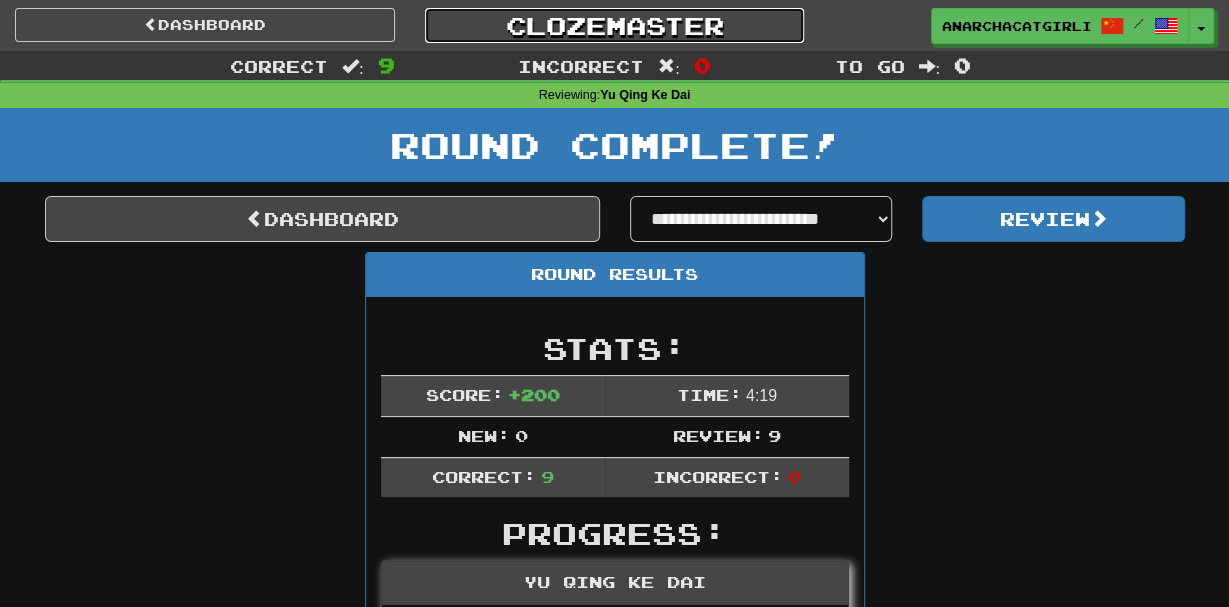 click on "Clozemaster" at bounding box center (615, 25) 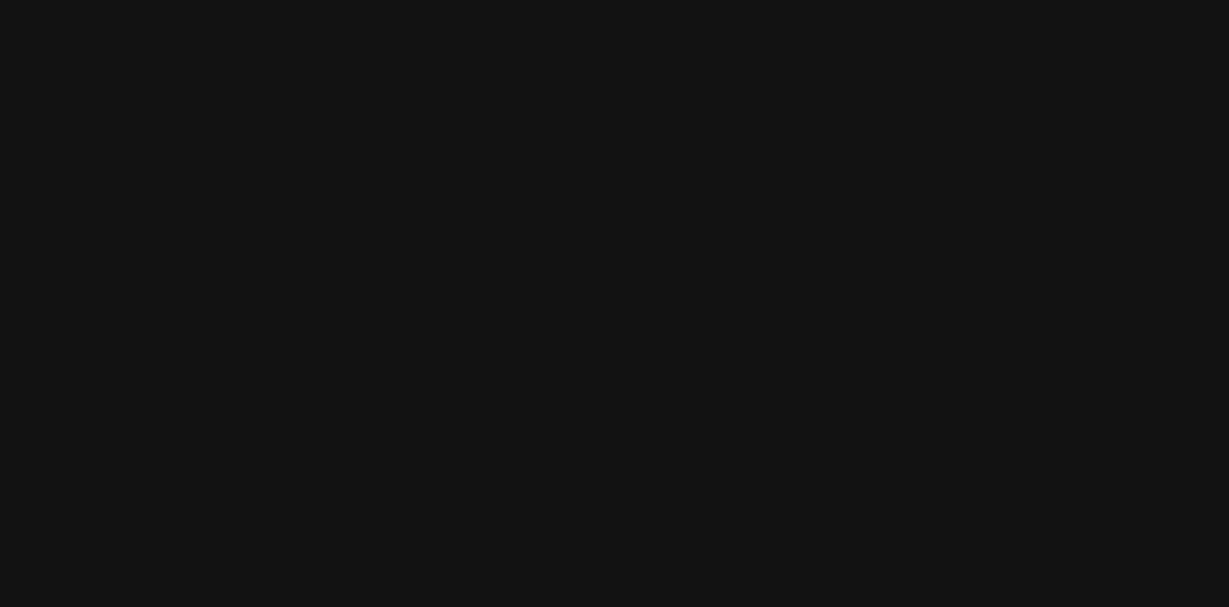 scroll, scrollTop: 0, scrollLeft: 0, axis: both 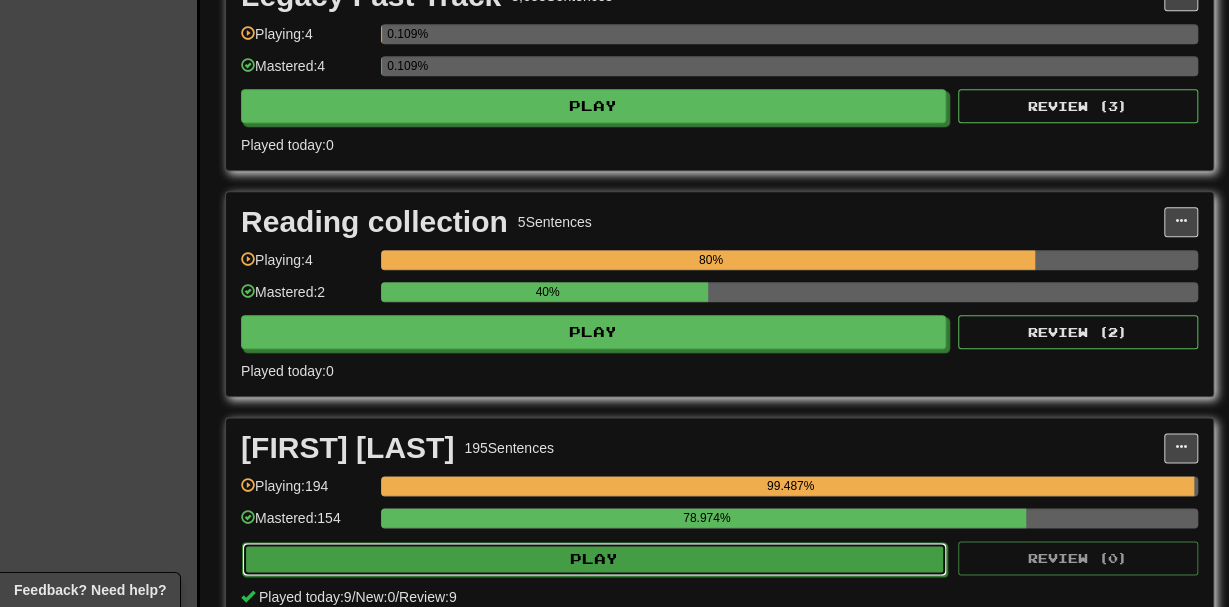 click on "Play" at bounding box center [594, 559] 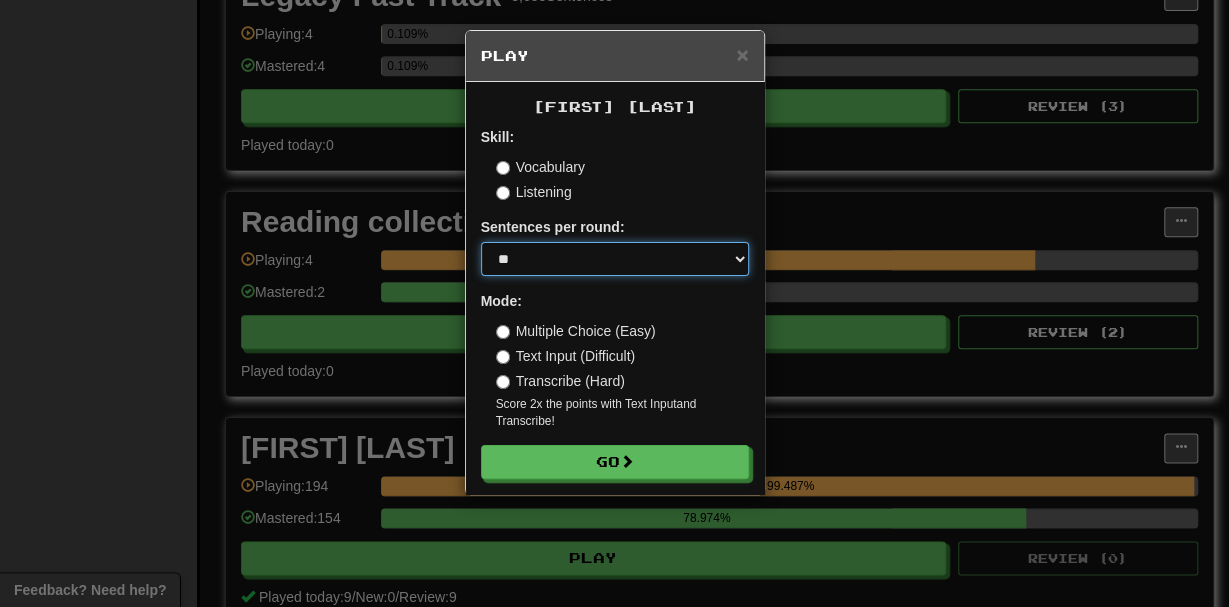 click on "* ** ** ** ** ** *** ********" at bounding box center [615, 259] 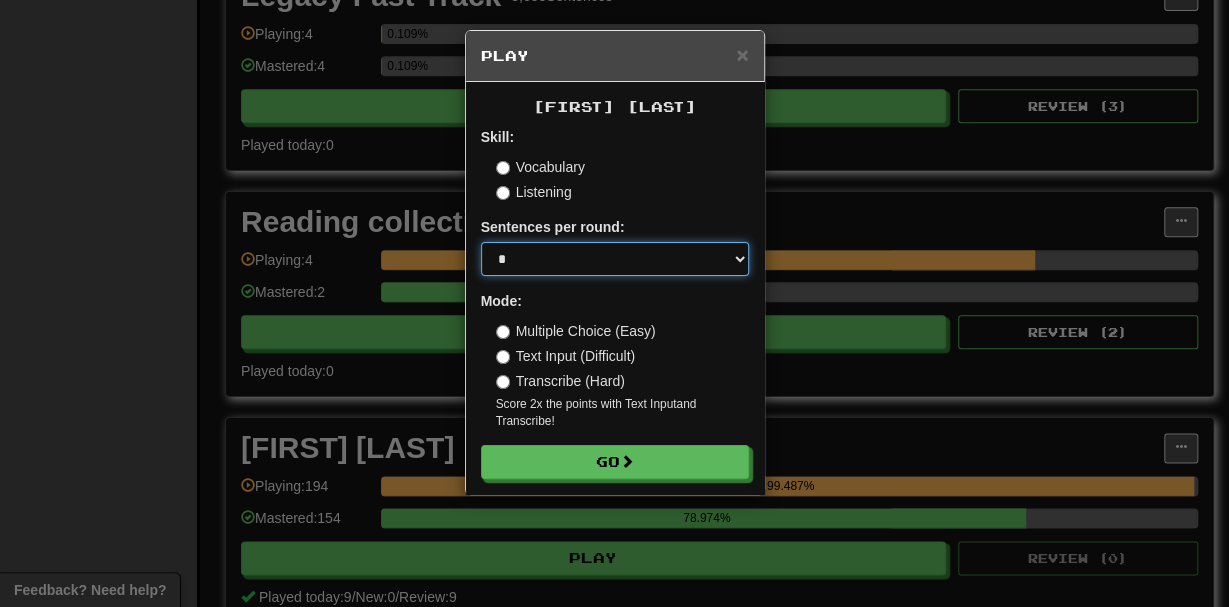 click on "*" at bounding box center [0, 0] 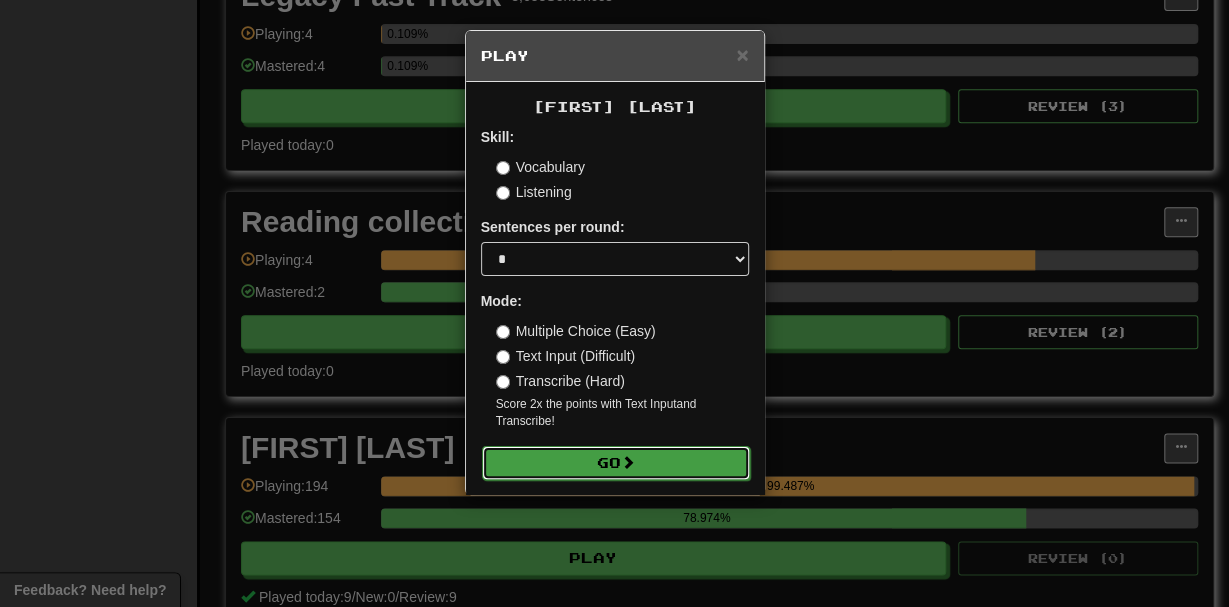click on "Go" at bounding box center [616, 463] 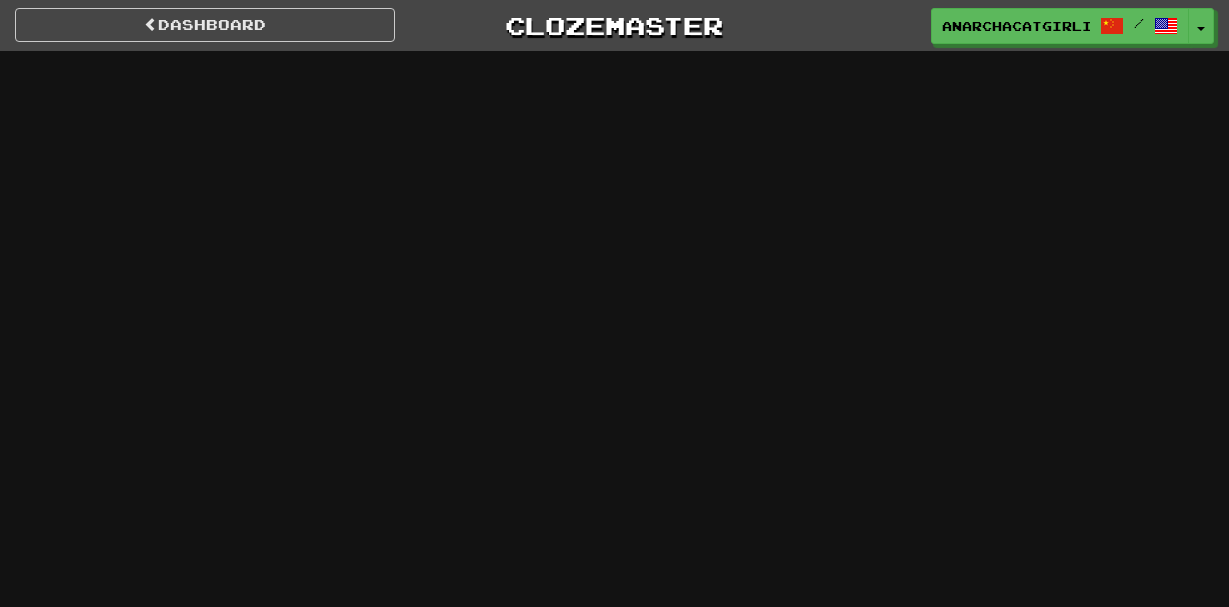 scroll, scrollTop: 0, scrollLeft: 0, axis: both 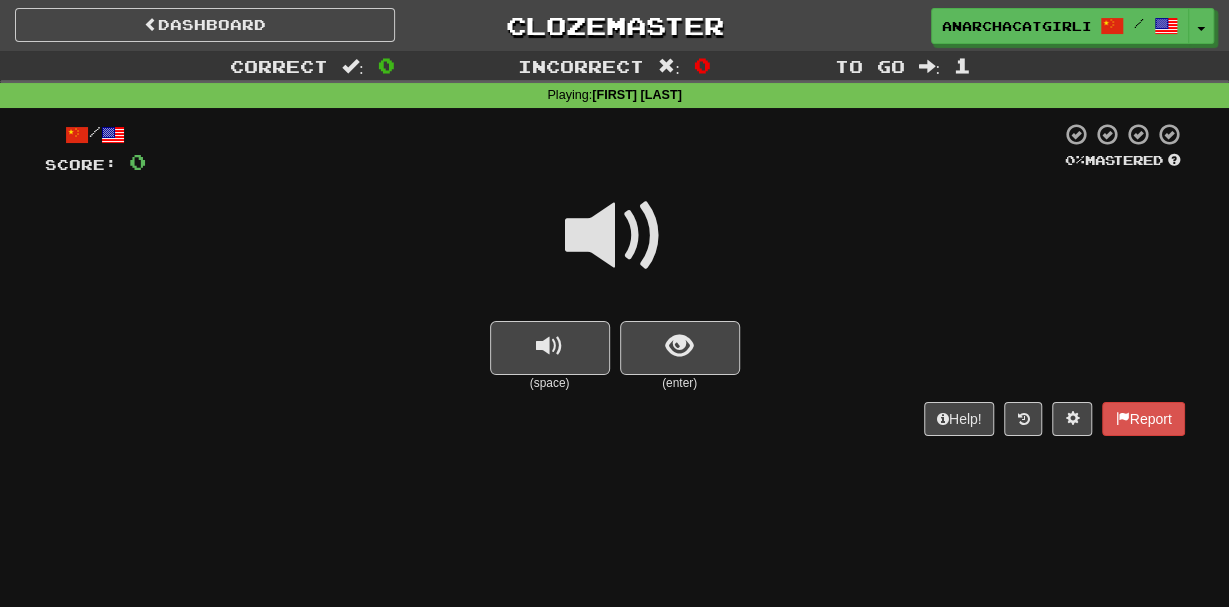 click at bounding box center [615, 249] 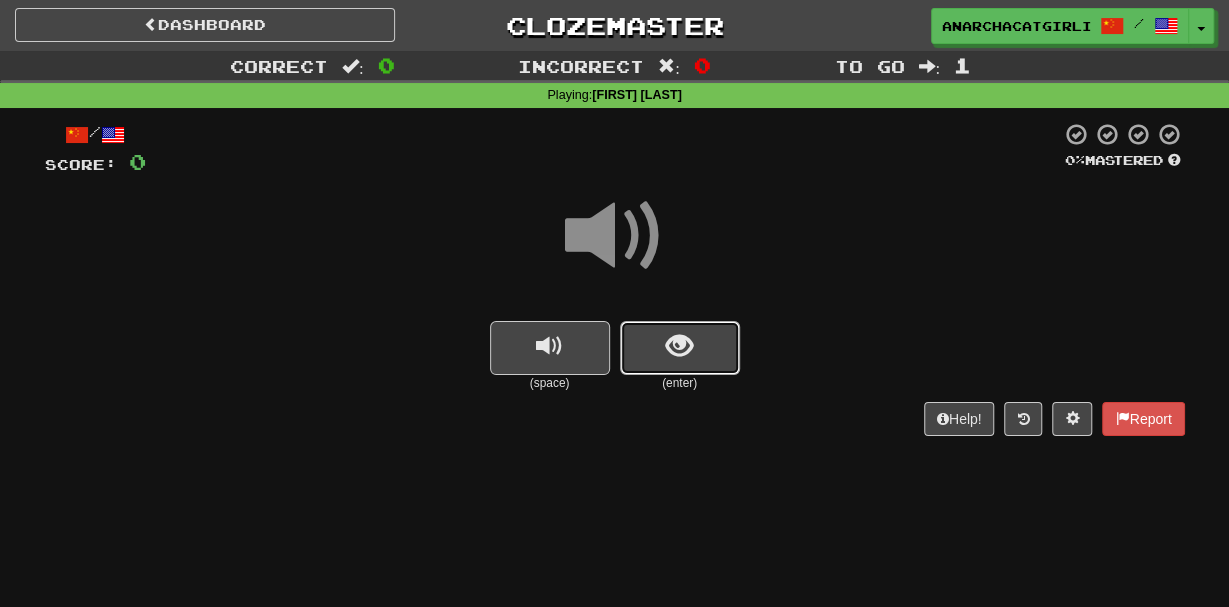 click at bounding box center [680, 348] 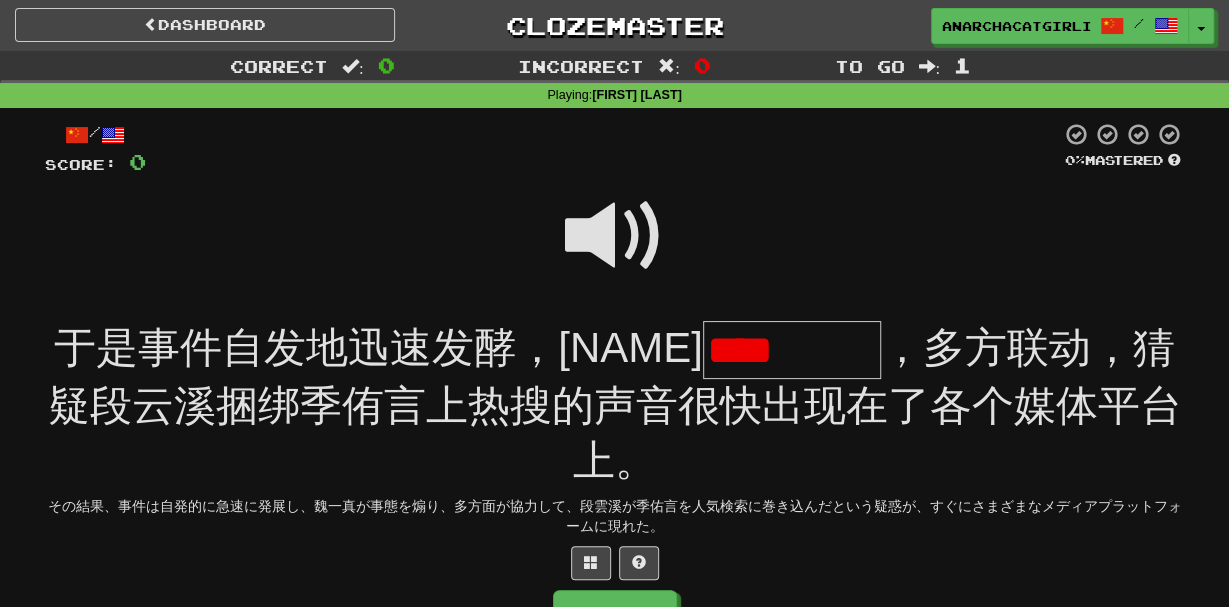 scroll, scrollTop: 0, scrollLeft: 0, axis: both 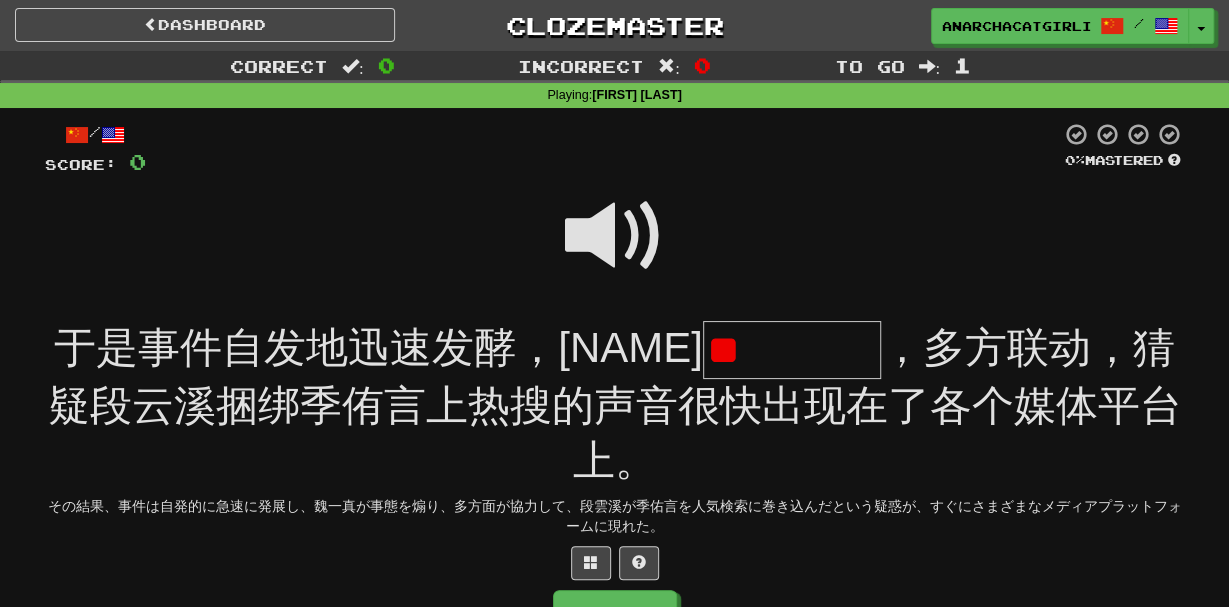 type on "*" 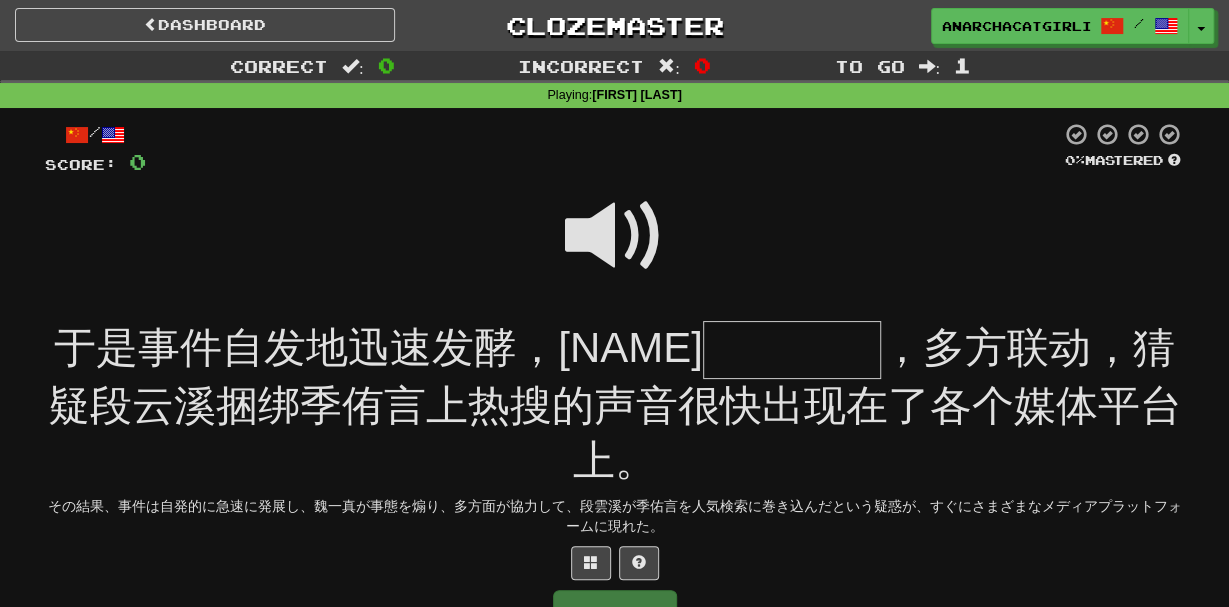 click at bounding box center (615, 236) 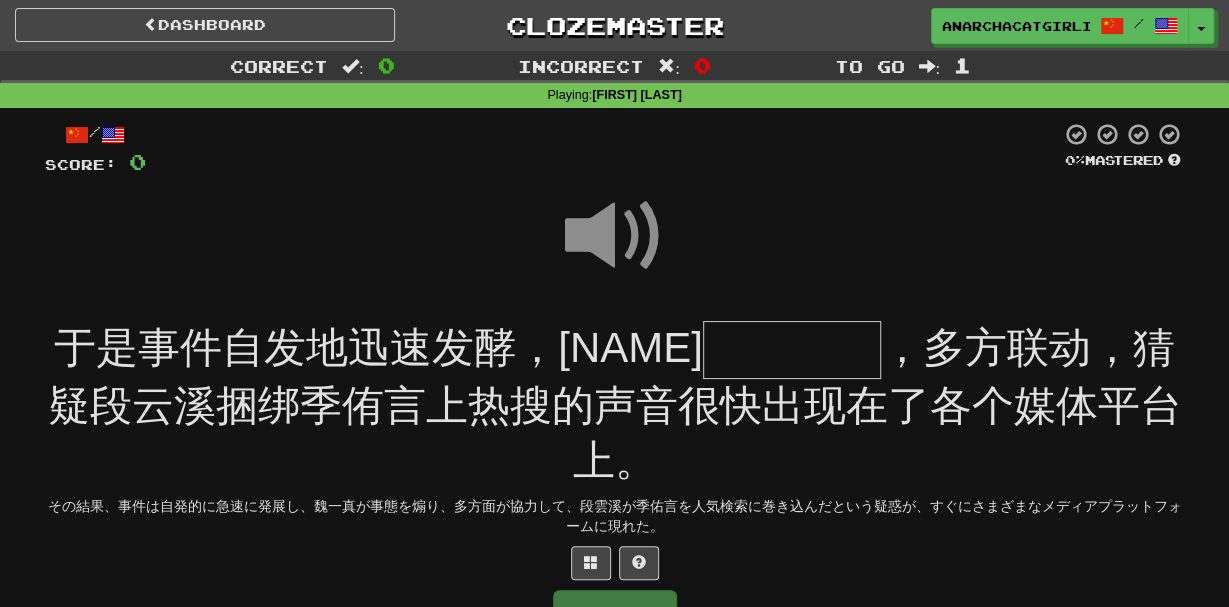 click at bounding box center (792, 350) 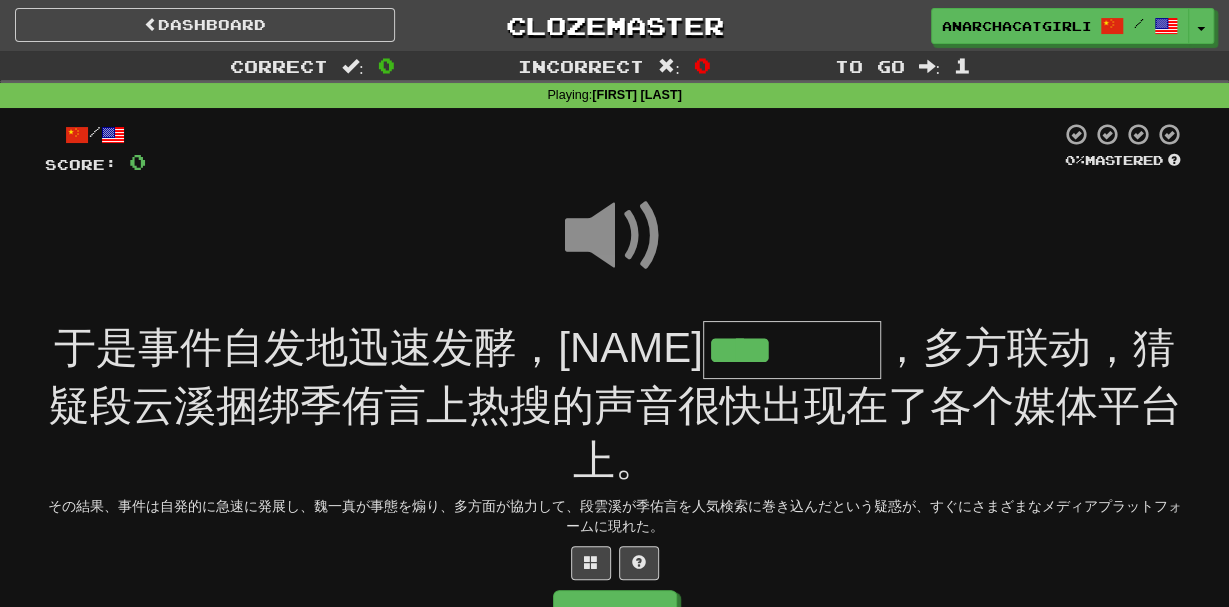 scroll, scrollTop: 0, scrollLeft: 0, axis: both 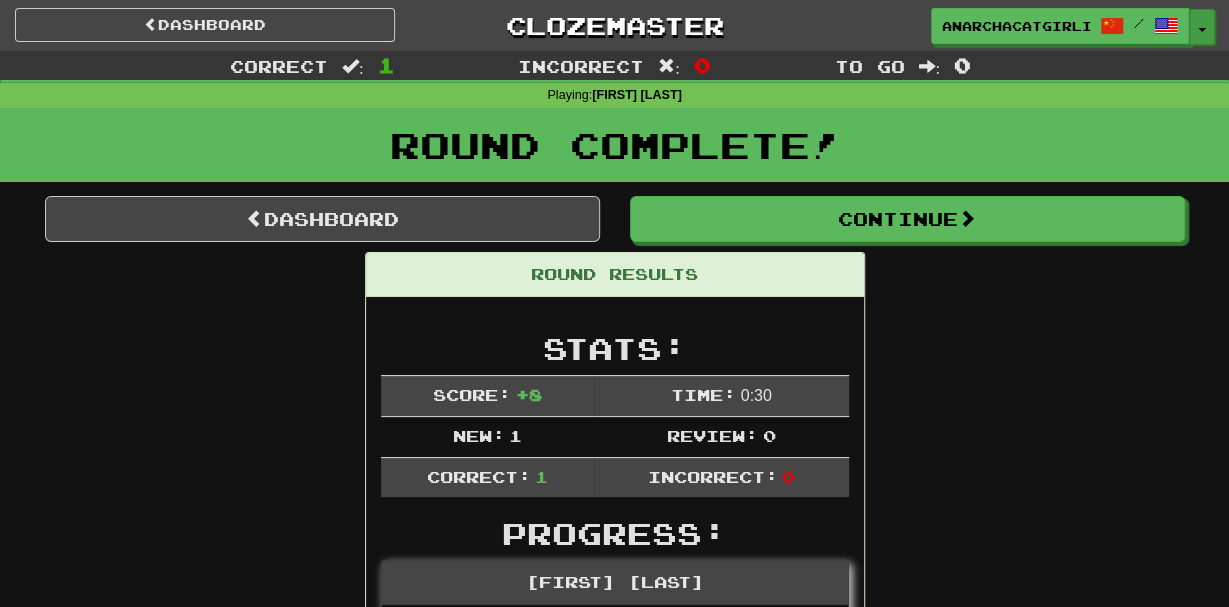click on "Toggle Dropdown" at bounding box center [1202, 27] 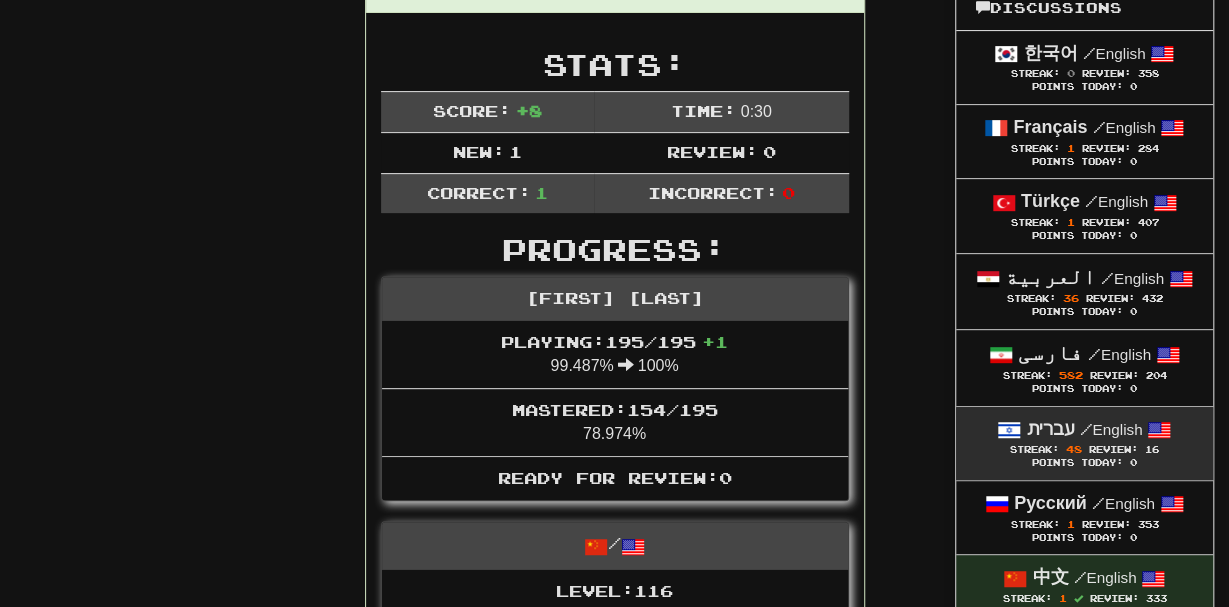 scroll, scrollTop: 281, scrollLeft: 0, axis: vertical 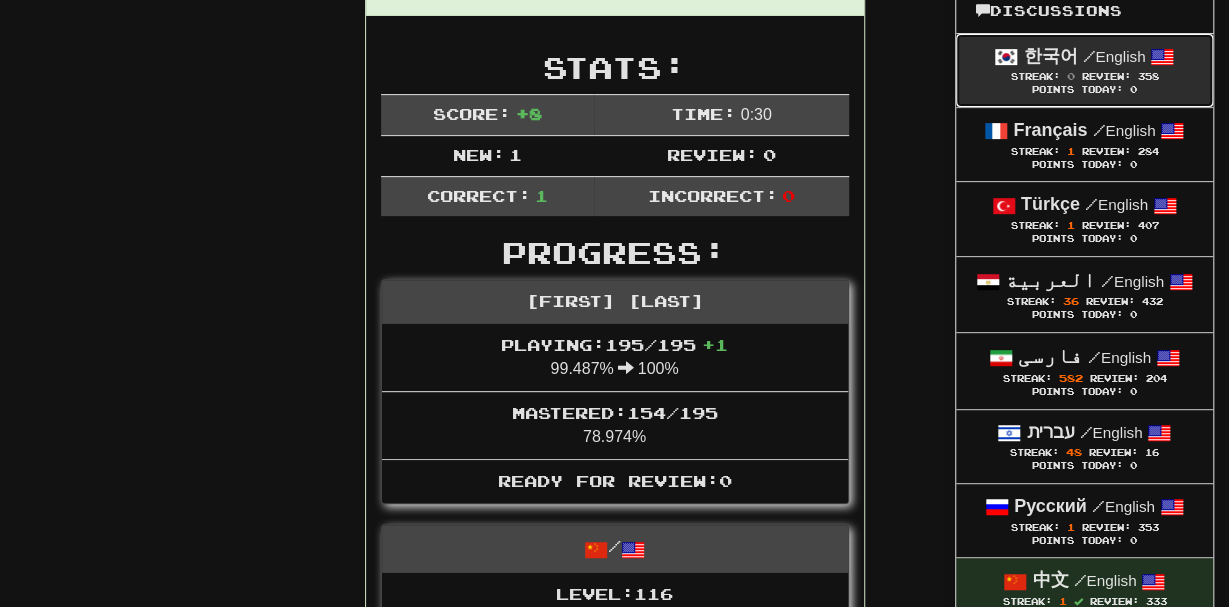 click on "/
English" at bounding box center (1113, 56) 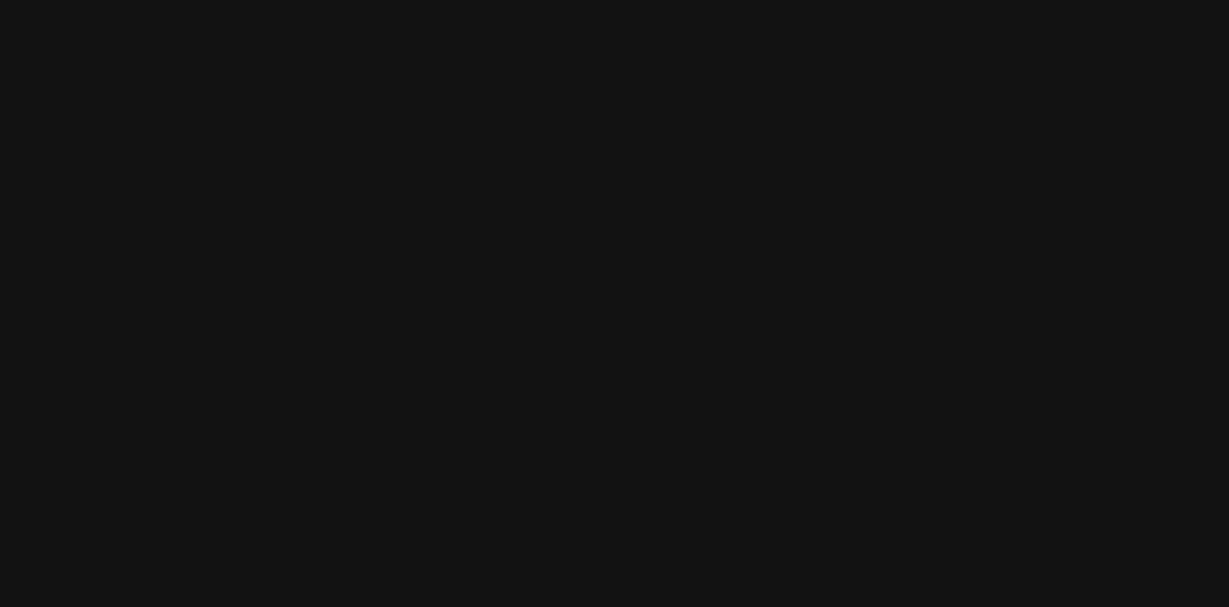 scroll, scrollTop: 0, scrollLeft: 0, axis: both 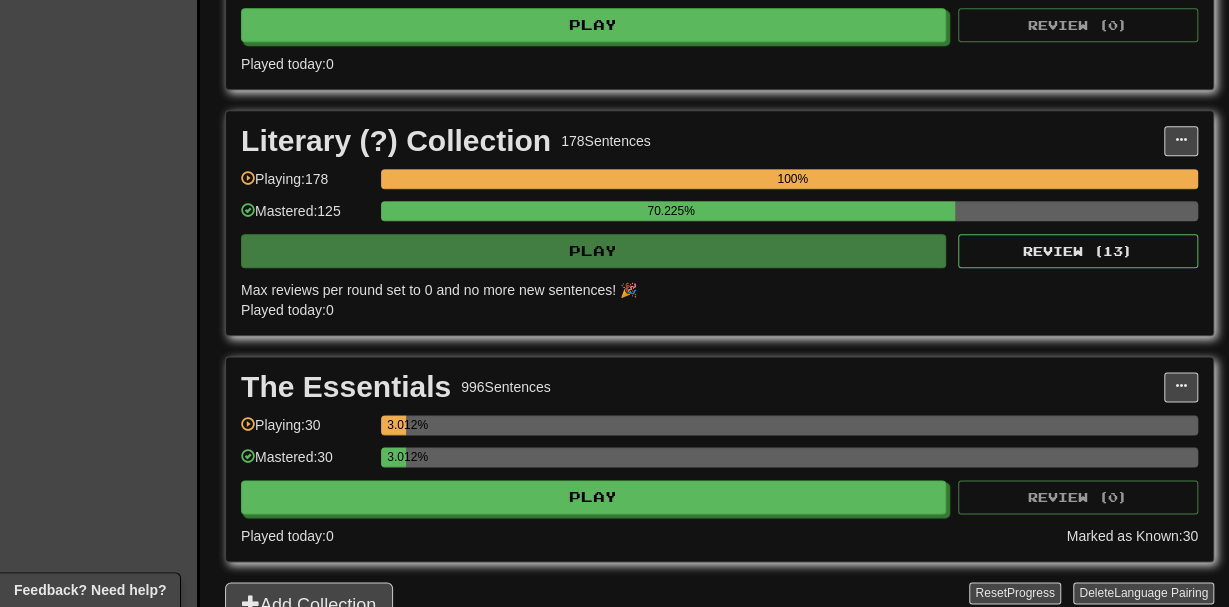 click on "Literary (?) Collection 178  Sentences Add Sentences Manage Sentences Edit Collection Unpin from Dashboard  Playing:  178 100%  Mastered:  125 70.225% Play Review ( 13 ) Max reviews per round set to 0 and no more new sentences! 🎉 Played today:  0" at bounding box center (719, 223) 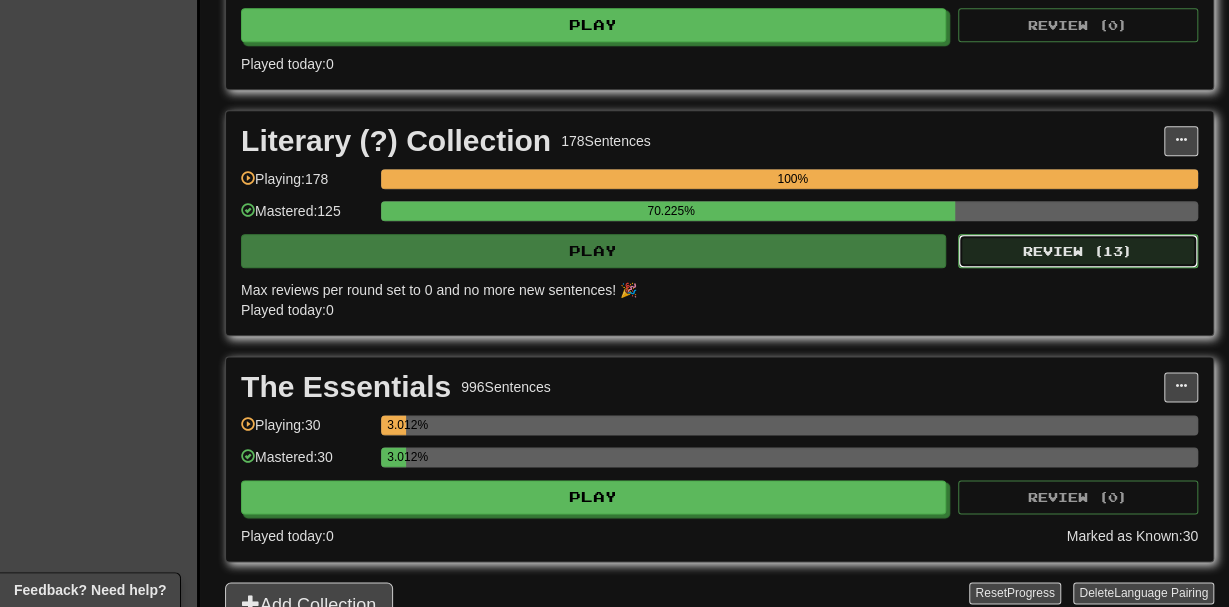 click on "Review ( 13 )" at bounding box center [1078, 251] 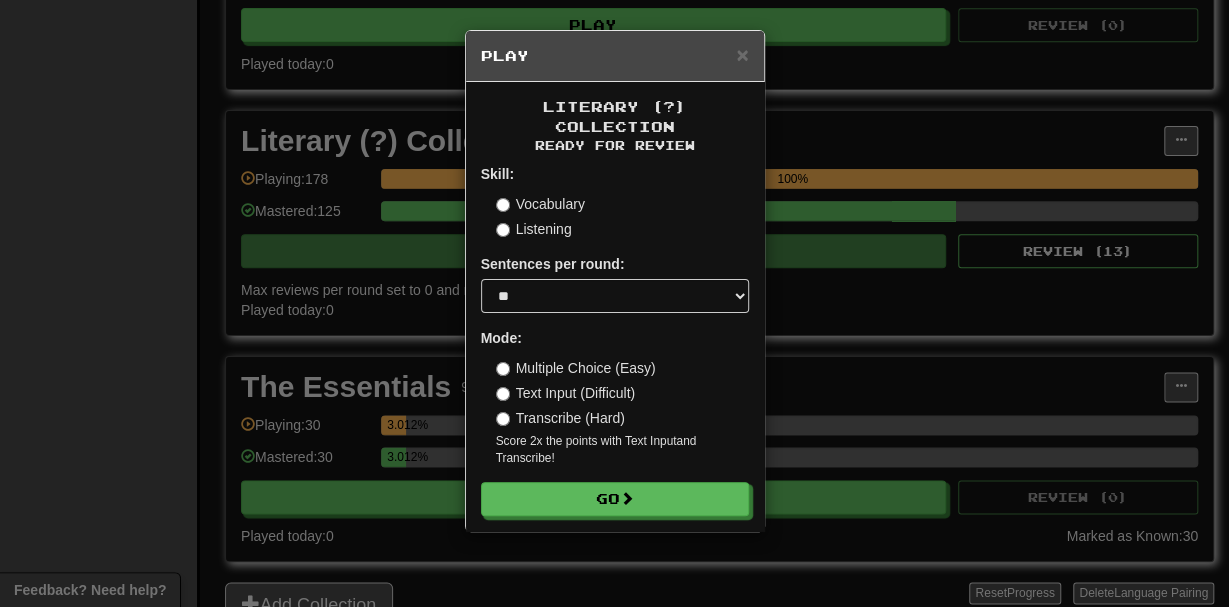 click on "× Play Literary (?) Collection Ready for Review Skill: Vocabulary Listening Sentences per round: * ** ** ** ** ** *** ******** Mode: Multiple Choice (Easy) Text Input (Difficult) Transcribe (Hard) Score 2x the points with Text Input  and Transcribe ! Go" at bounding box center [614, 303] 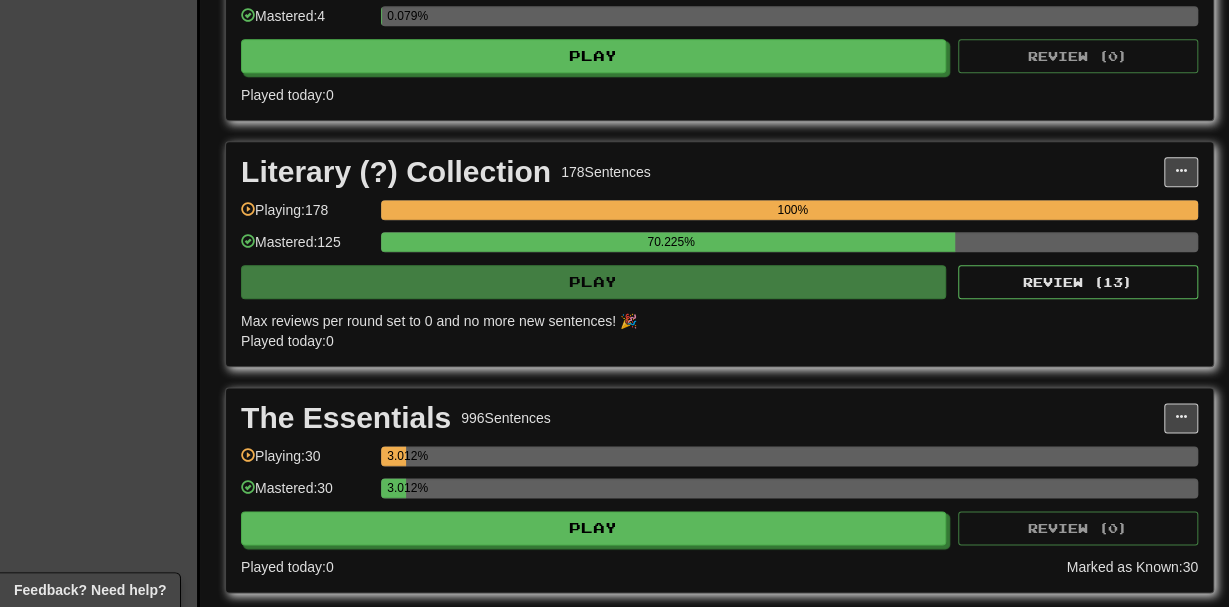 scroll, scrollTop: 1019, scrollLeft: 0, axis: vertical 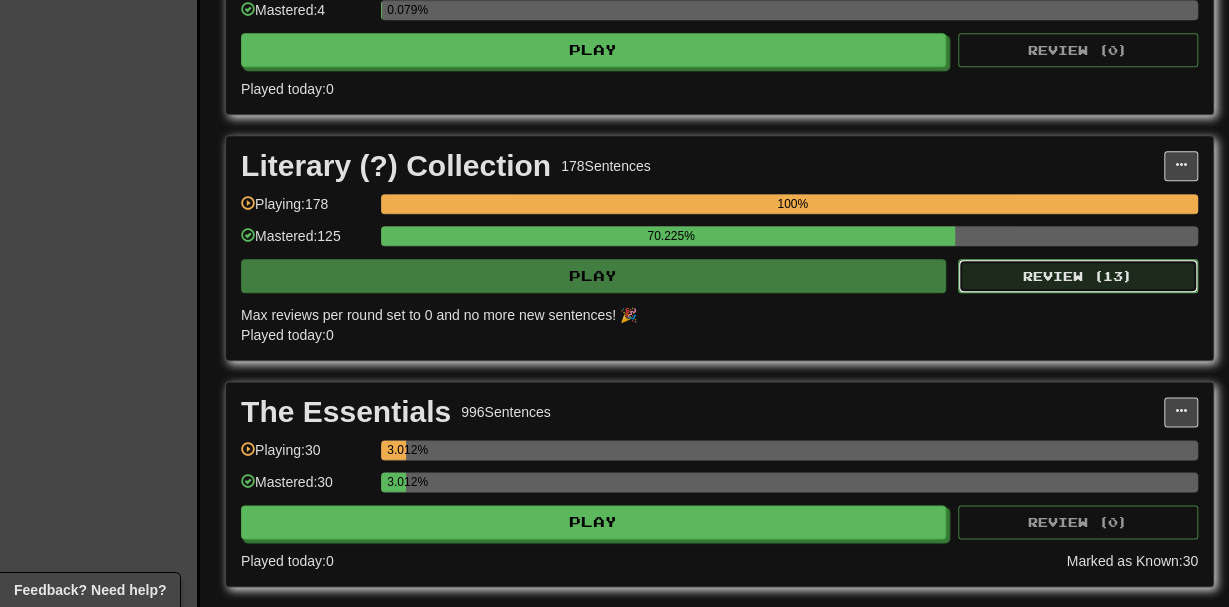 click on "Review ( 13 )" at bounding box center (1078, 277) 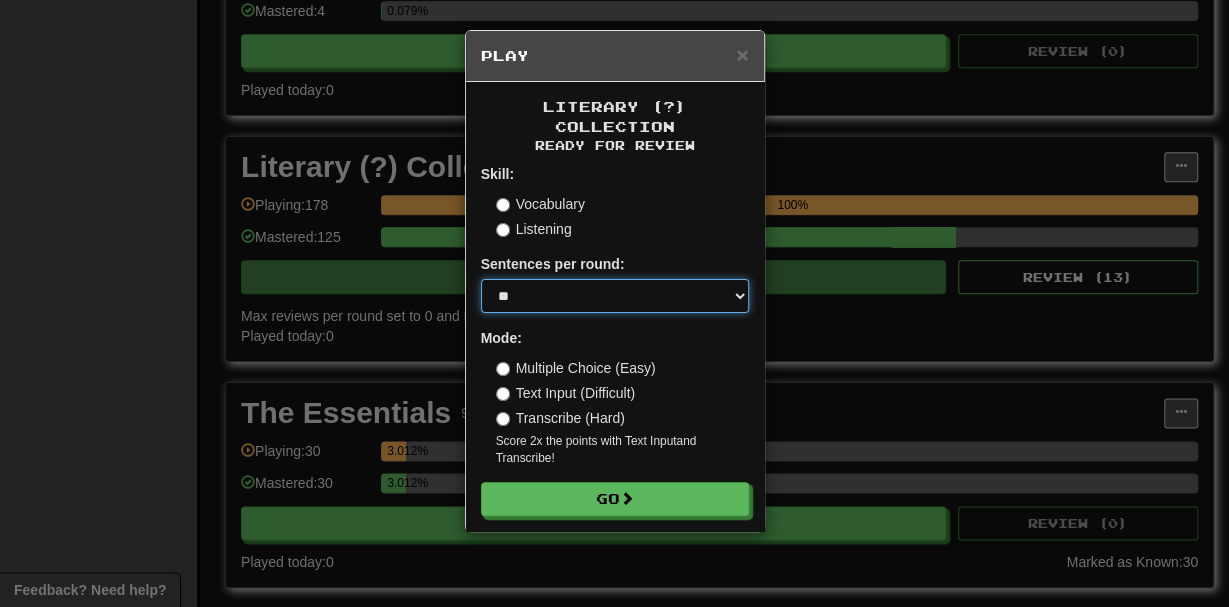 click on "* ** ** ** ** ** *** ********" at bounding box center [615, 296] 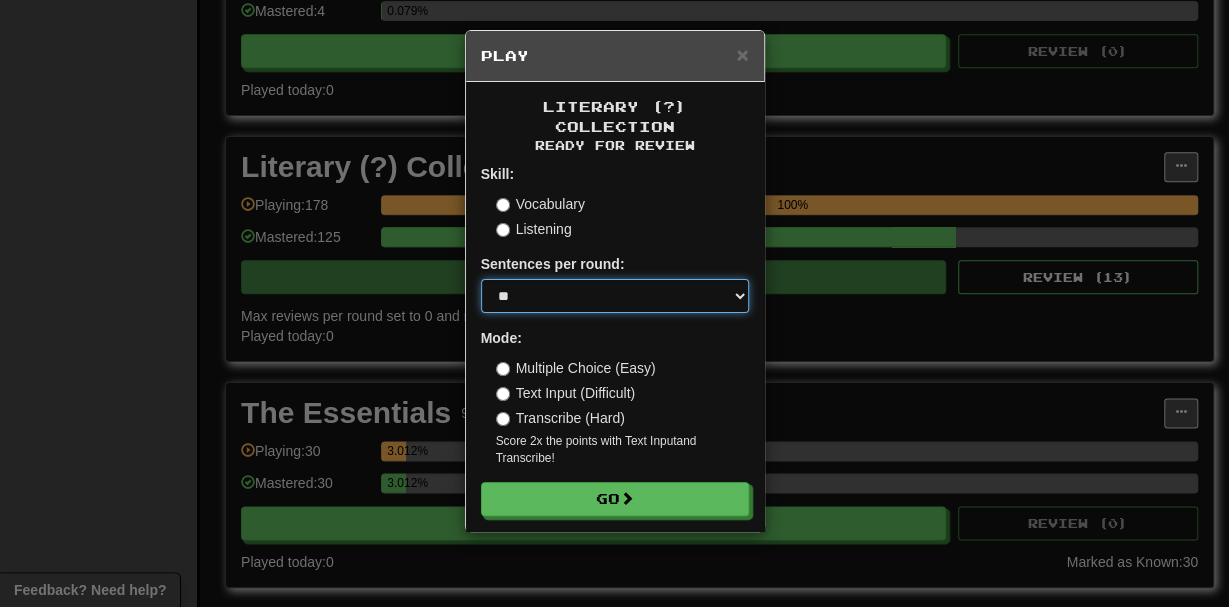 select on "**" 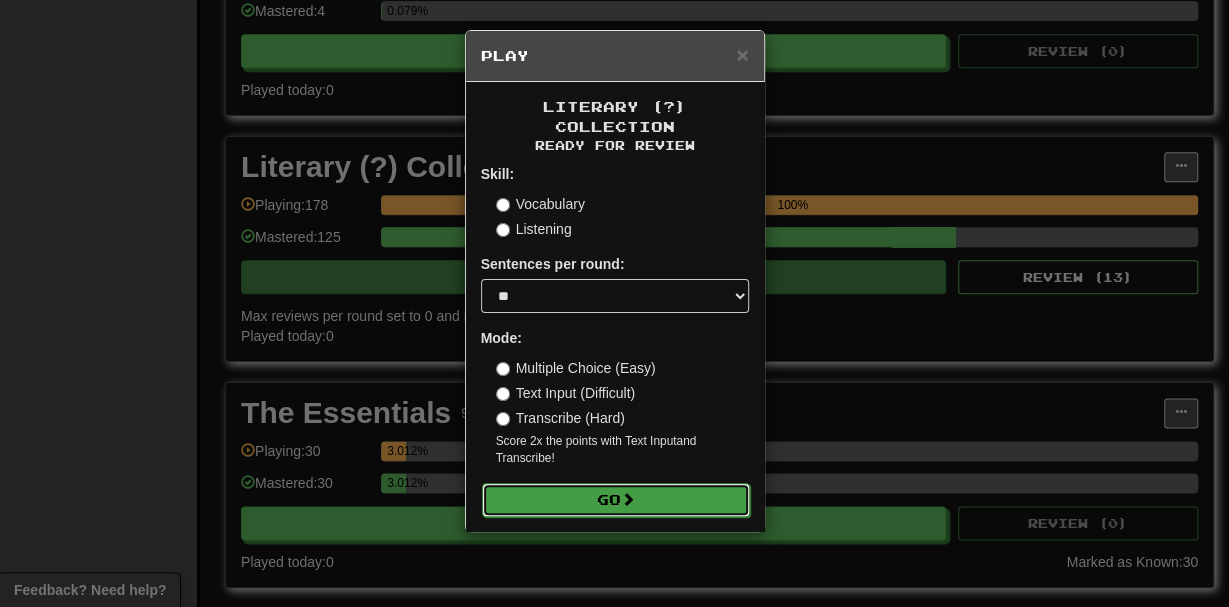 click on "Go" at bounding box center [616, 500] 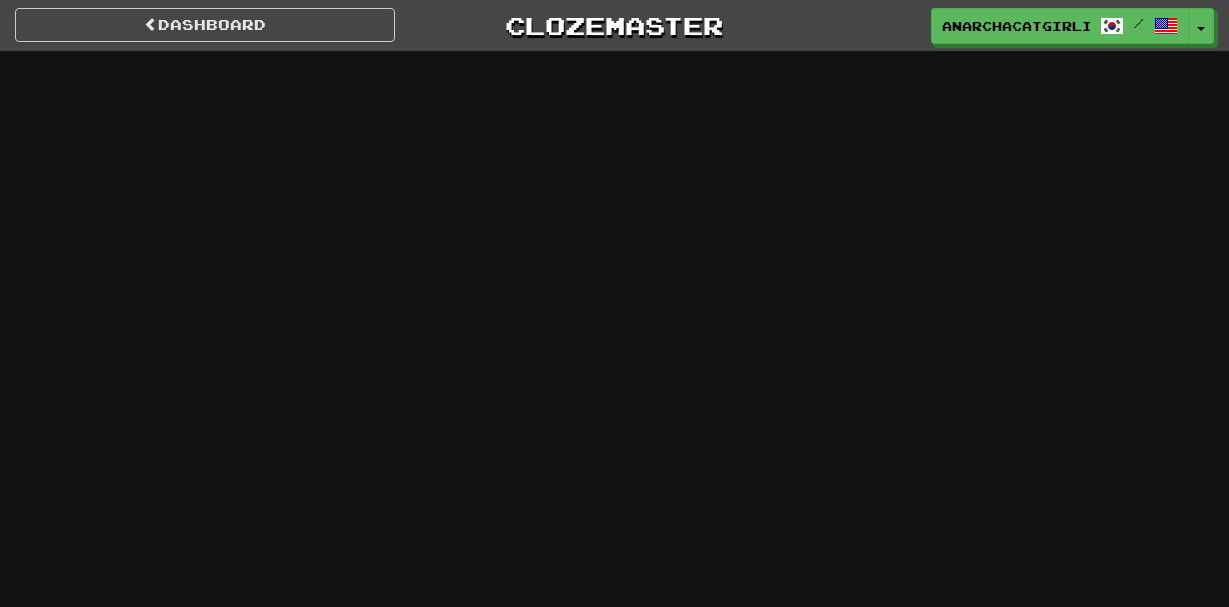 scroll, scrollTop: 0, scrollLeft: 0, axis: both 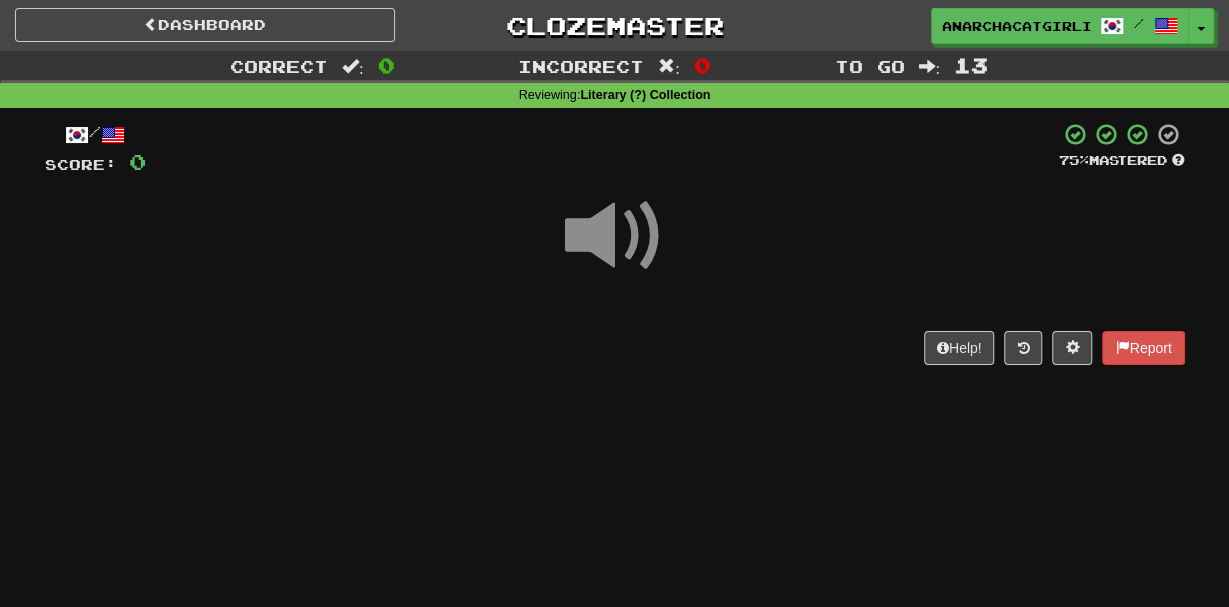 click at bounding box center (615, 249) 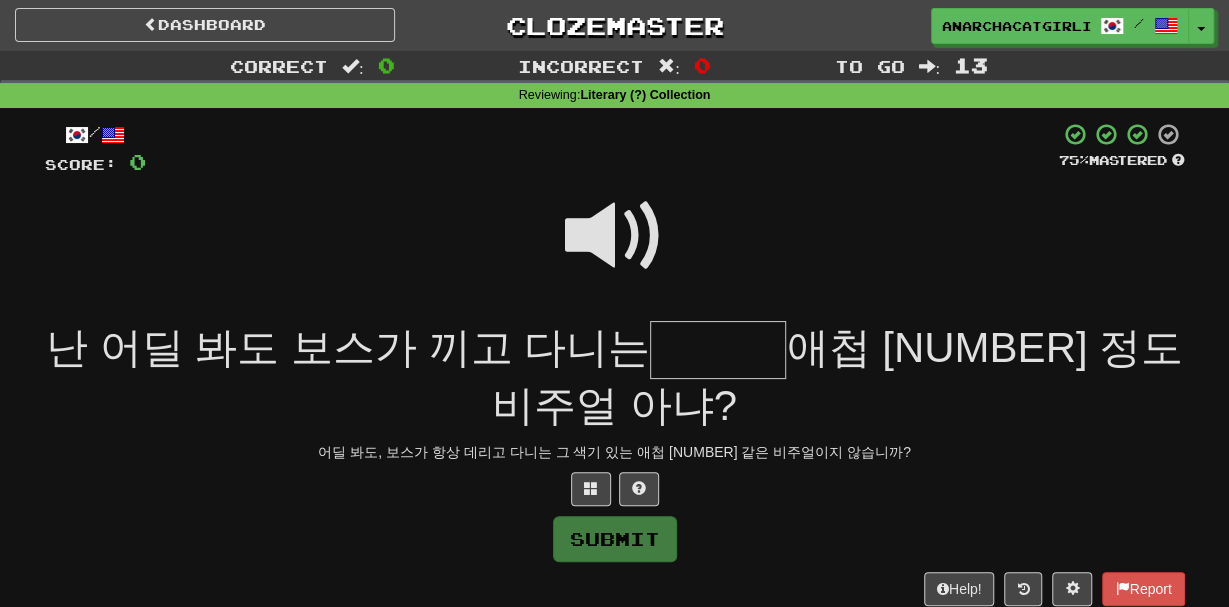 type on "*" 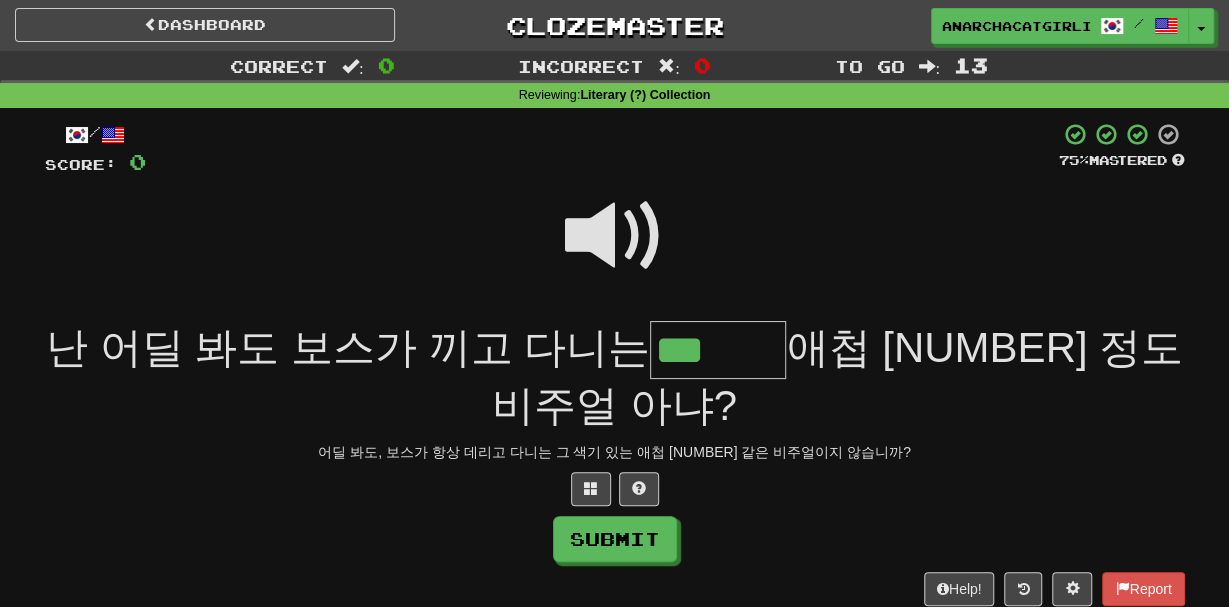 type on "***" 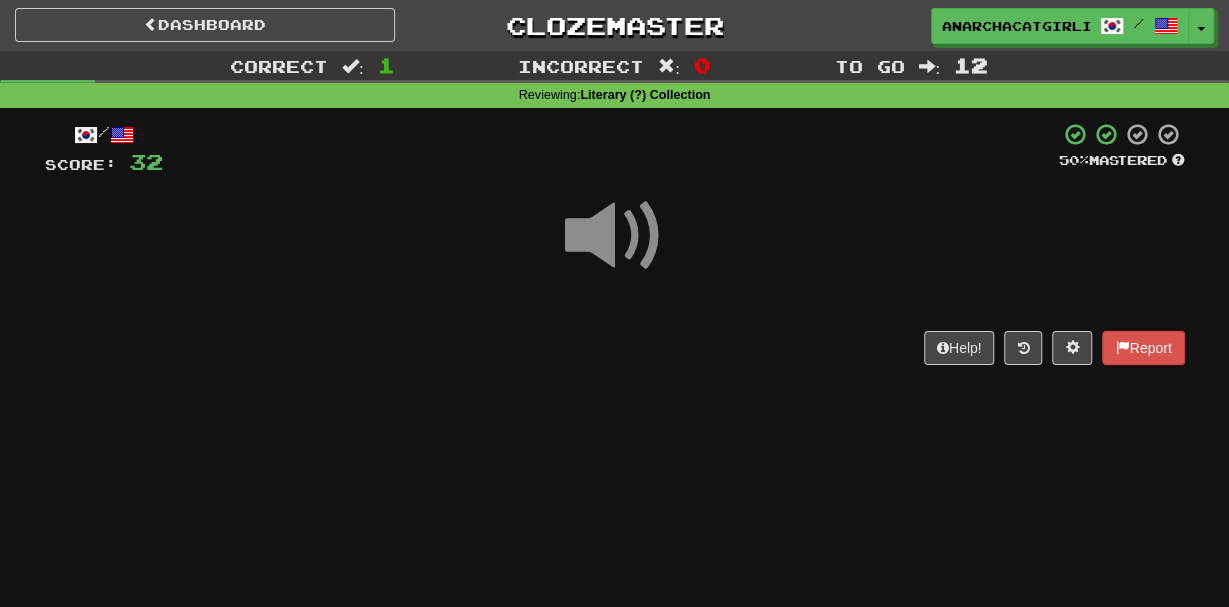 click on "Dashboard
Clozemaster
anarchacatgirlism
/
Toggle Dropdown
Dashboard
Leaderboard
Activity Feed
Notifications
20
Profile
Discussions
한국어
/
English
Streak:
0
Review:
358
Points Today: 0
Français
/
English
Streak:
1
Review:
284
Points Today: 0
Türkçe
/
English
Streak:
1
Review:
407
Points Today: 0
العربية
/
English
Streak:
36
Review:
432
Points Today: 0
فارسی
/
English
Streak:
582
Review:
204
Points Today: 0
עברית
/
English
Streak:
48
Review:
16
Points Today: 0
Русский
/
English
Streak:
1
Review:
353
Points Today: 0" at bounding box center [614, 303] 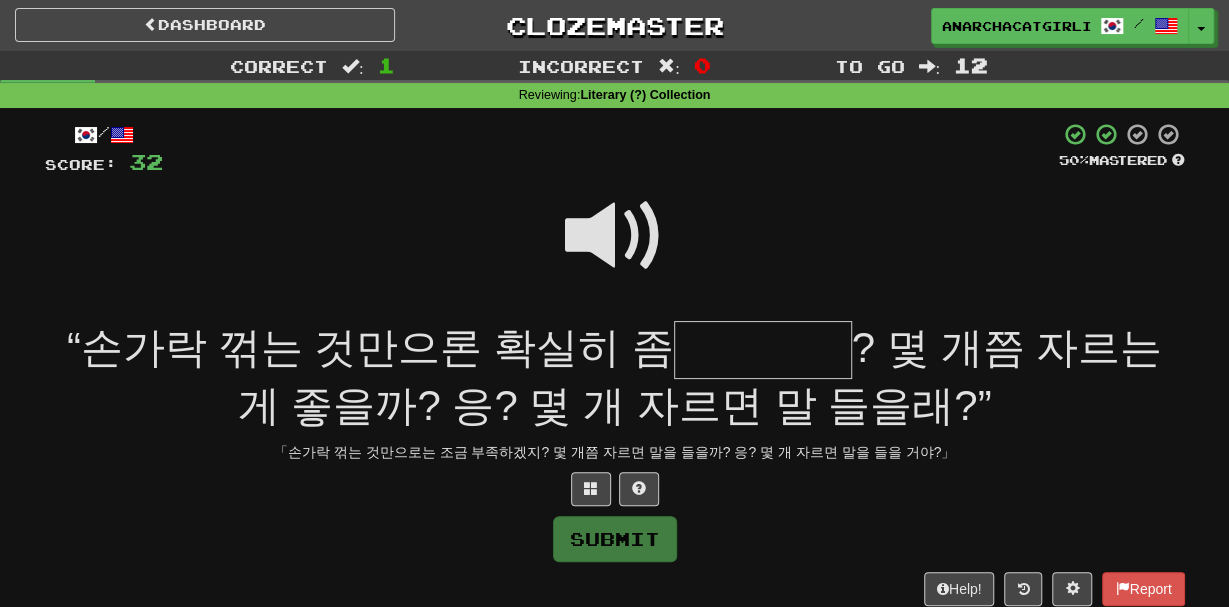 click at bounding box center [615, 236] 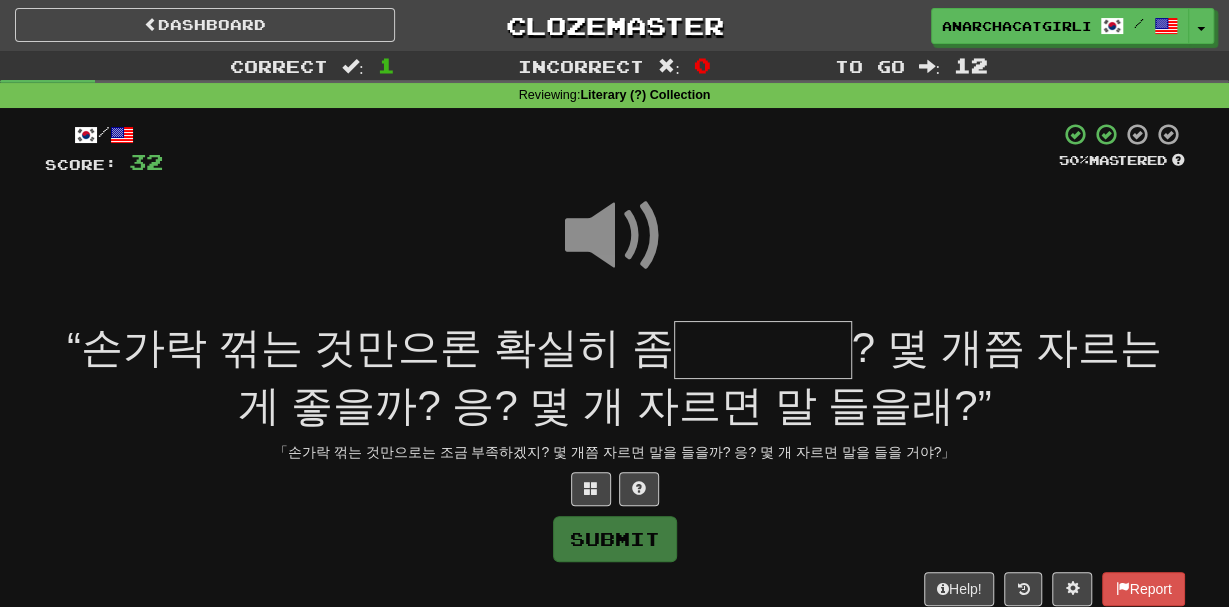 click at bounding box center [615, 236] 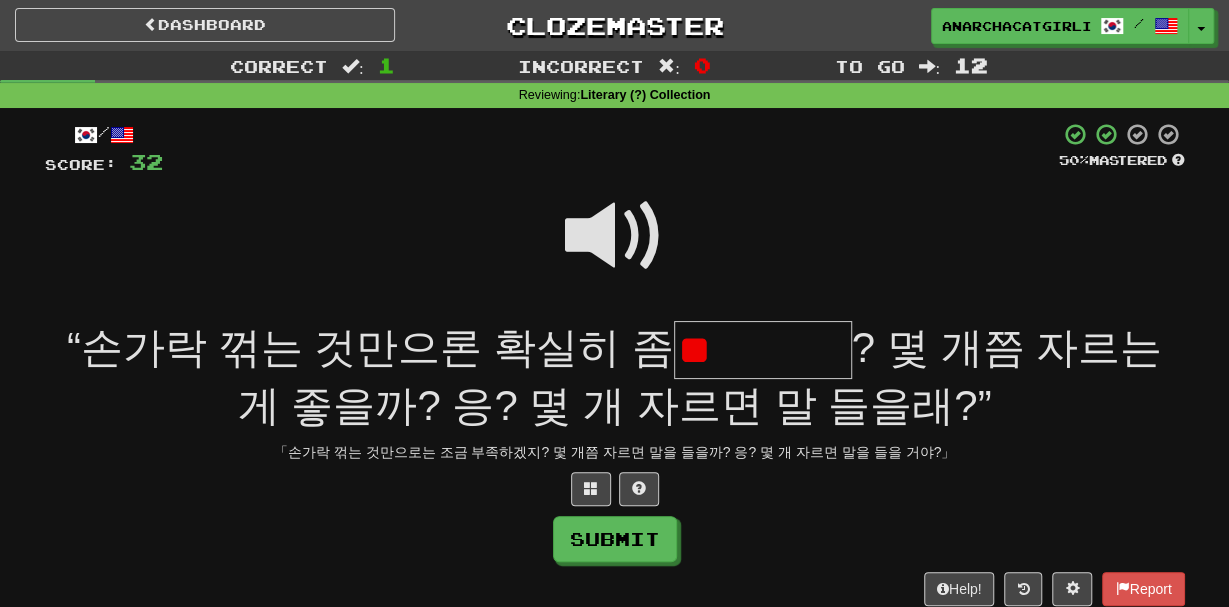 type on "*" 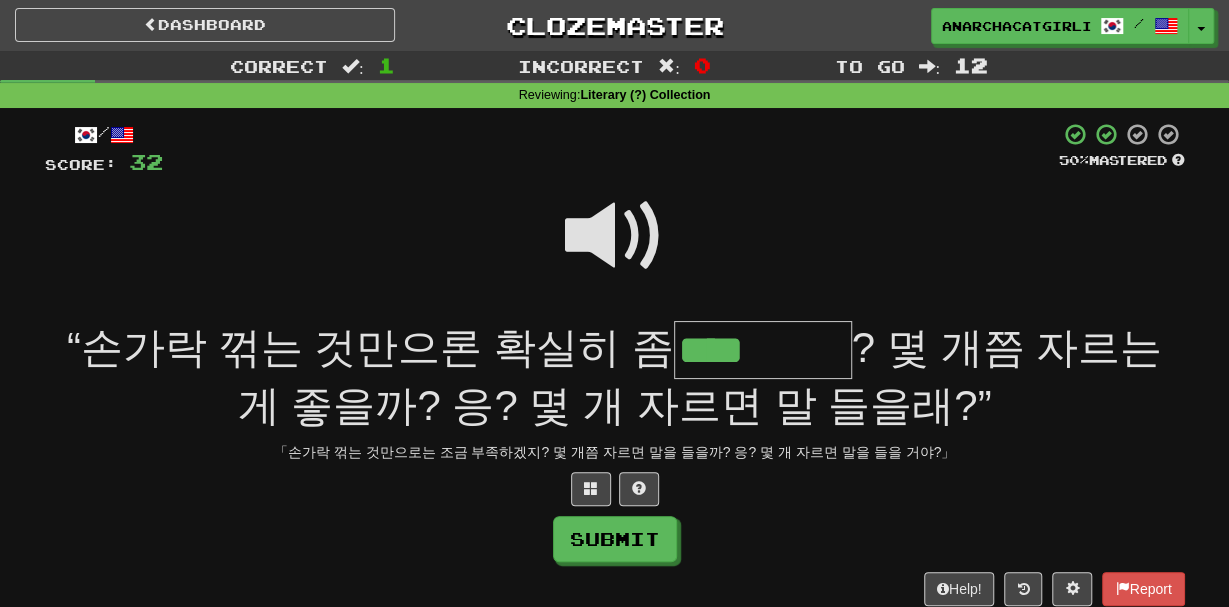 type on "****" 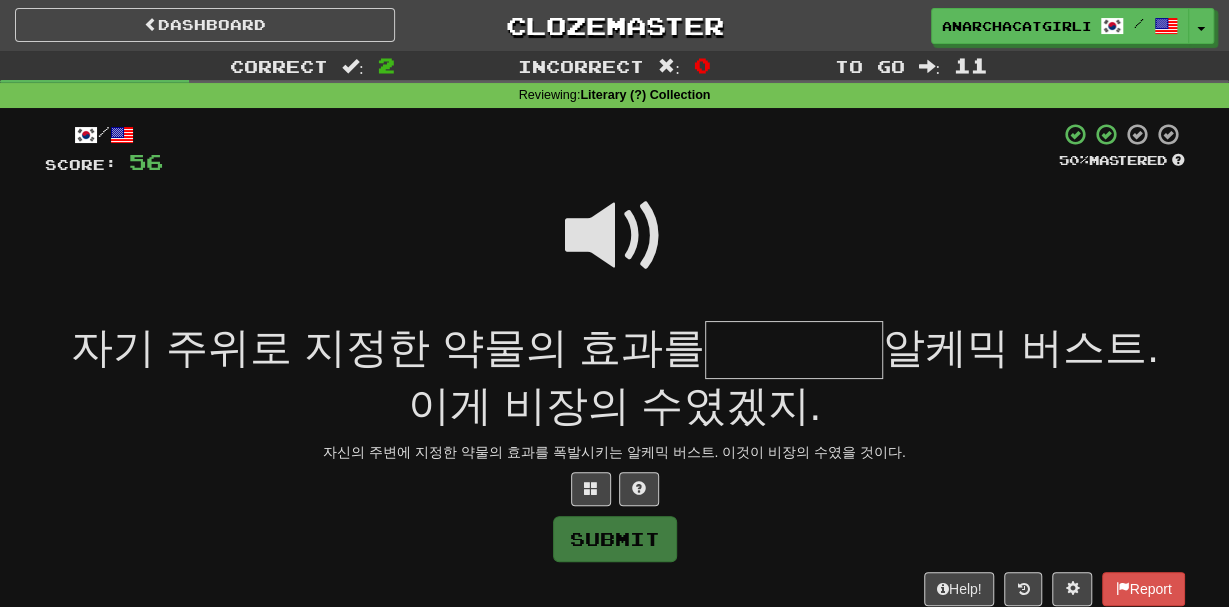 click at bounding box center [615, 236] 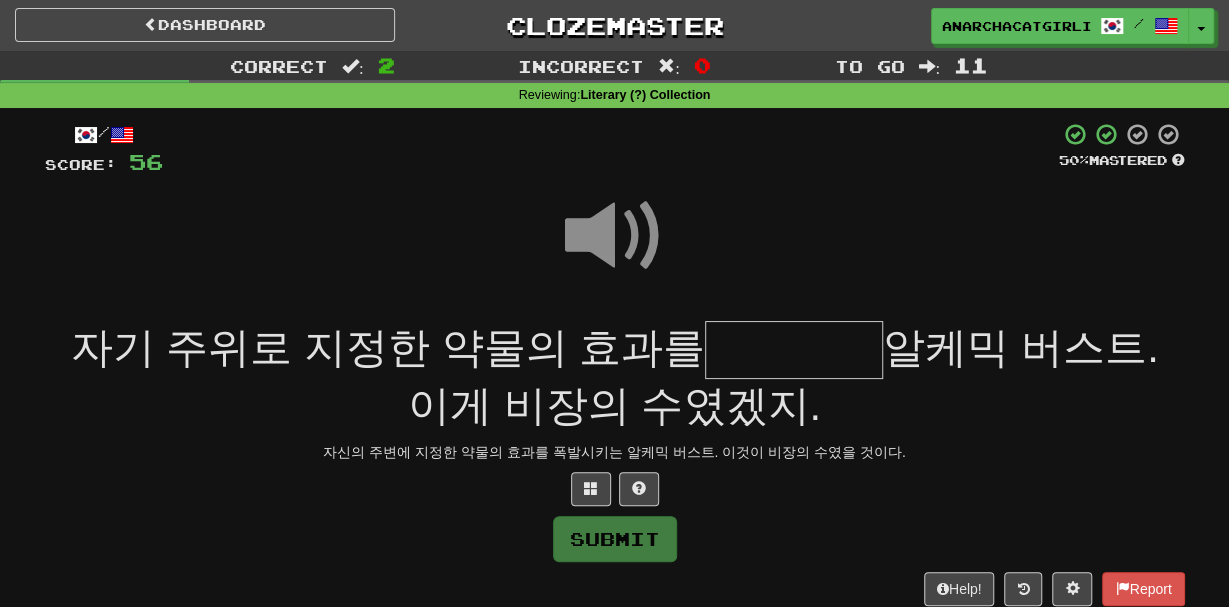 click at bounding box center [794, 350] 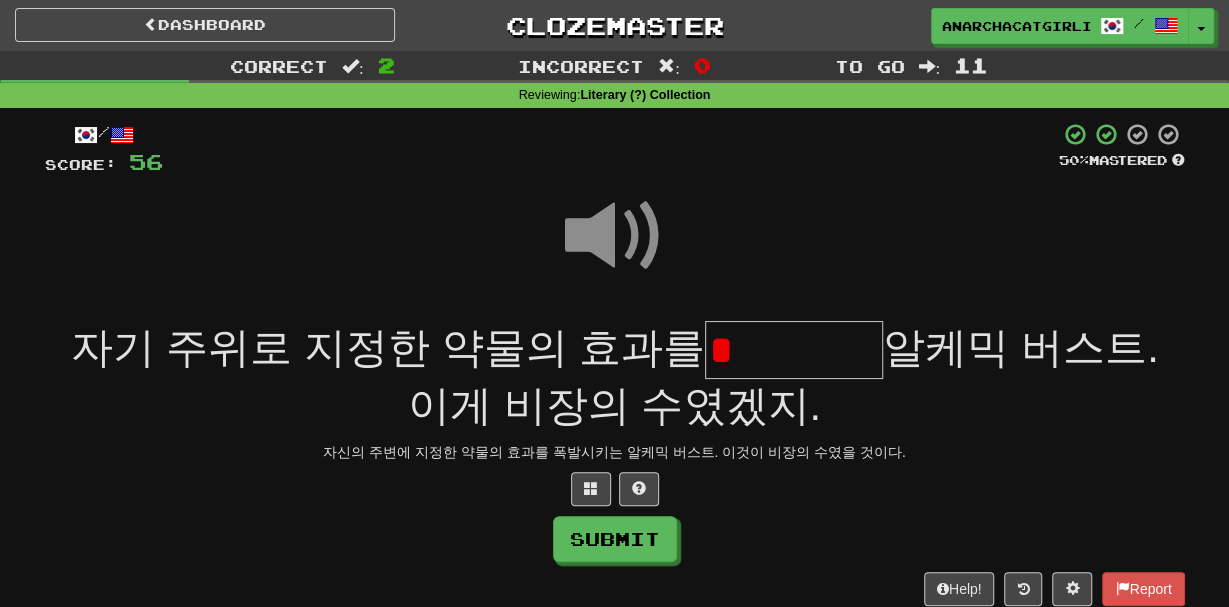 type on "*" 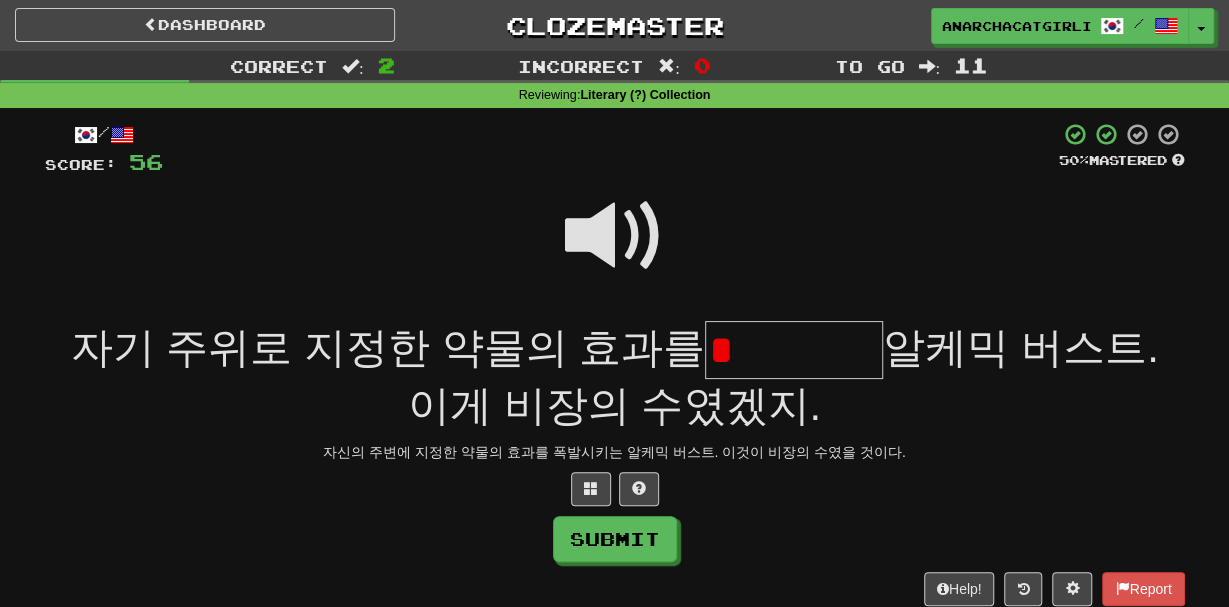 type on "*" 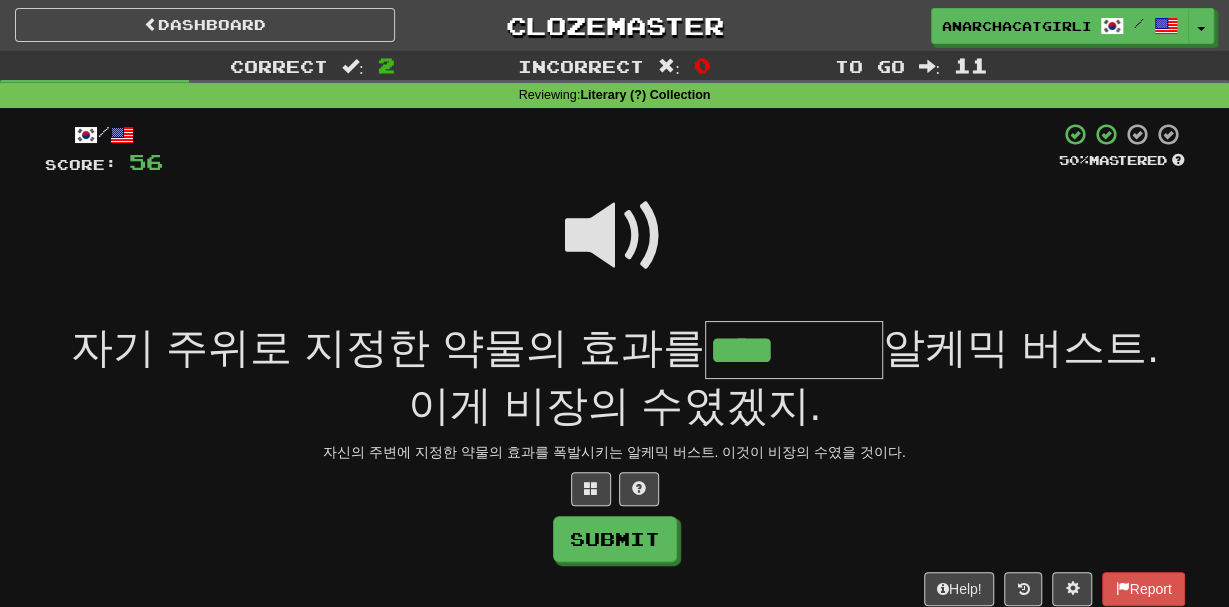 type on "****" 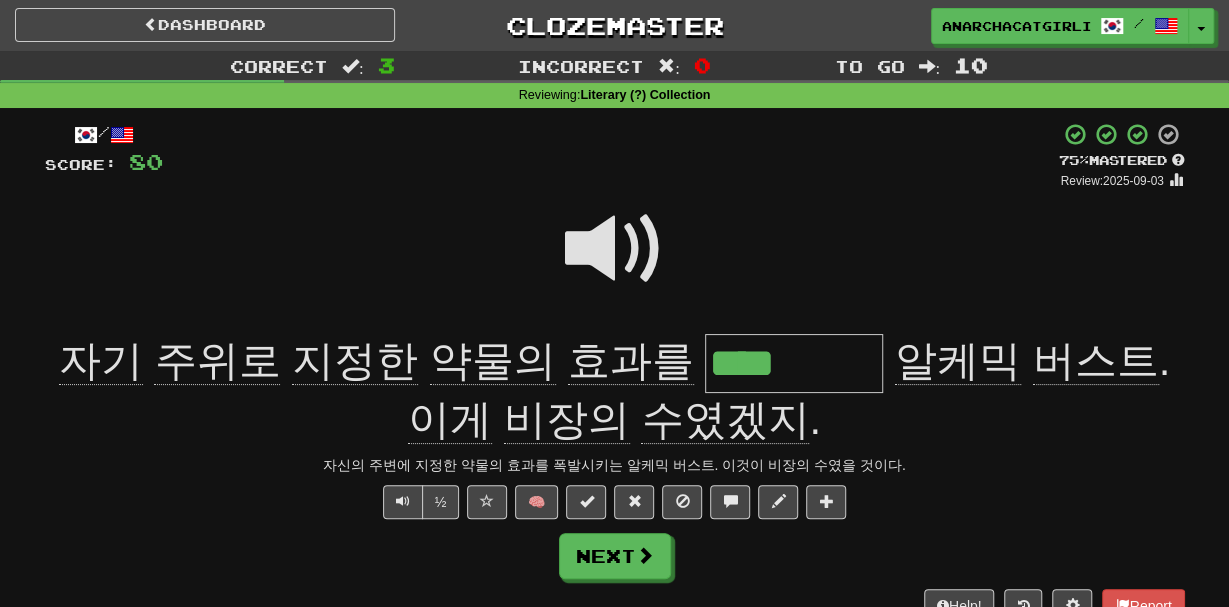 drag, startPoint x: 718, startPoint y: 356, endPoint x: 889, endPoint y: 362, distance: 171.10522 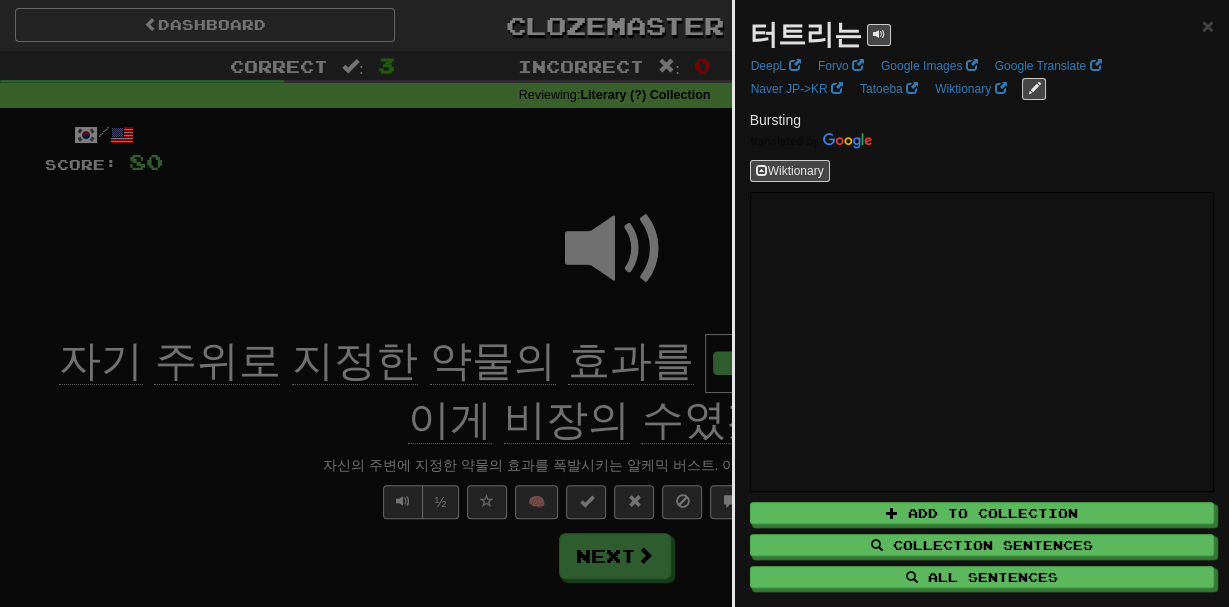 scroll, scrollTop: 0, scrollLeft: 0, axis: both 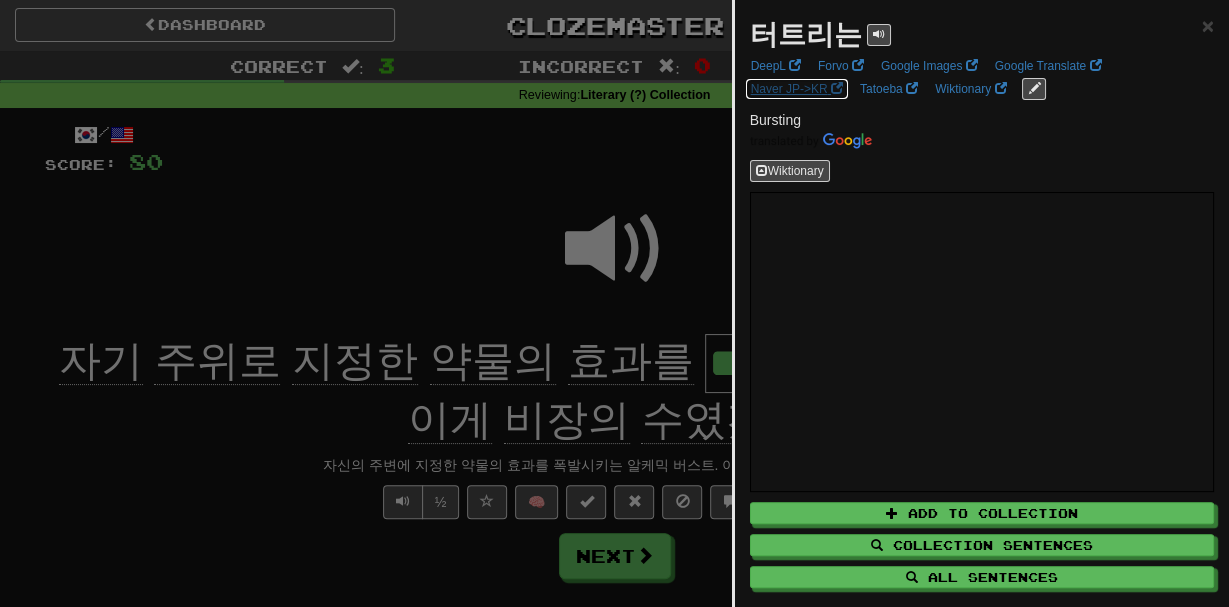 click on "Naver JP->KR" at bounding box center [797, 89] 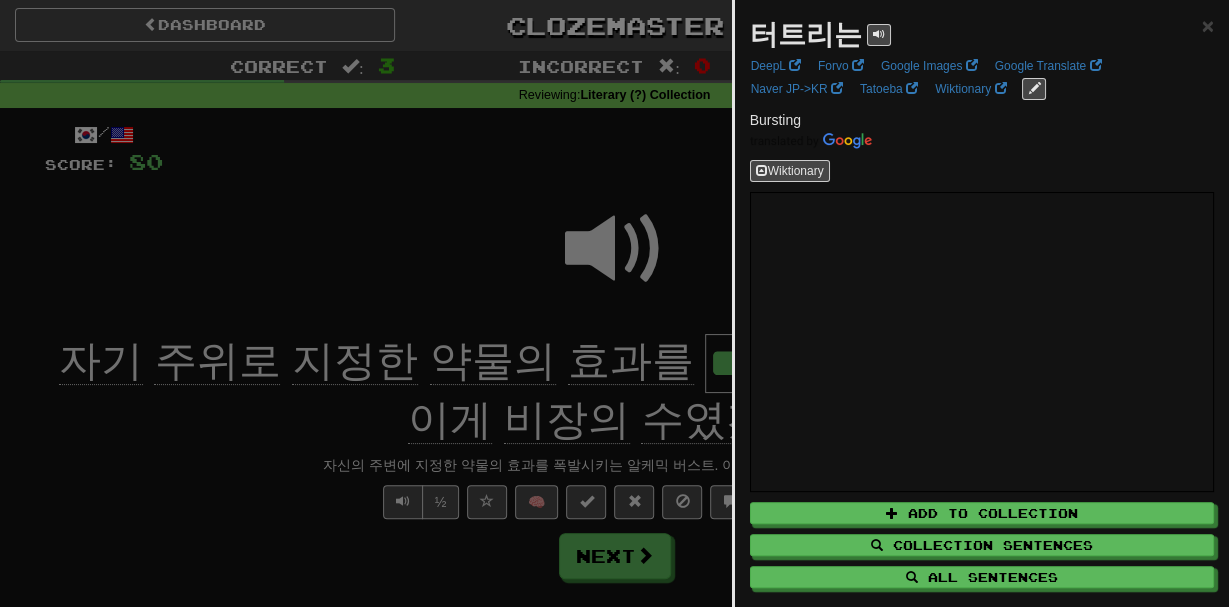 click at bounding box center [614, 303] 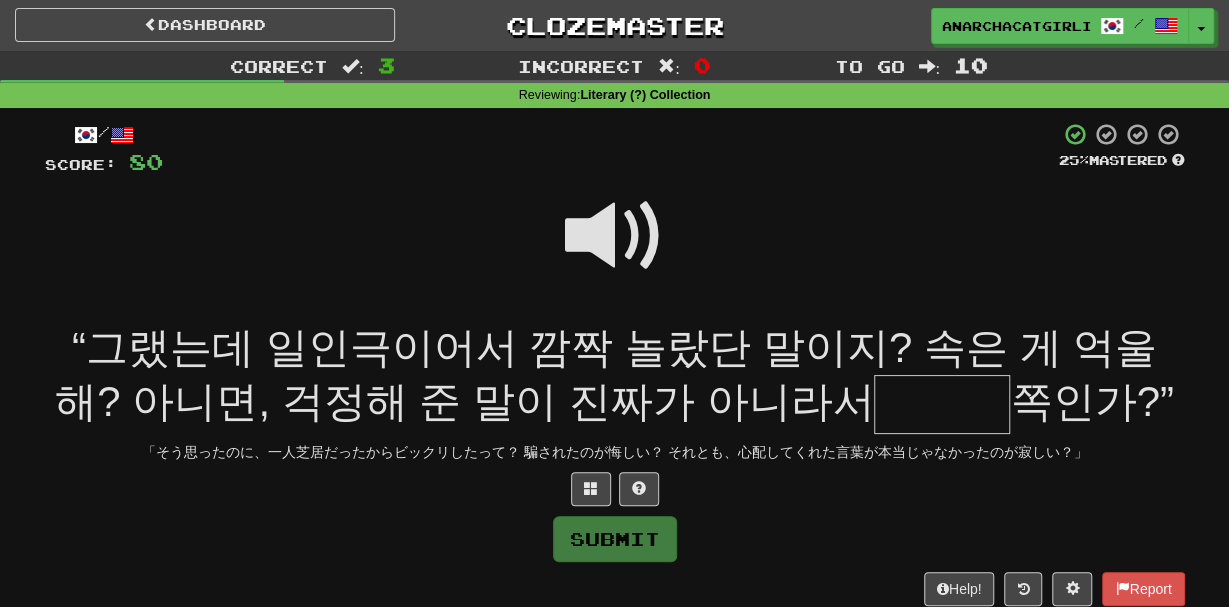 click at bounding box center [615, 249] 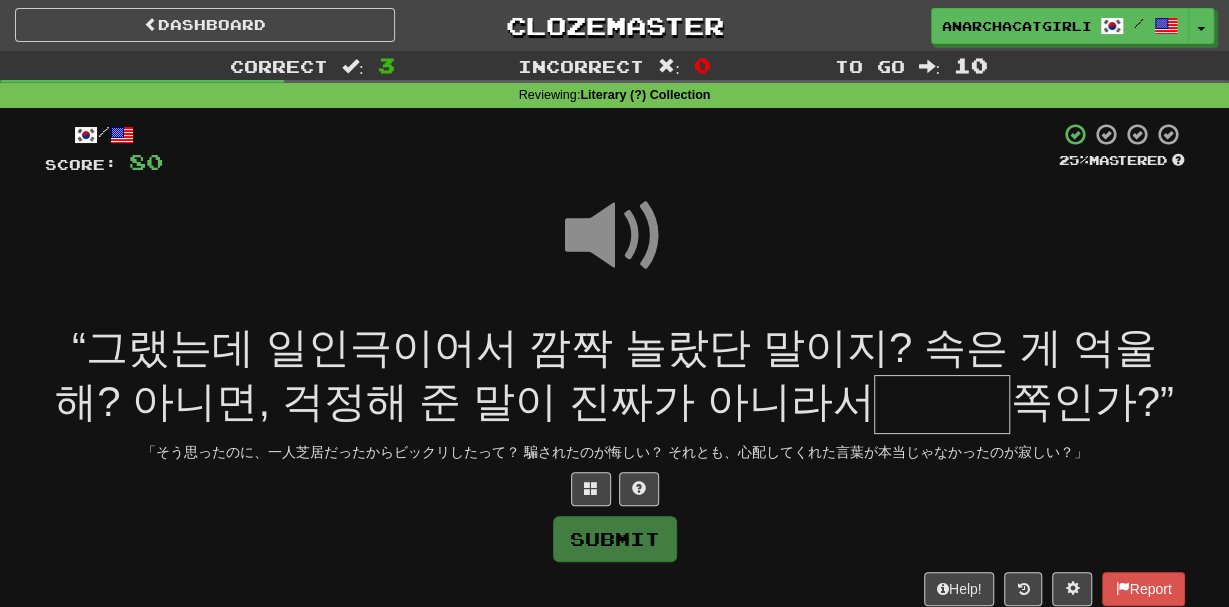 click at bounding box center (942, 404) 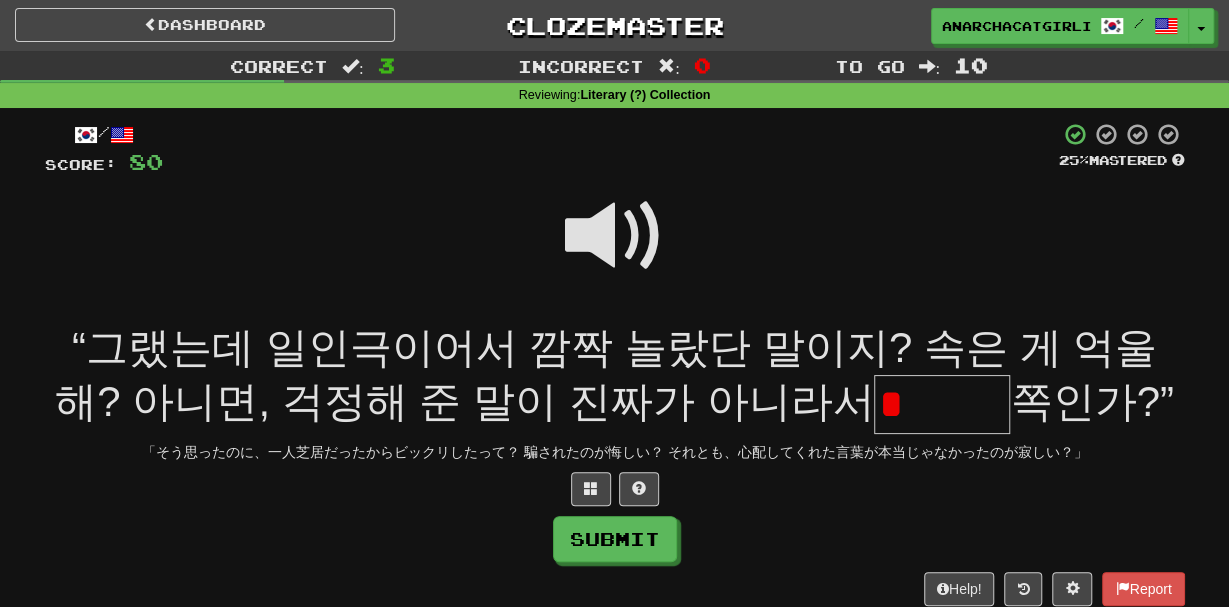 type on "*" 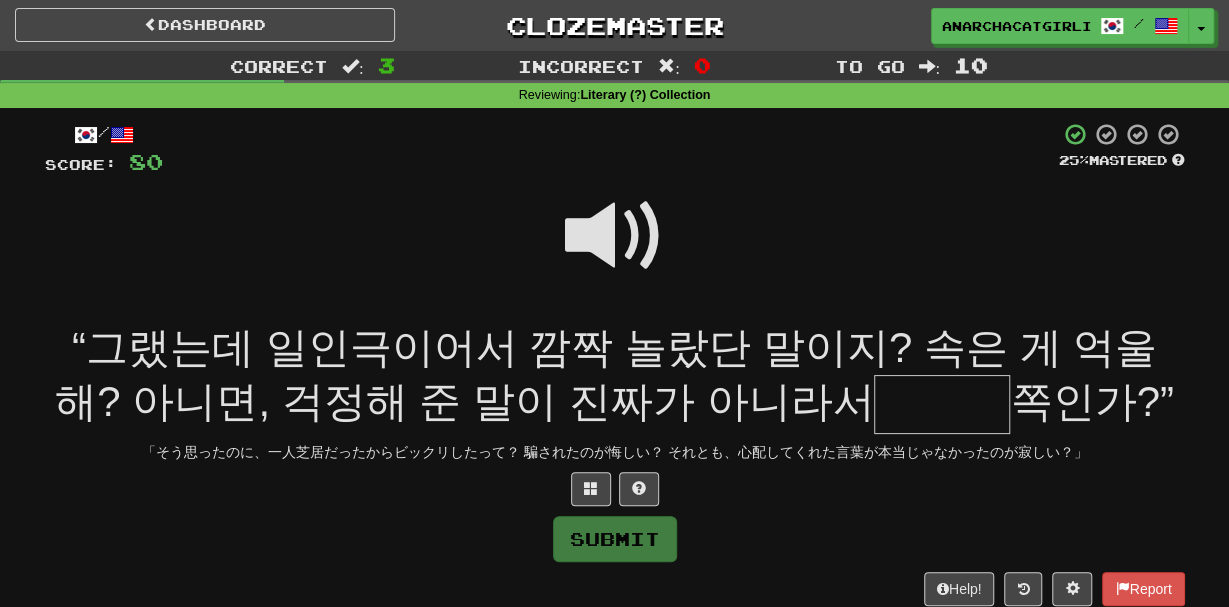 type on "*" 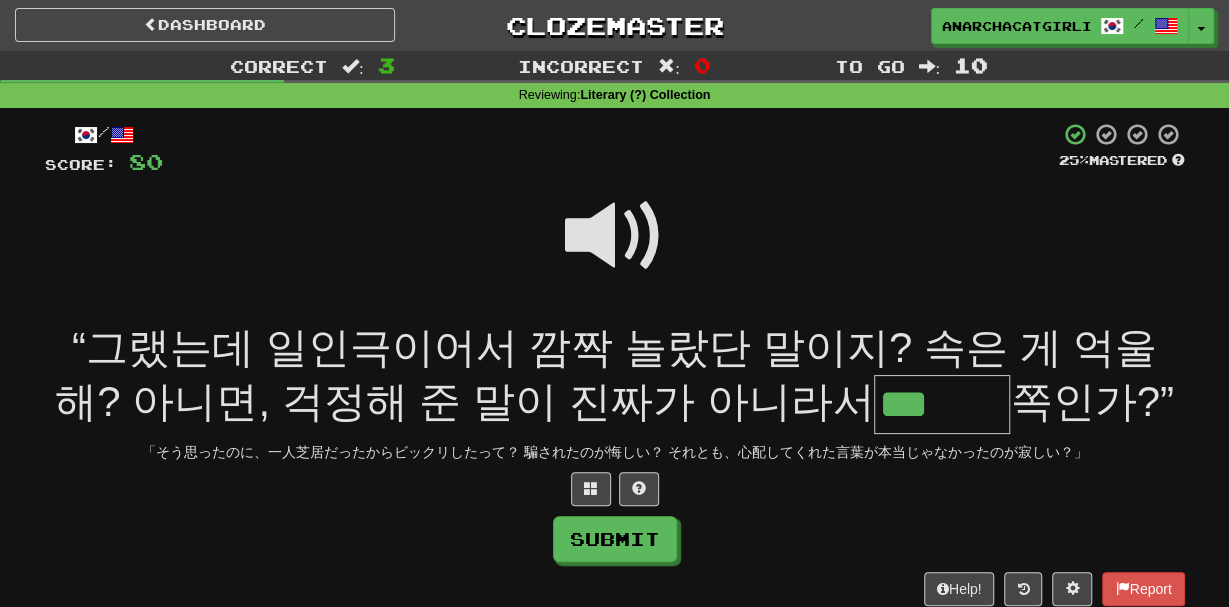 type on "***" 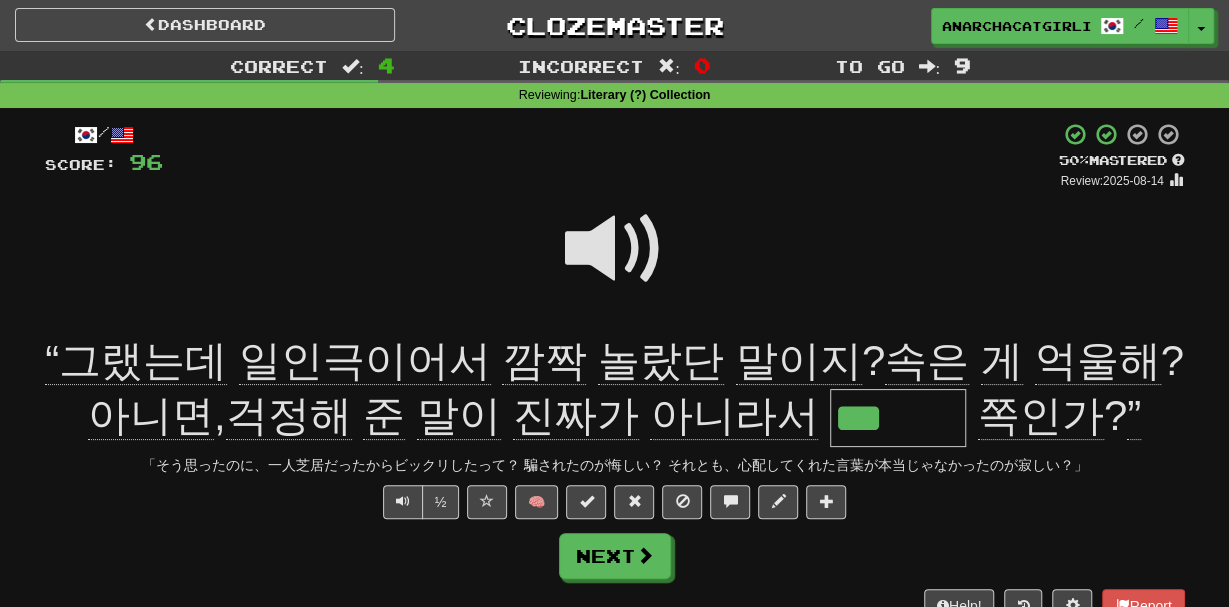 click at bounding box center (615, 262) 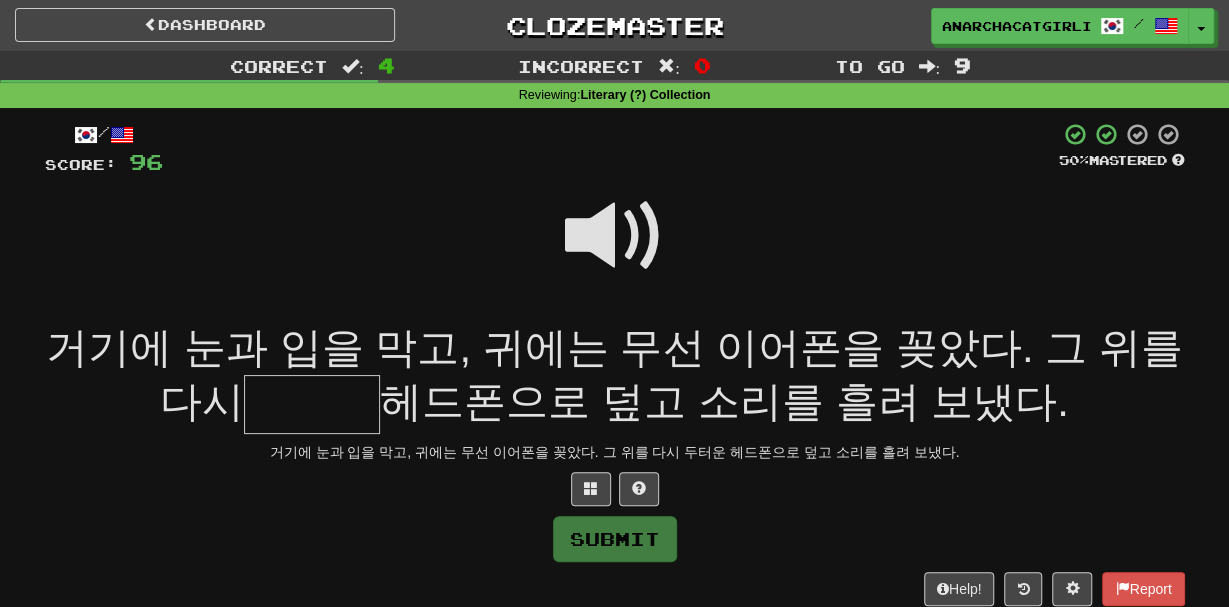 click at bounding box center (615, 236) 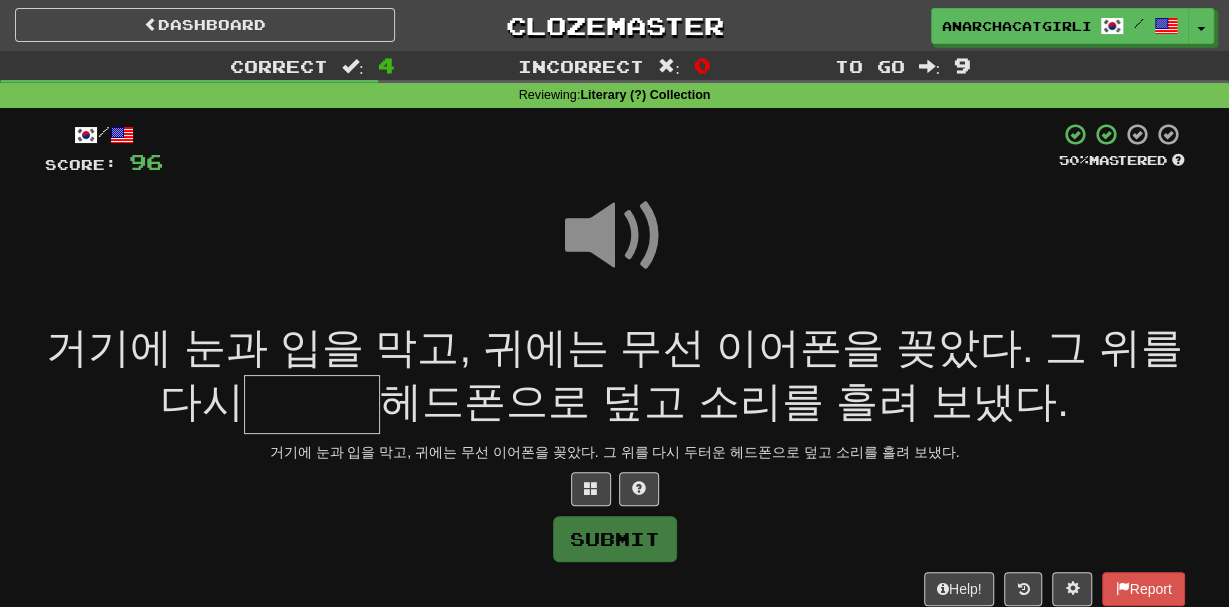 drag, startPoint x: 350, startPoint y: 395, endPoint x: 353, endPoint y: 409, distance: 14.3178215 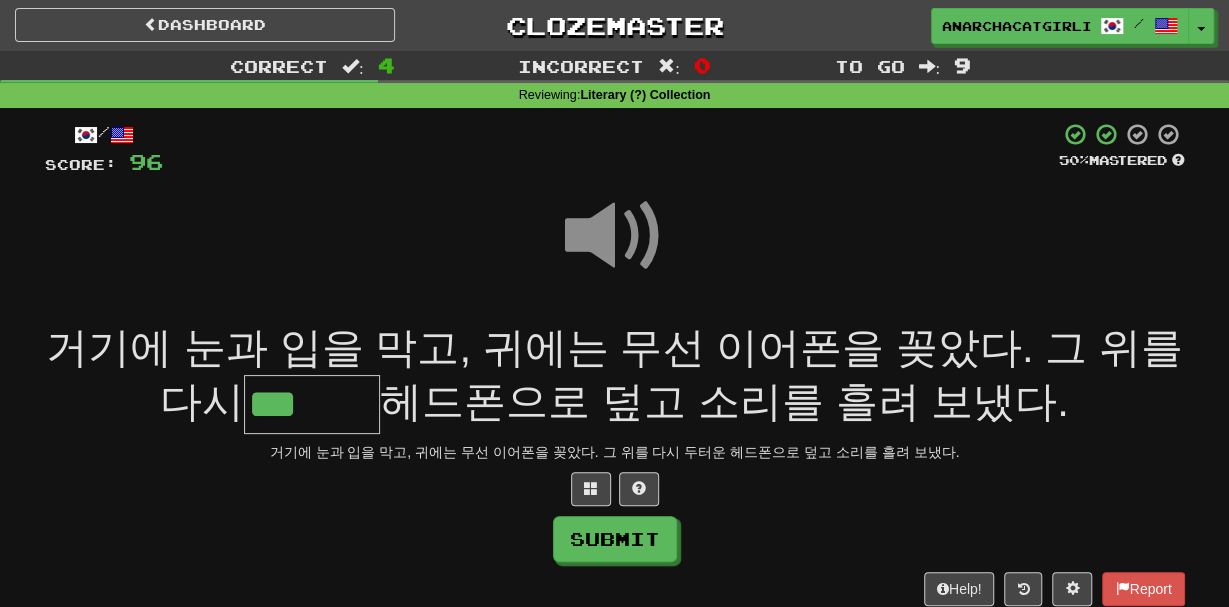 type on "***" 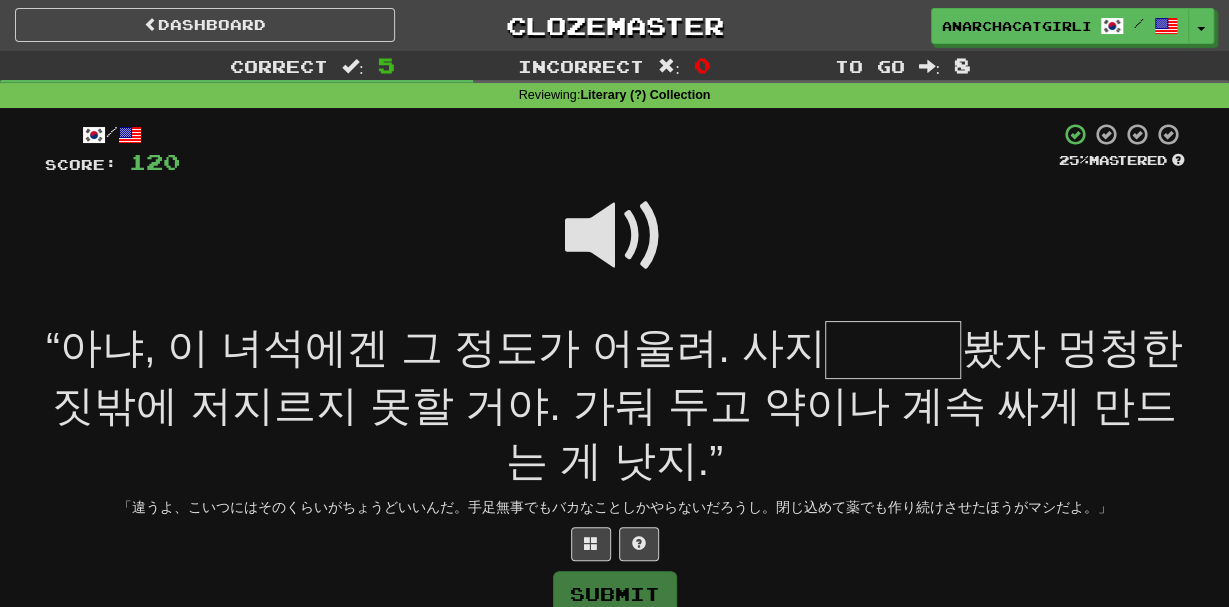 click at bounding box center (615, 236) 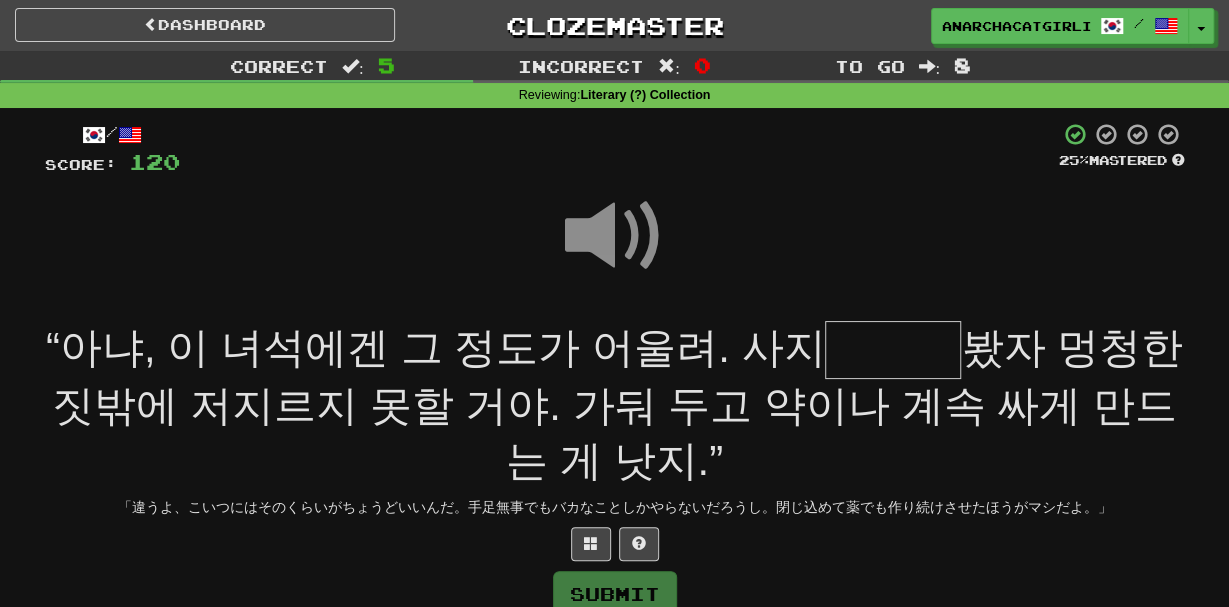 click at bounding box center (893, 350) 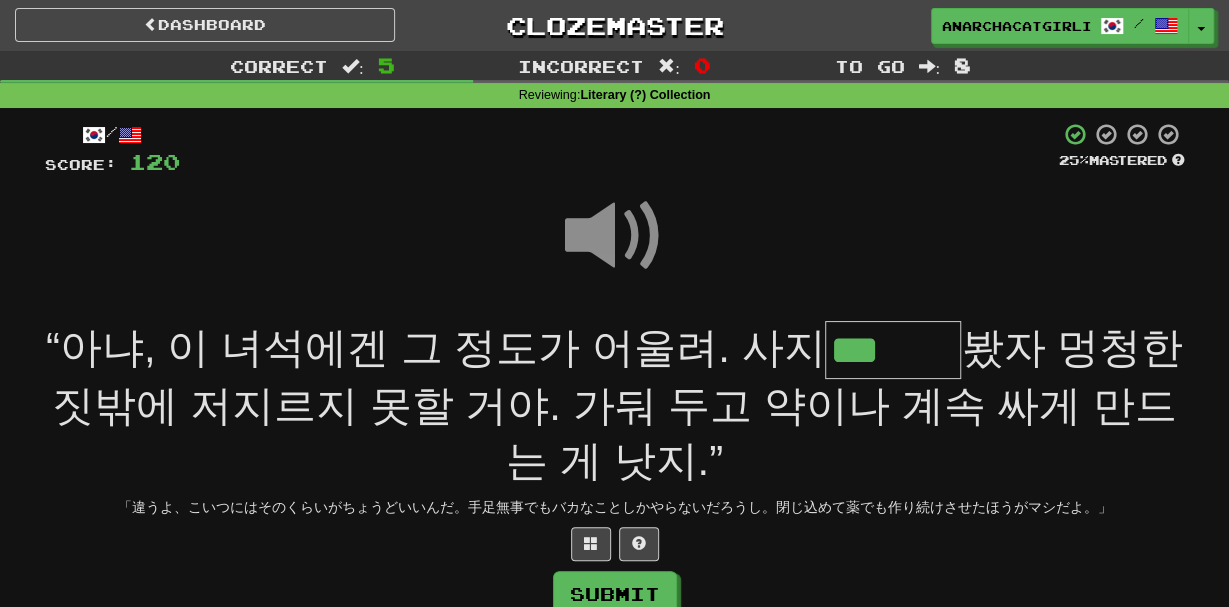 type on "***" 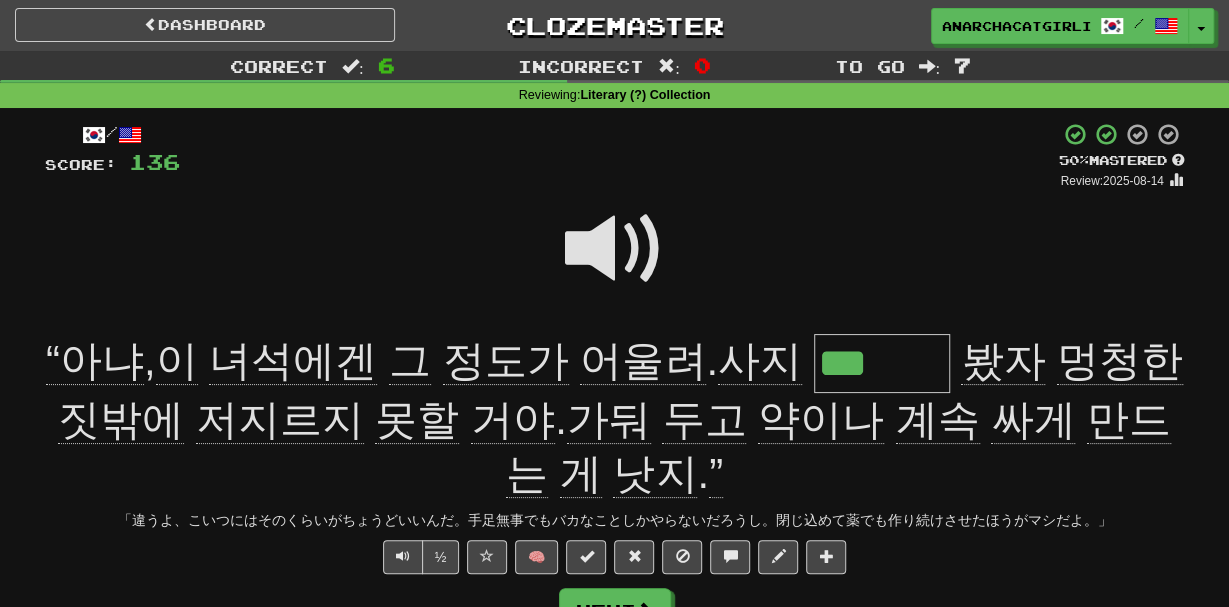 click on "싸게" at bounding box center (1033, 420) 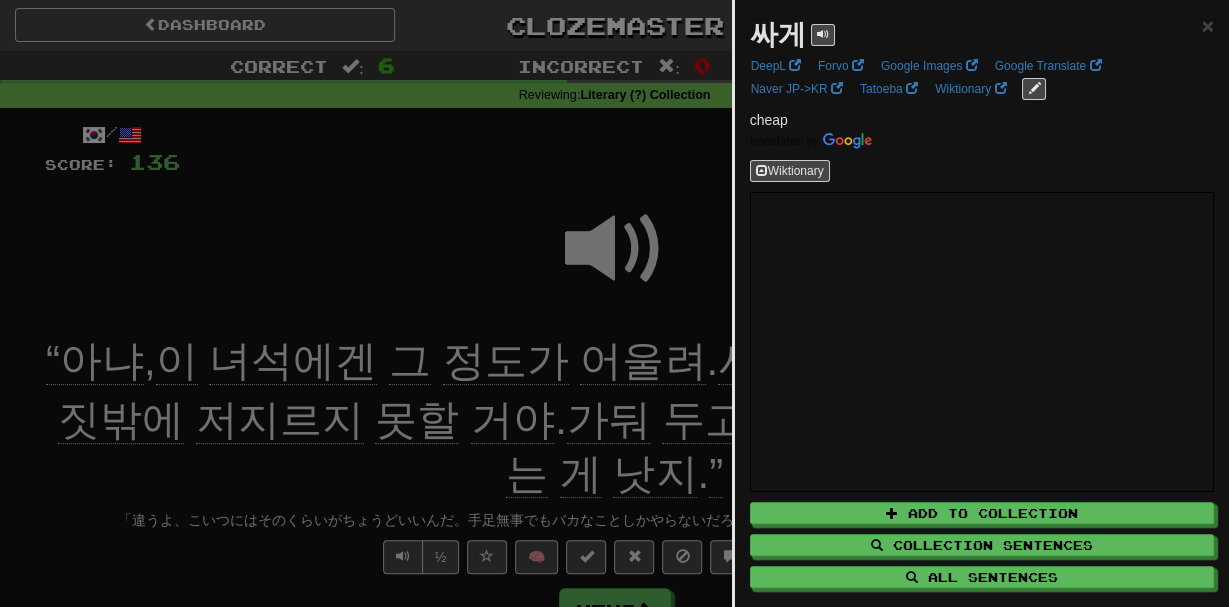 click at bounding box center [614, 303] 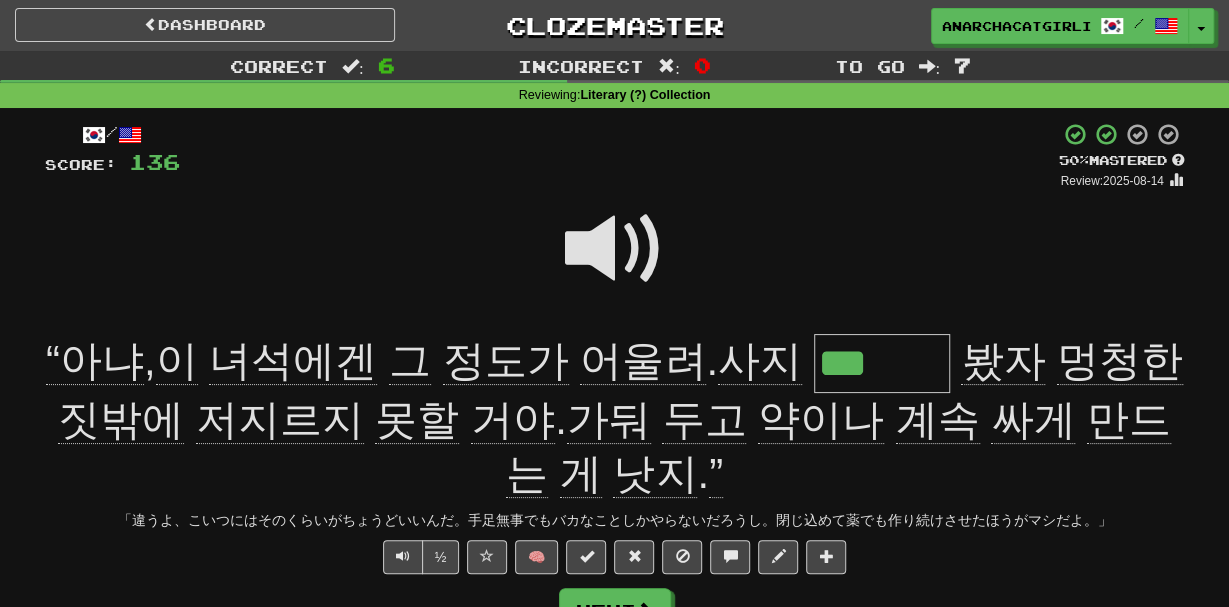 click on "「違うよ、こいつにはそのくらいがちょうどいいんだ。手足無事でもバカなことしかやらないだろうし。閉じ込めて薬でも作り続けさせたほうがマシだよ。」" at bounding box center [615, 520] 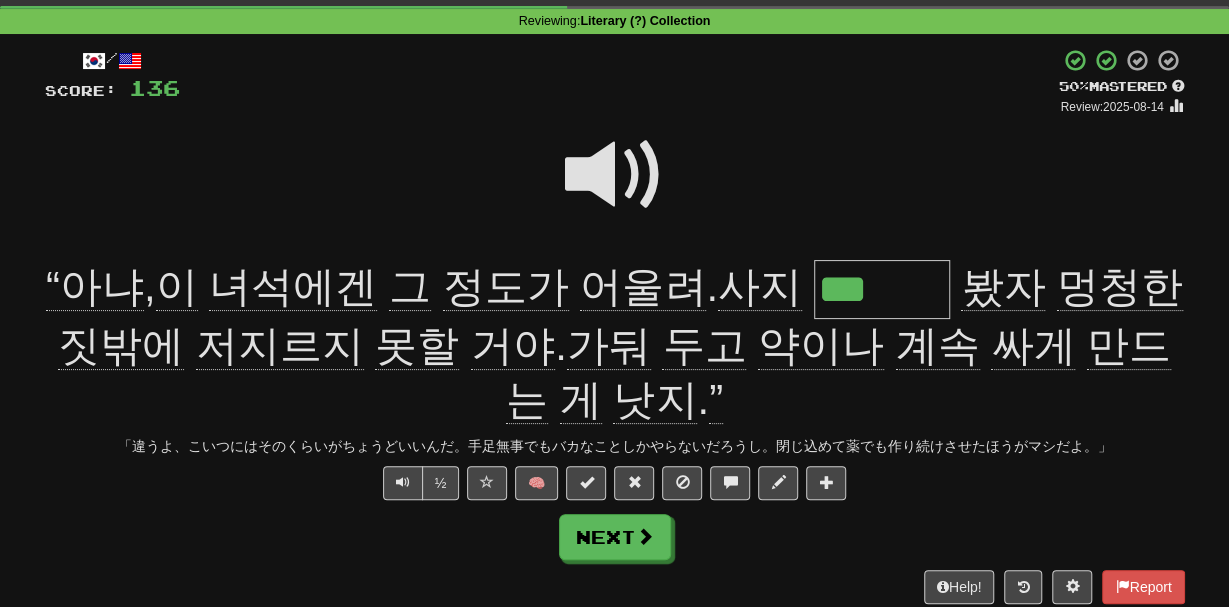 scroll, scrollTop: 74, scrollLeft: 0, axis: vertical 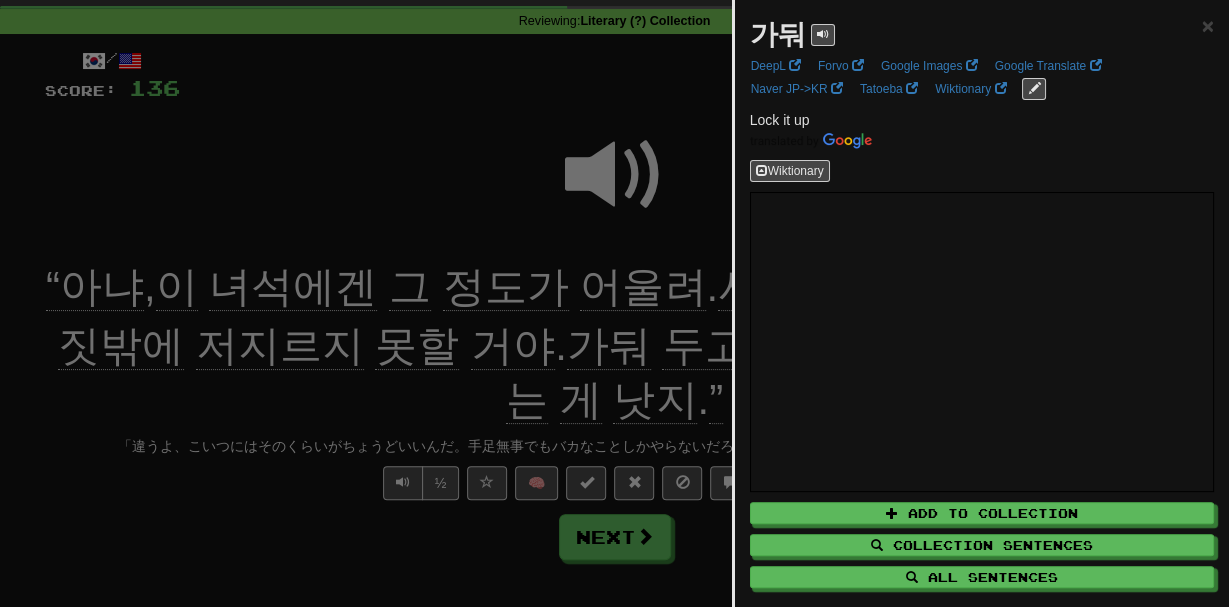 click at bounding box center (614, 303) 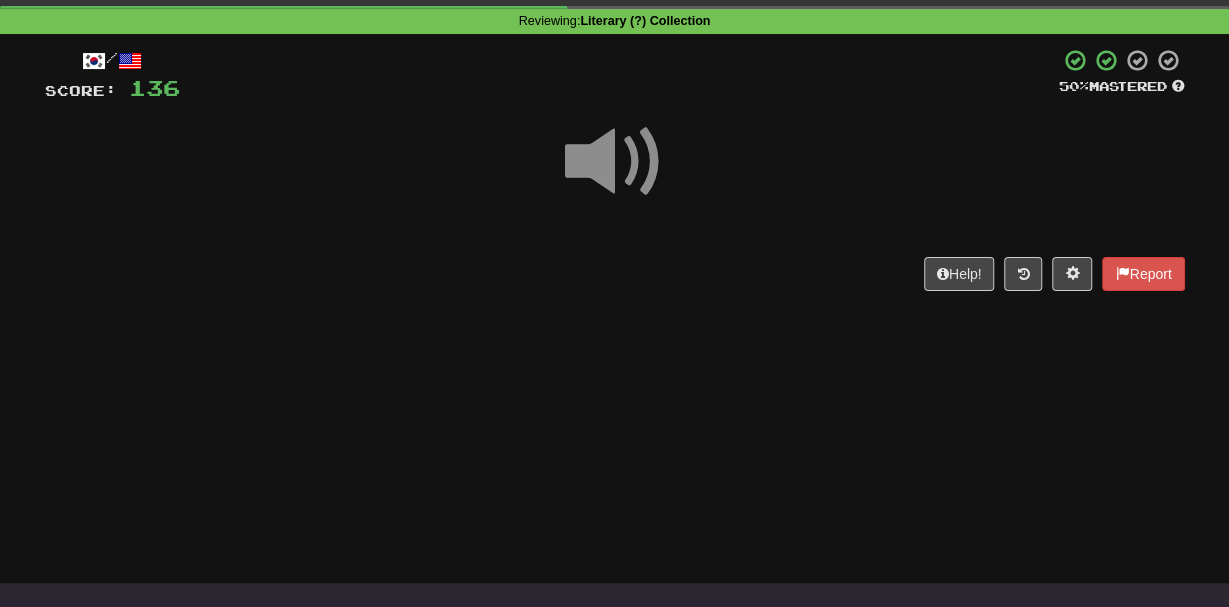 scroll, scrollTop: 0, scrollLeft: 0, axis: both 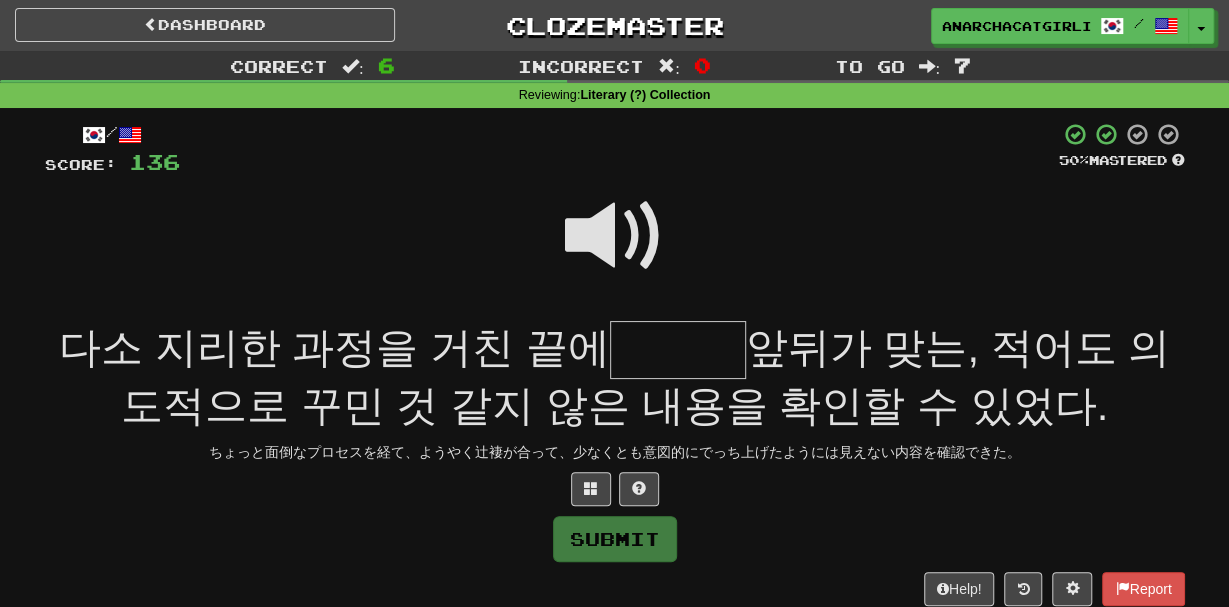 click at bounding box center (615, 236) 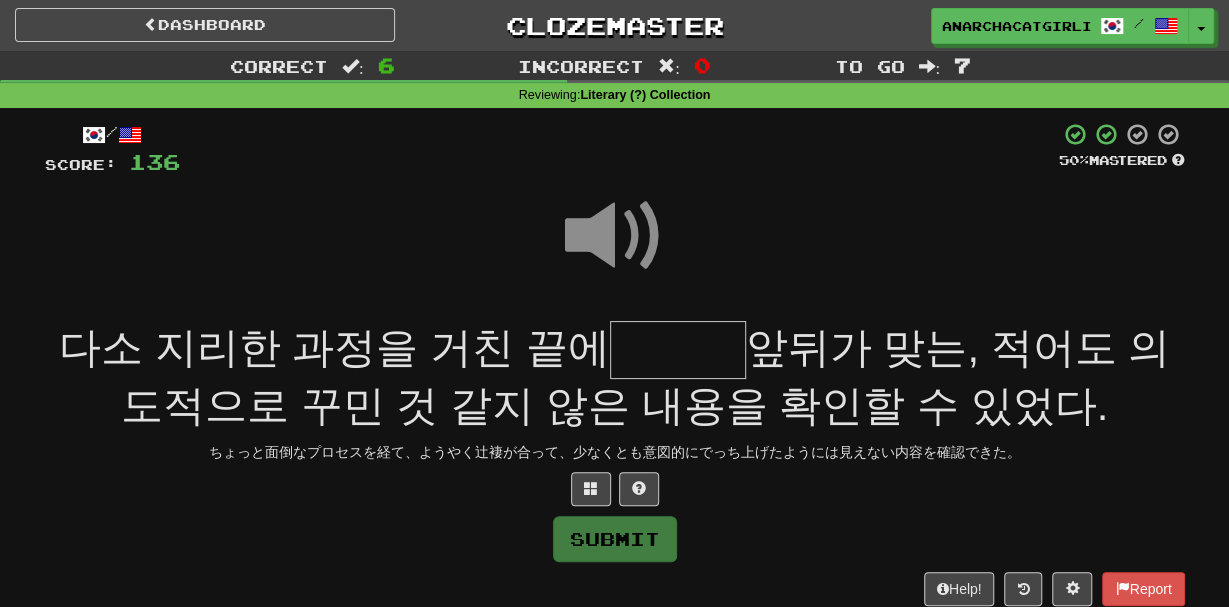click at bounding box center (678, 350) 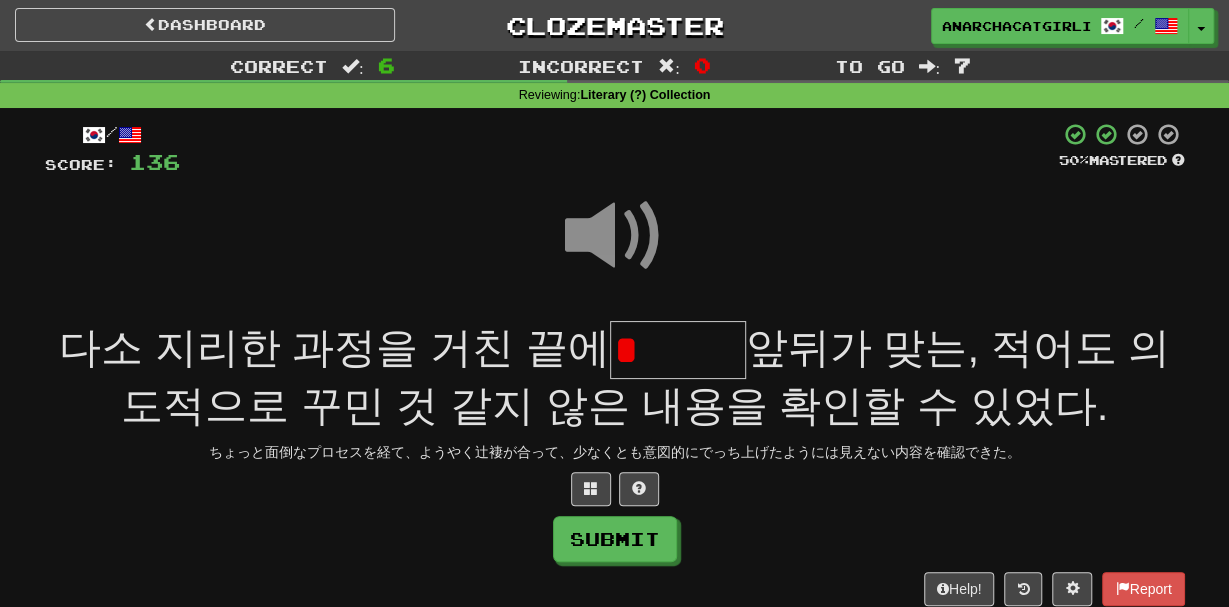 type on "*" 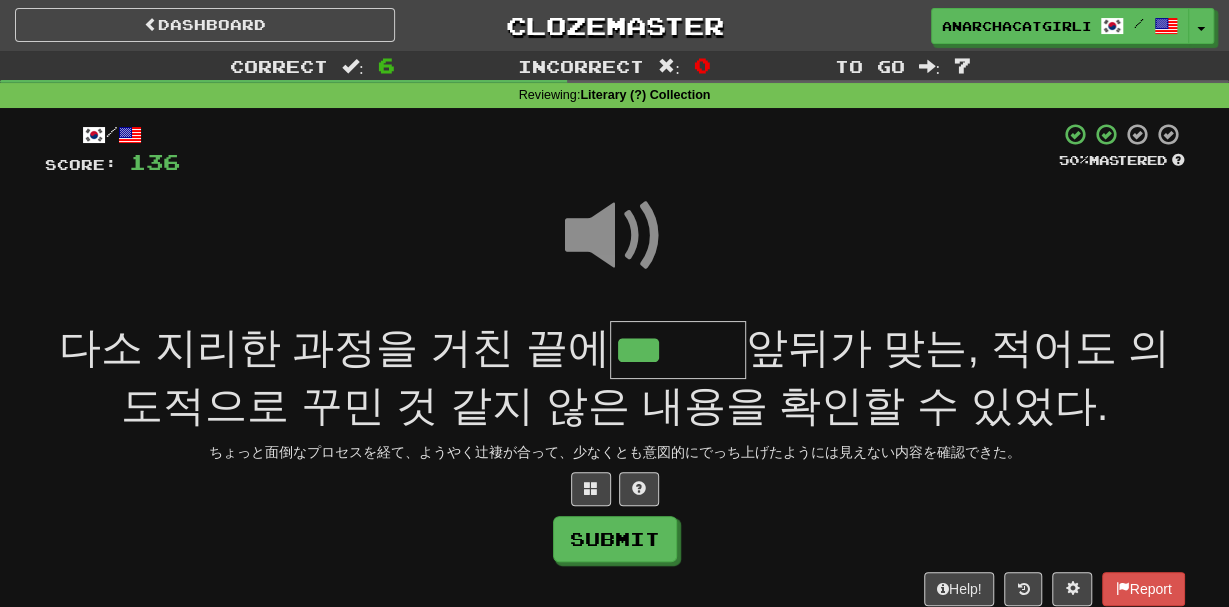 type on "***" 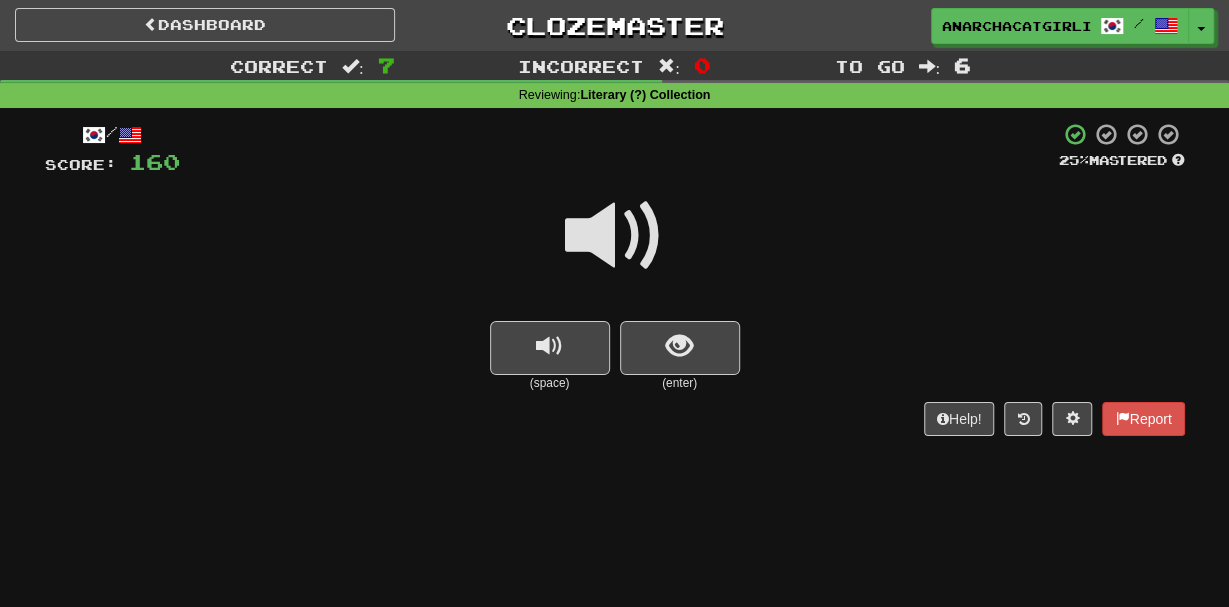 click at bounding box center [615, 249] 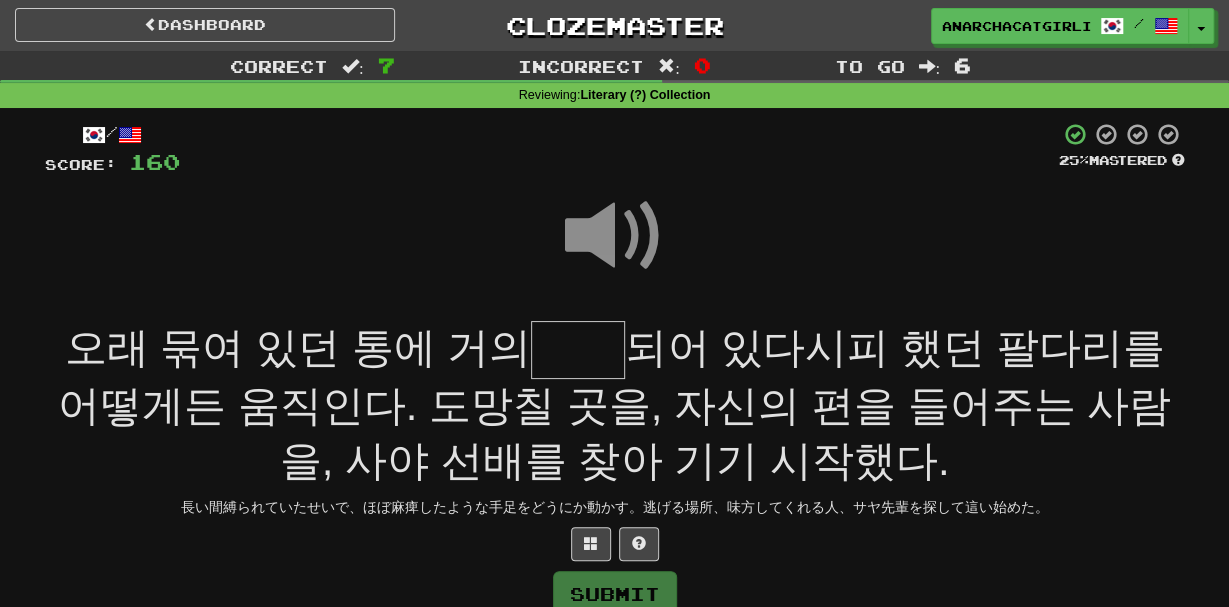 click at bounding box center [615, 249] 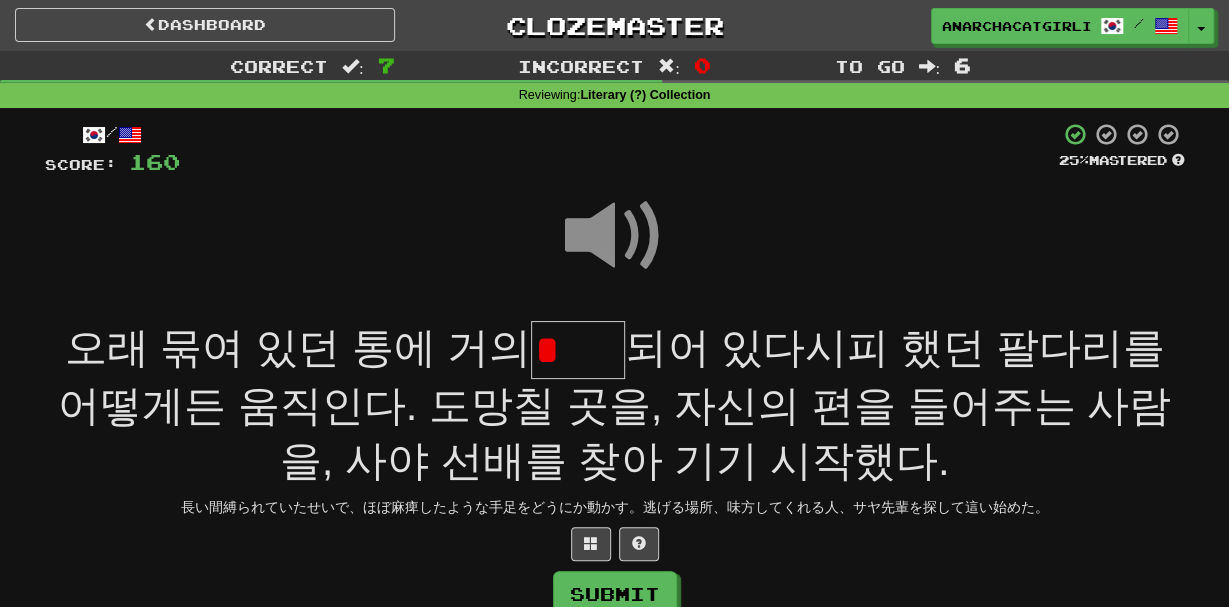 type on "*" 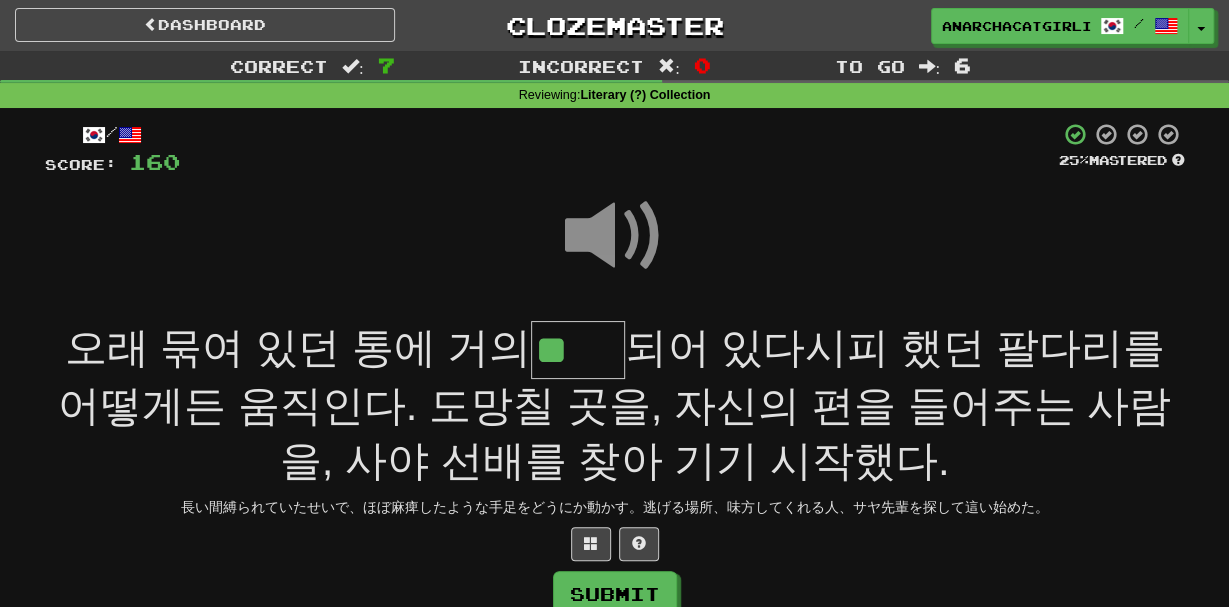 type on "**" 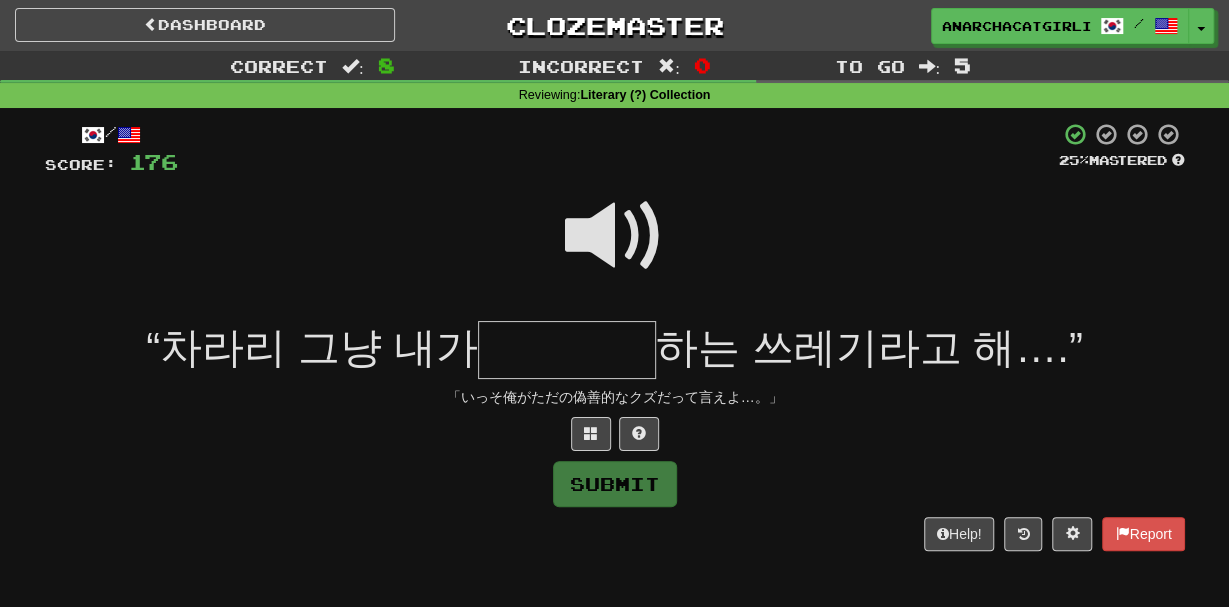 click at bounding box center (615, 236) 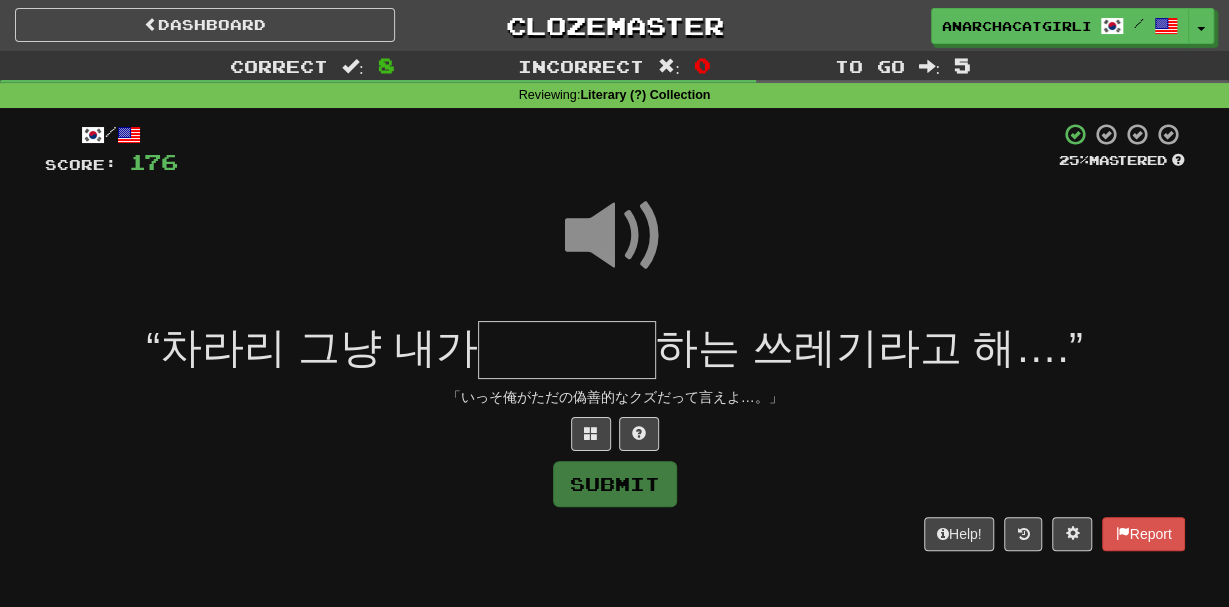 click at bounding box center (567, 350) 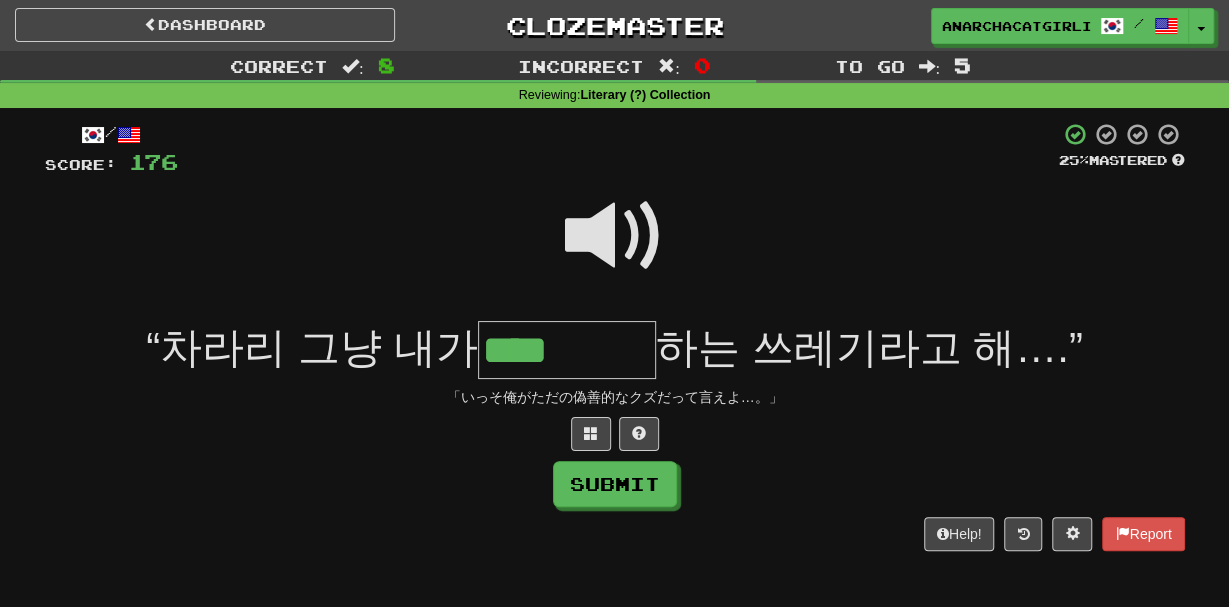 type on "****" 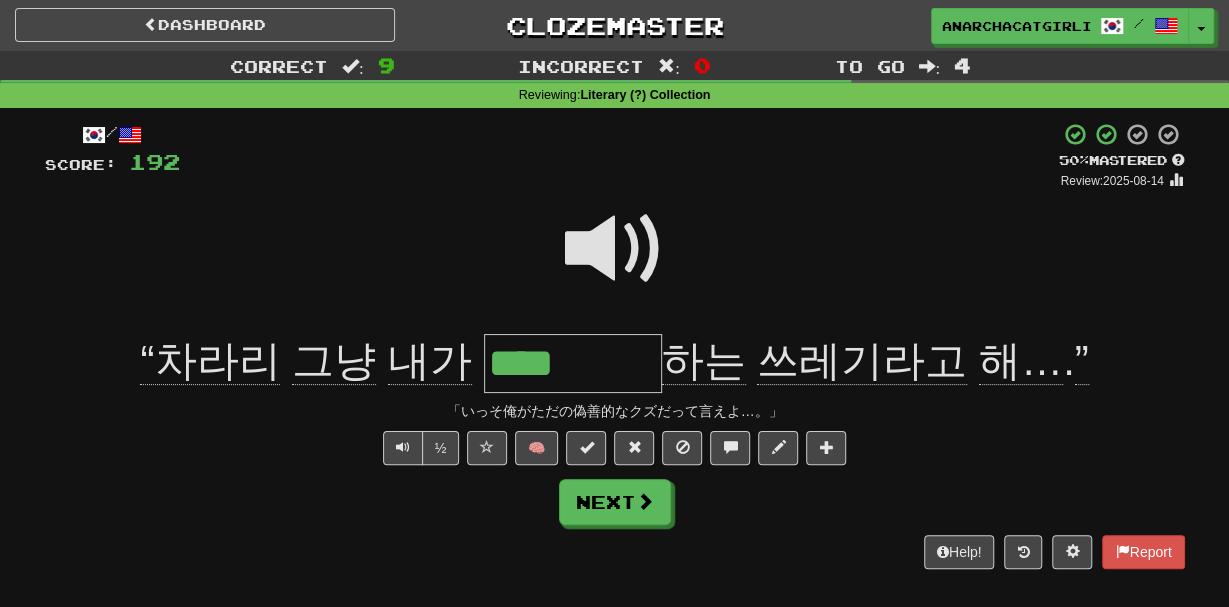 click on "“차라리" 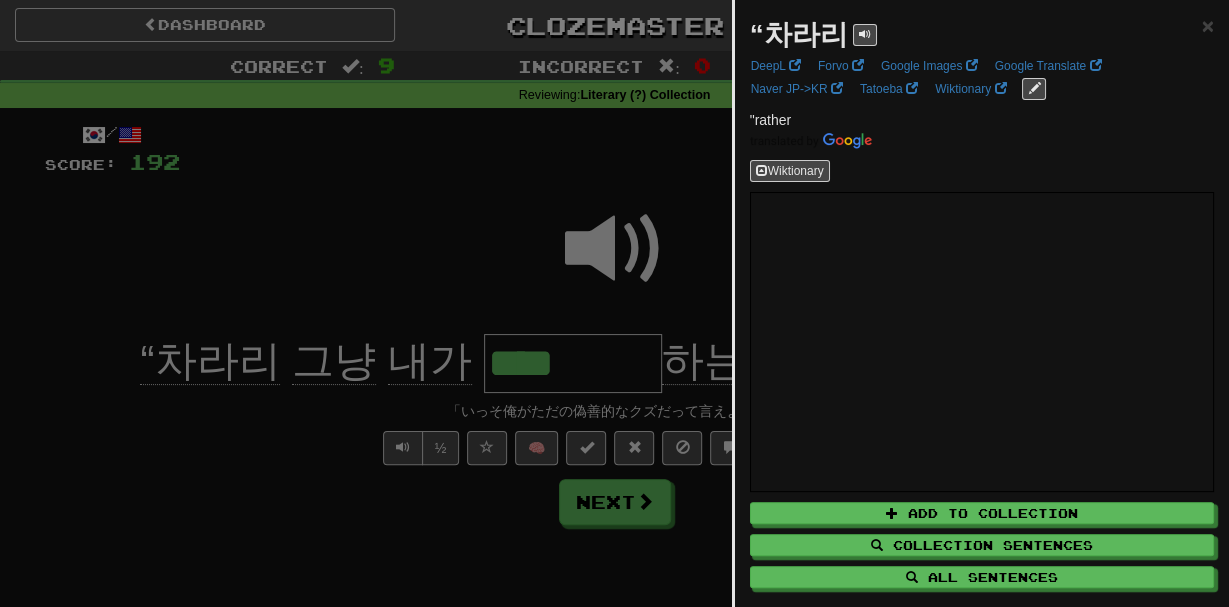 click at bounding box center [614, 303] 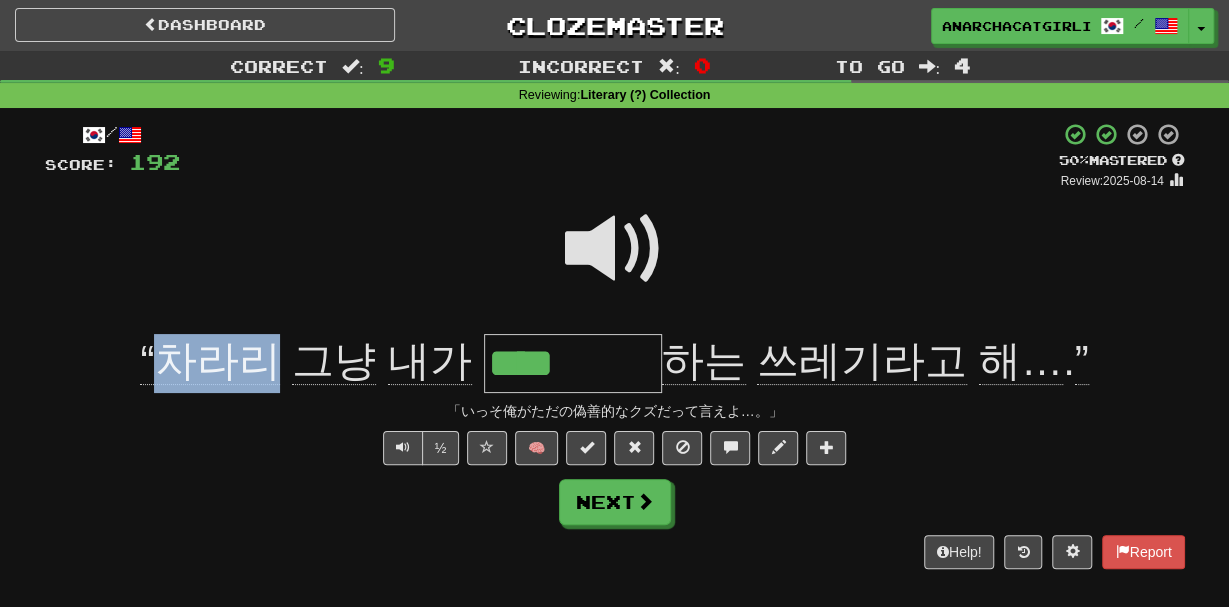 drag, startPoint x: 148, startPoint y: 375, endPoint x: 263, endPoint y: 383, distance: 115.27792 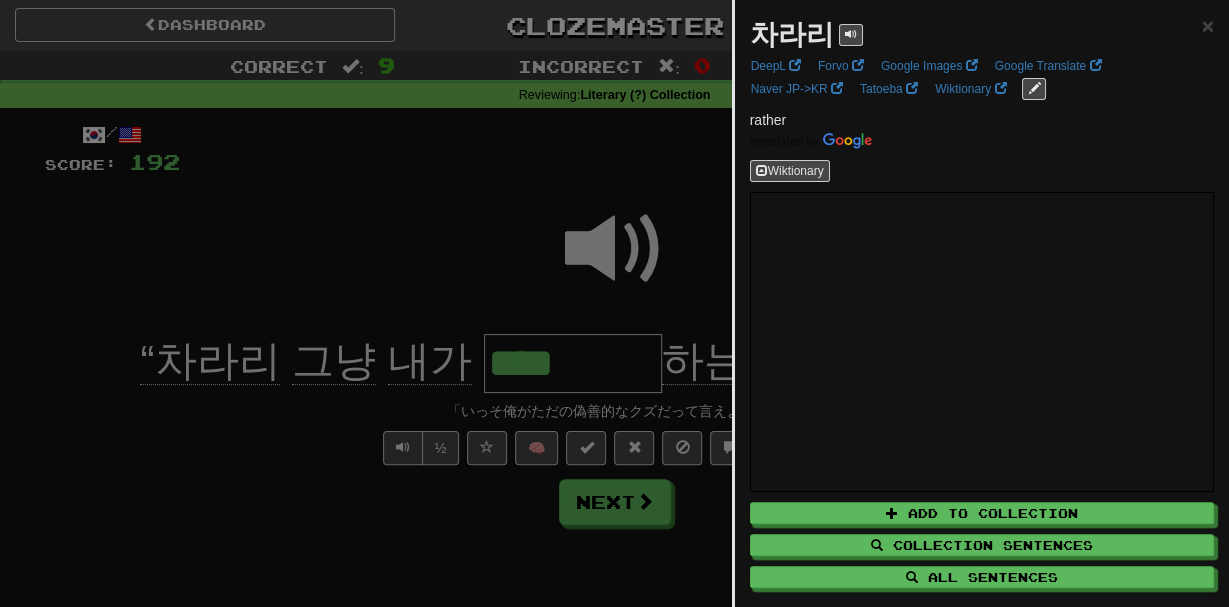 click at bounding box center (614, 303) 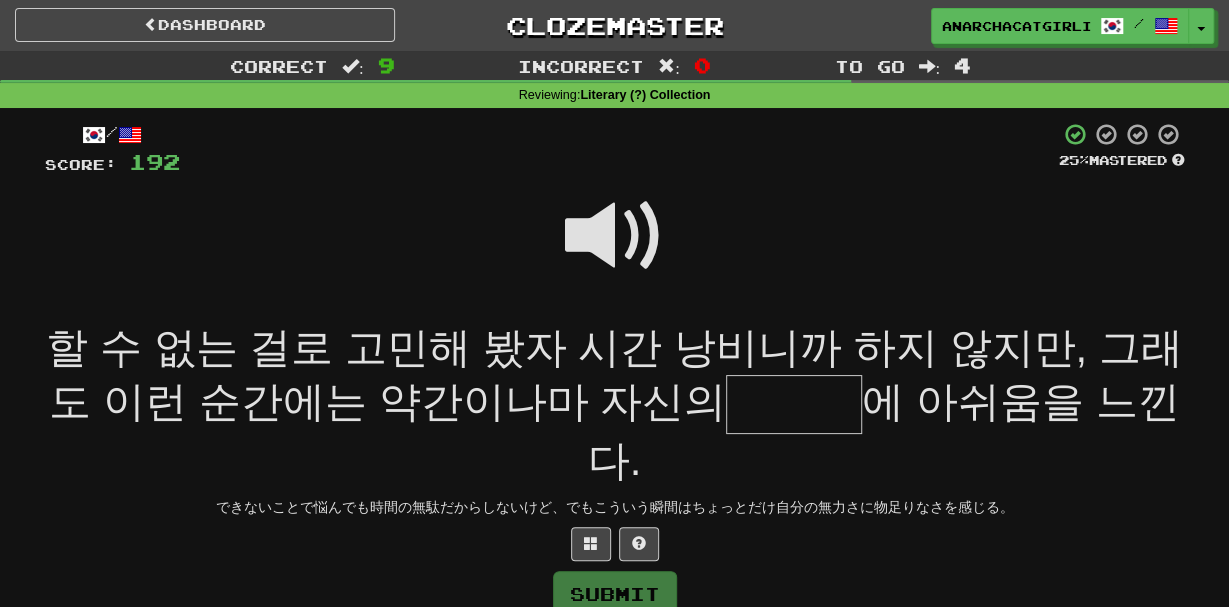 click at bounding box center [615, 236] 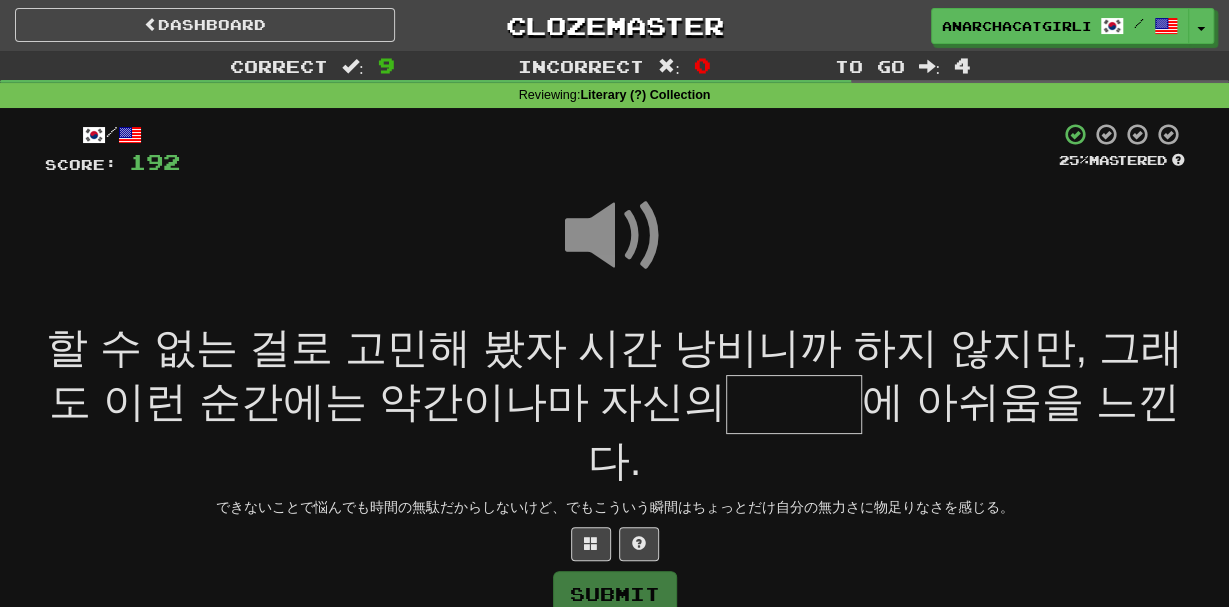 click at bounding box center (615, 236) 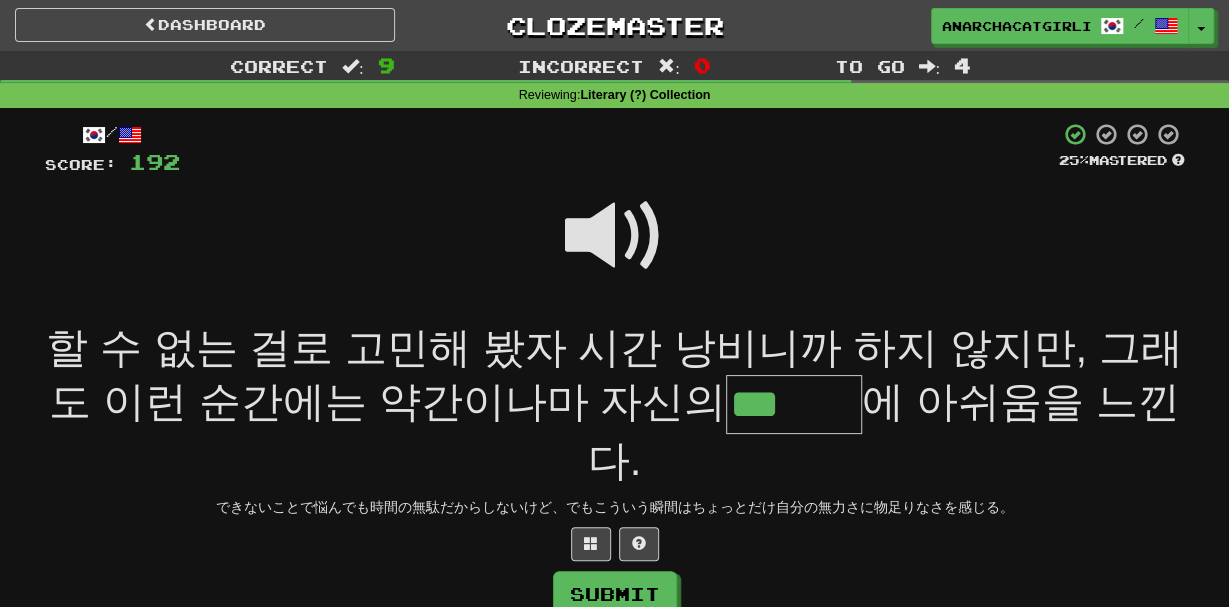 type on "***" 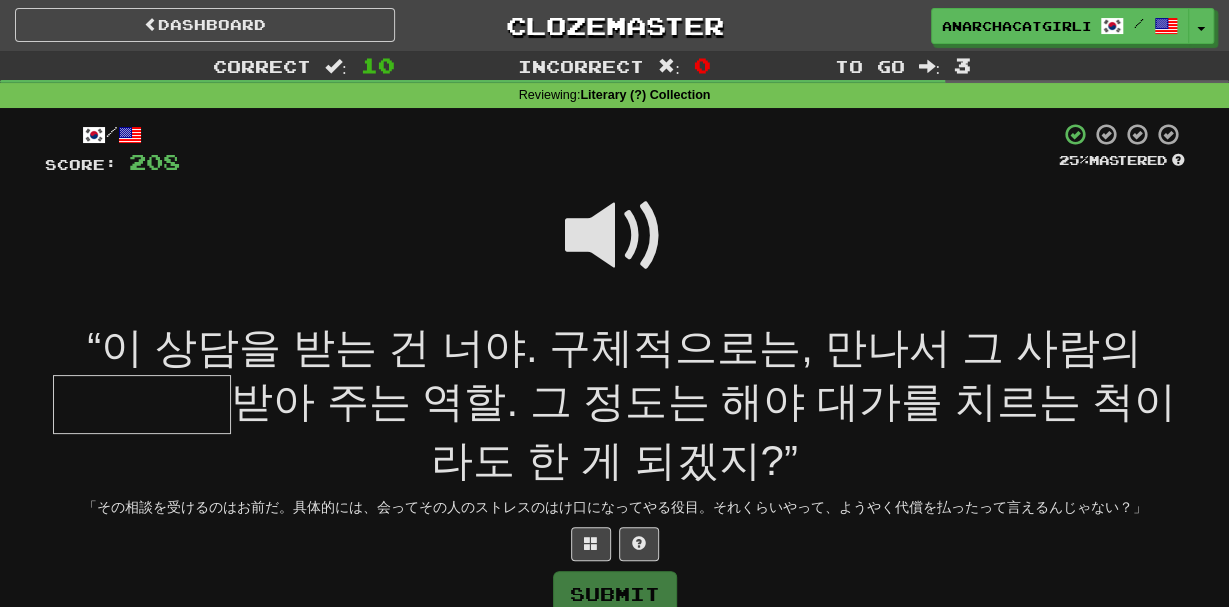 click at bounding box center [615, 236] 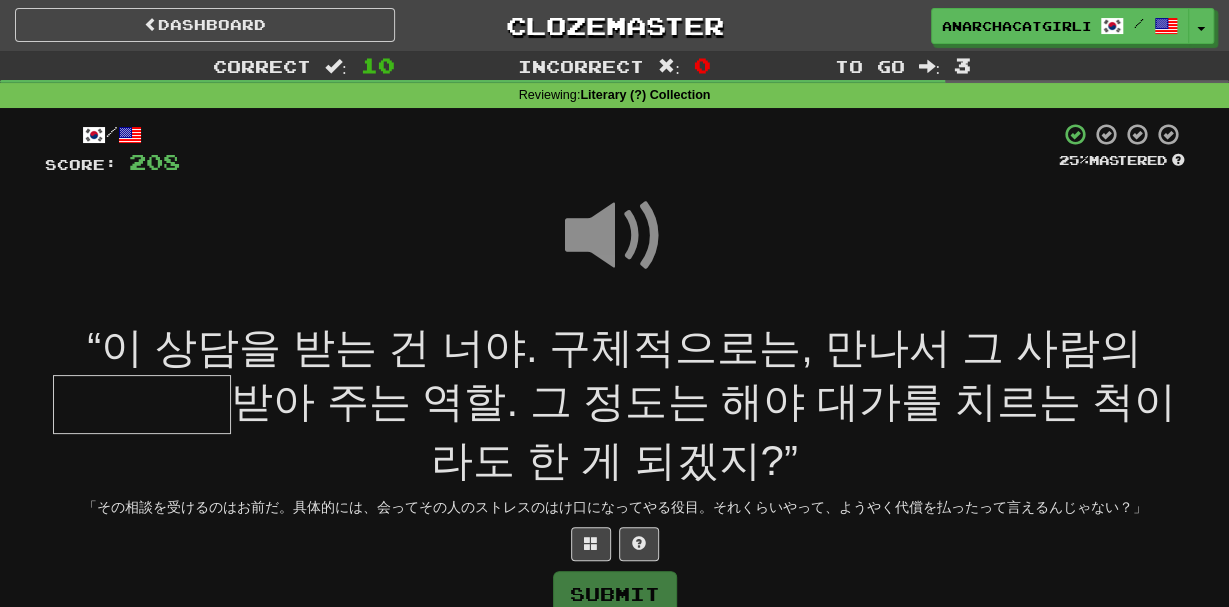 click at bounding box center (142, 404) 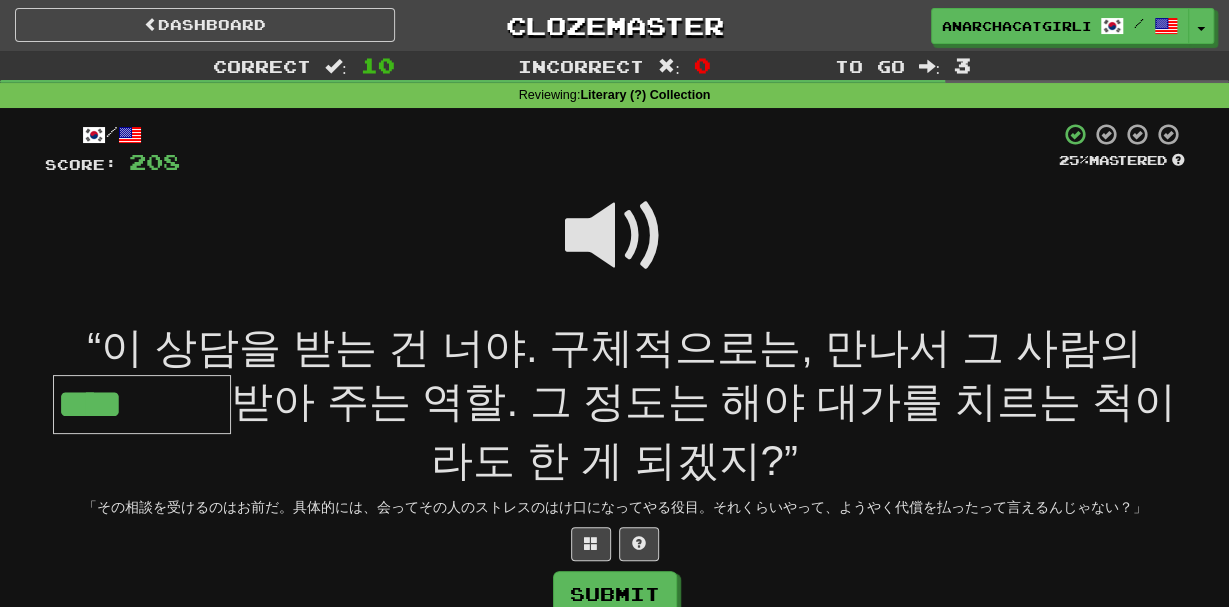 type on "****" 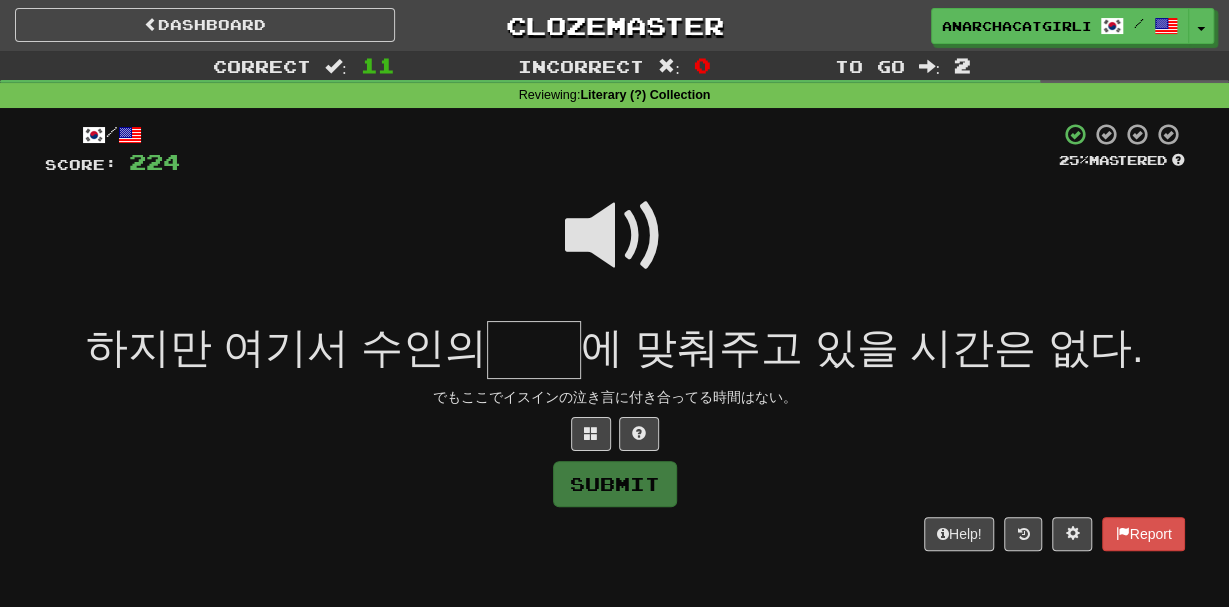click at bounding box center (615, 236) 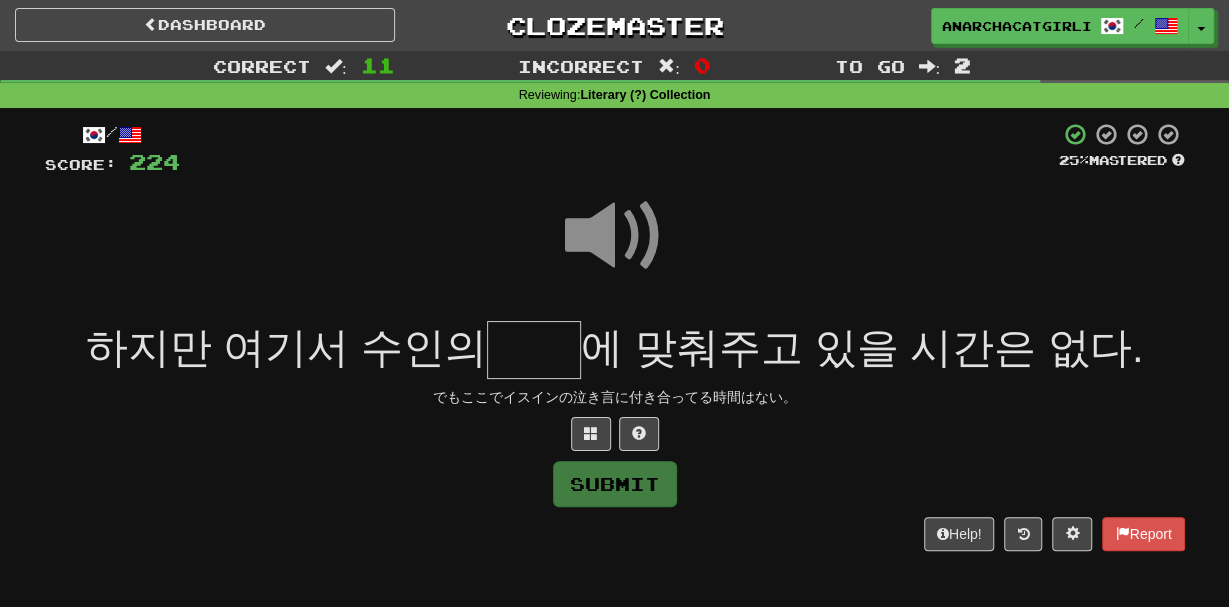 click at bounding box center [534, 350] 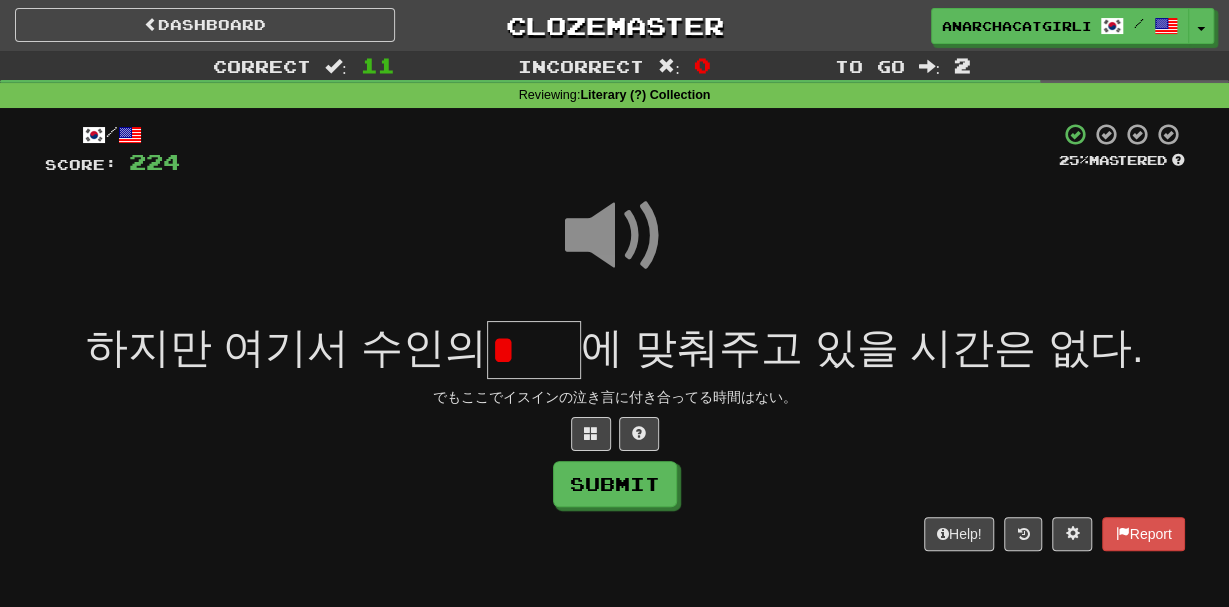 type on "*" 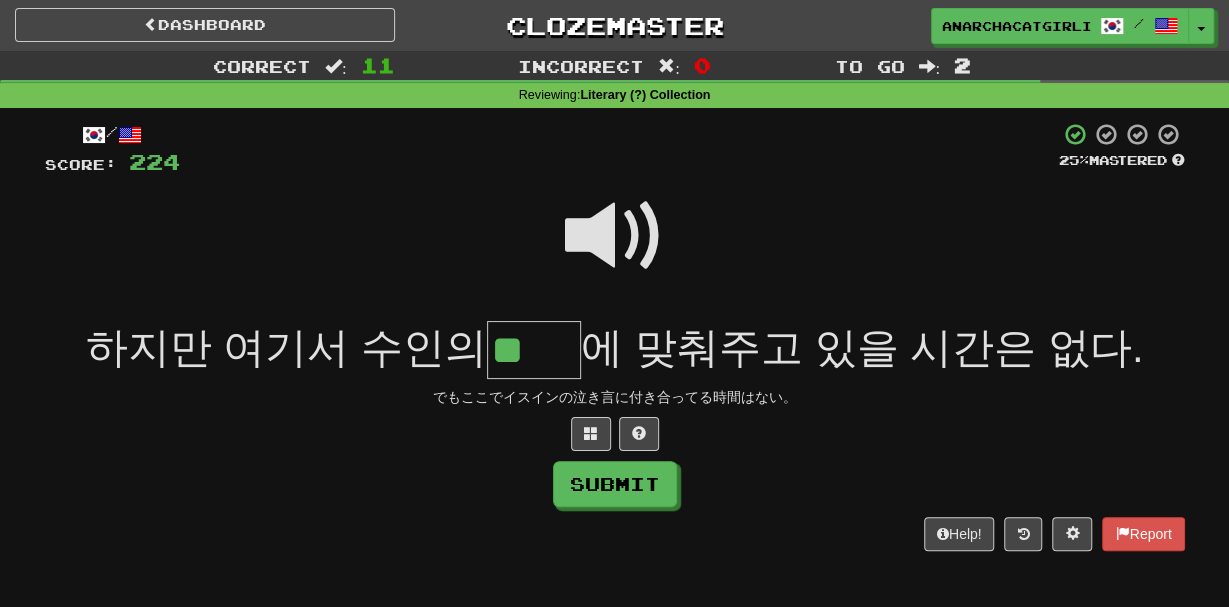 type on "**" 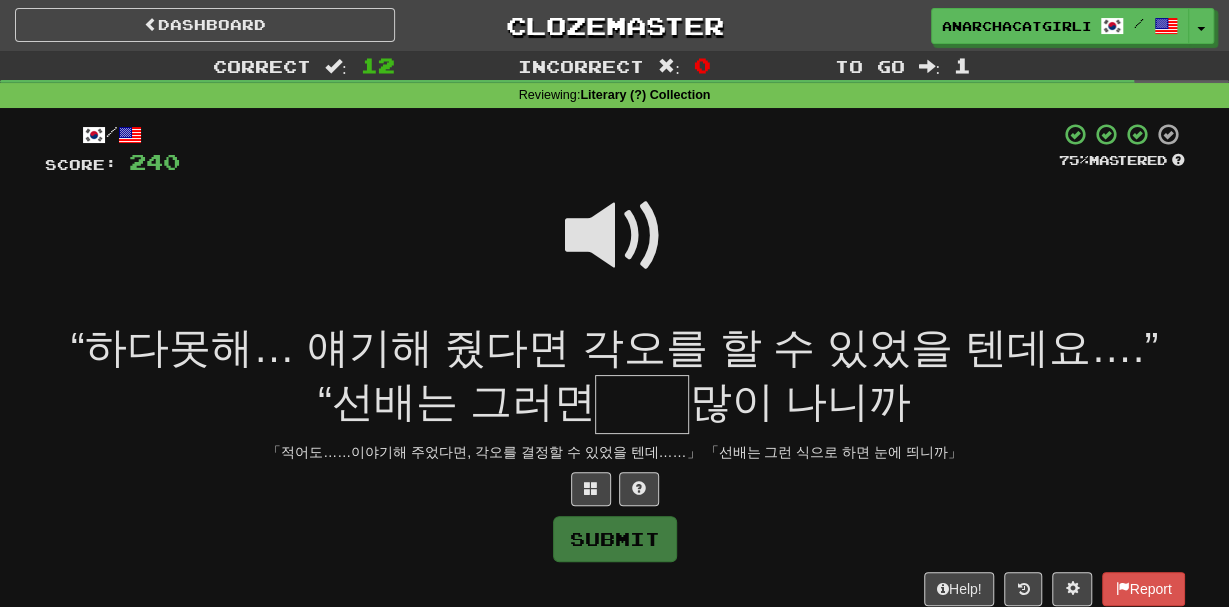click at bounding box center (615, 236) 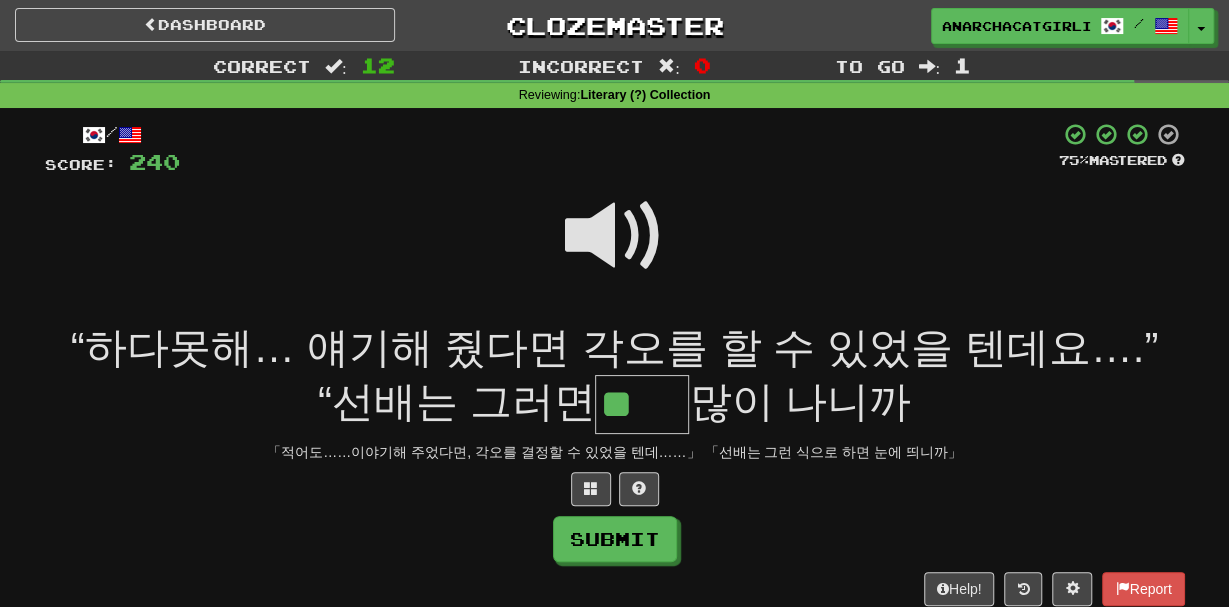 type on "**" 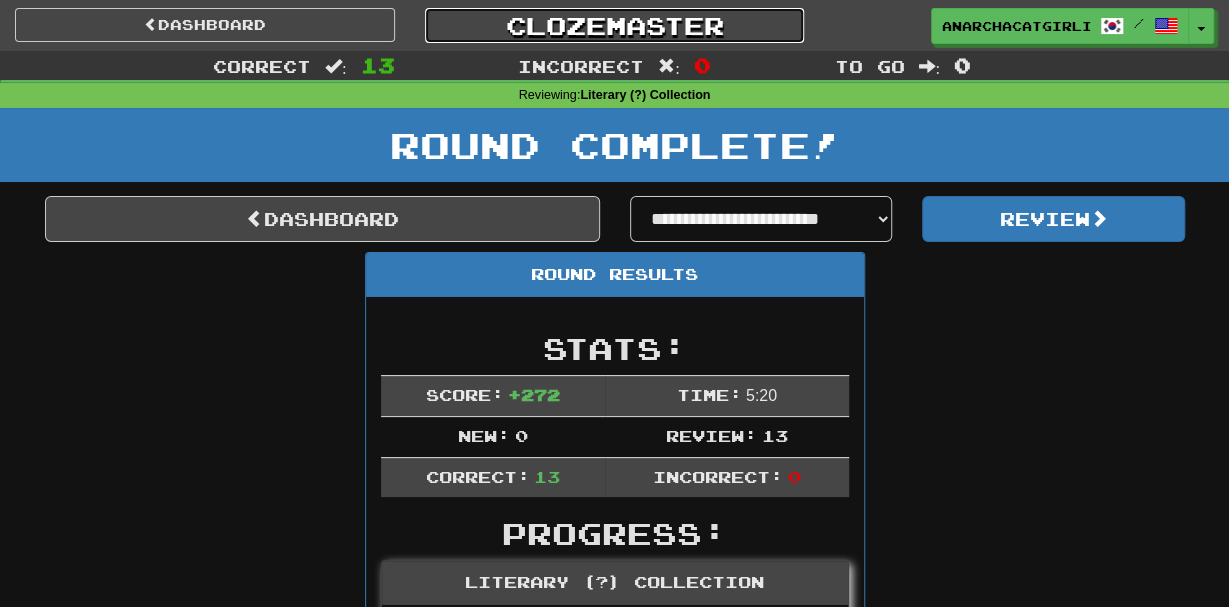 click on "Clozemaster" at bounding box center (615, 25) 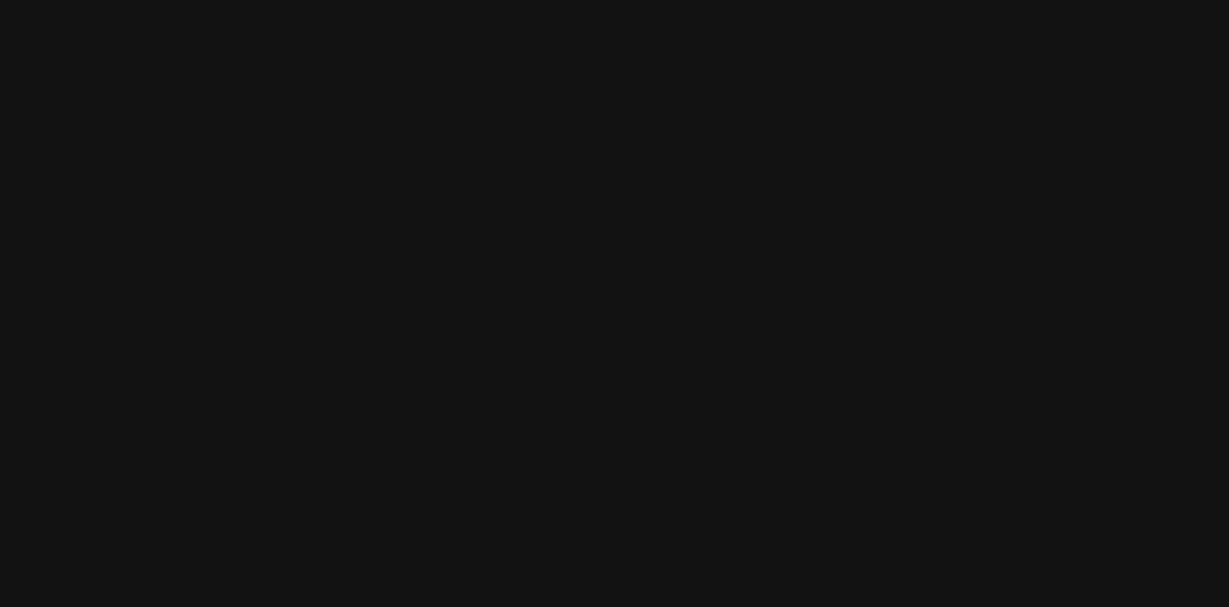 scroll, scrollTop: 0, scrollLeft: 0, axis: both 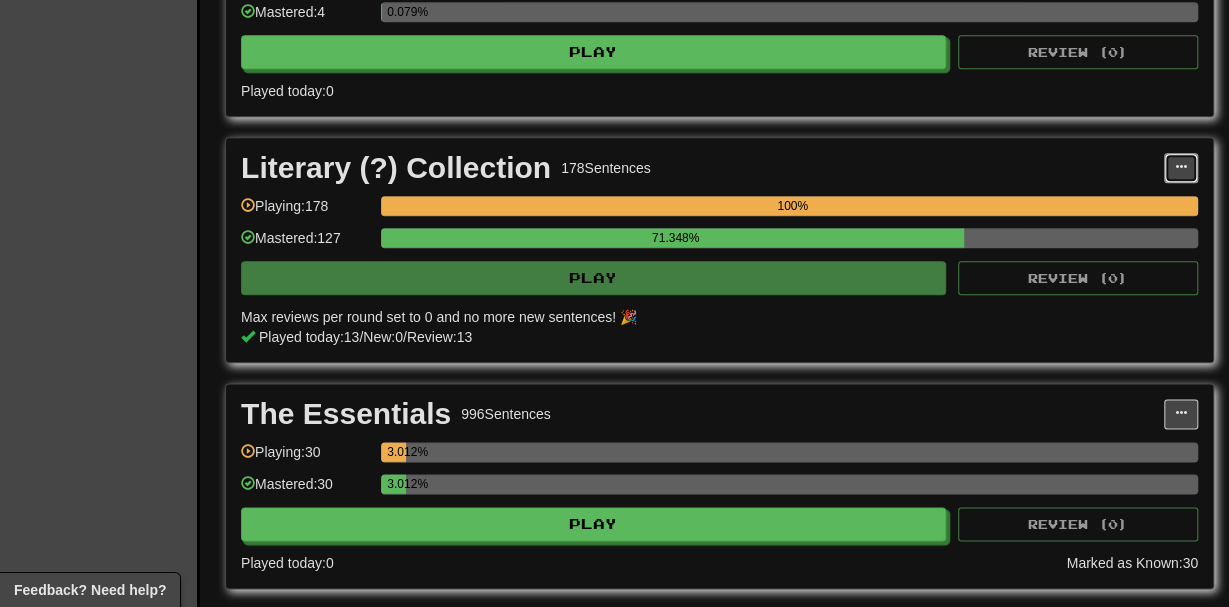 click at bounding box center [1181, 167] 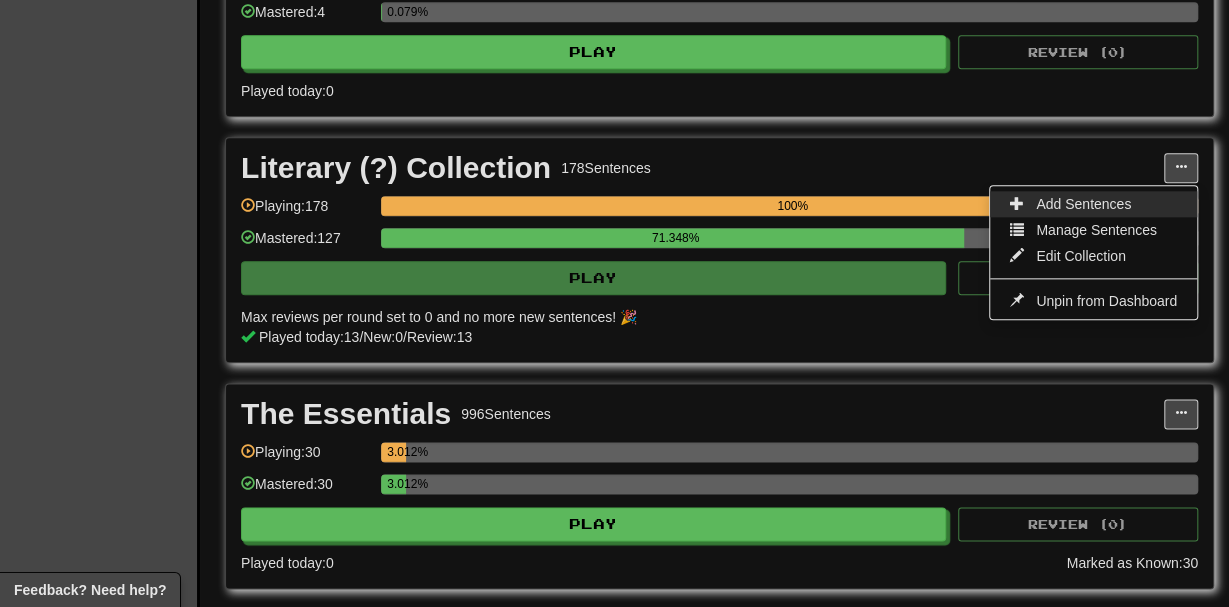 click on "Add Sentences" at bounding box center (1093, 204) 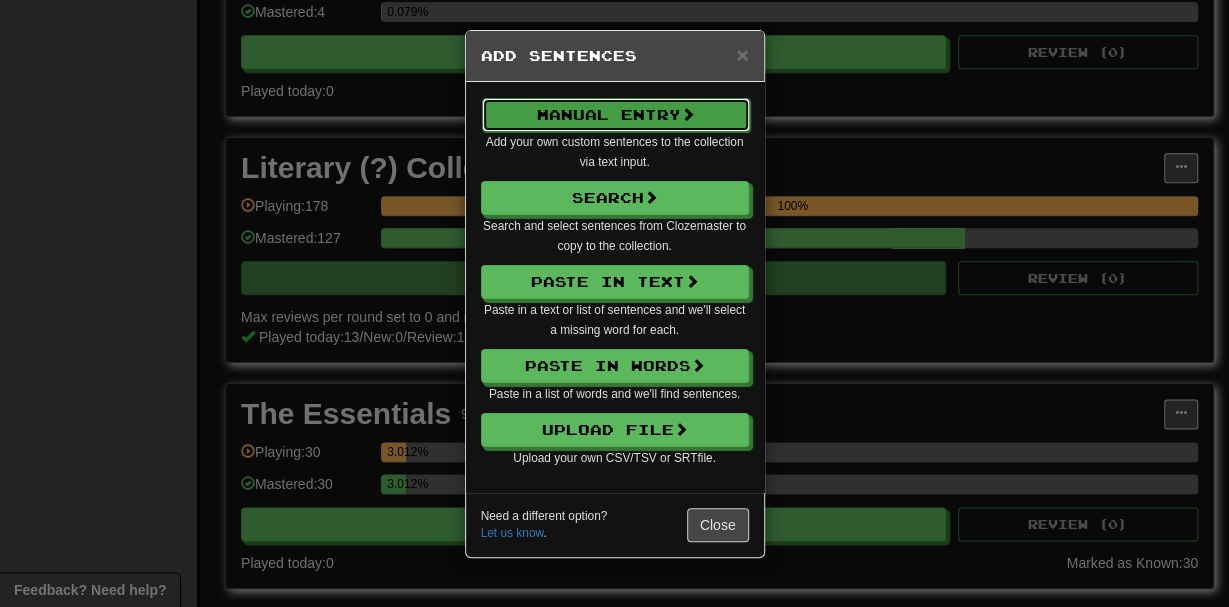 click on "Manual Entry" at bounding box center [616, 115] 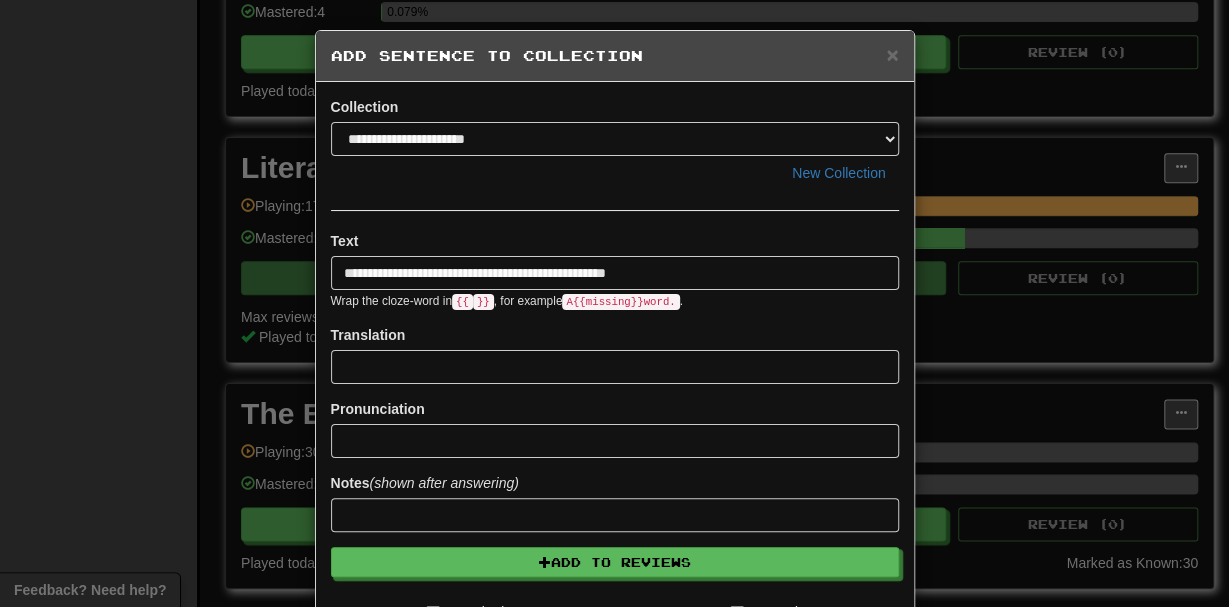 scroll, scrollTop: 0, scrollLeft: 14, axis: horizontal 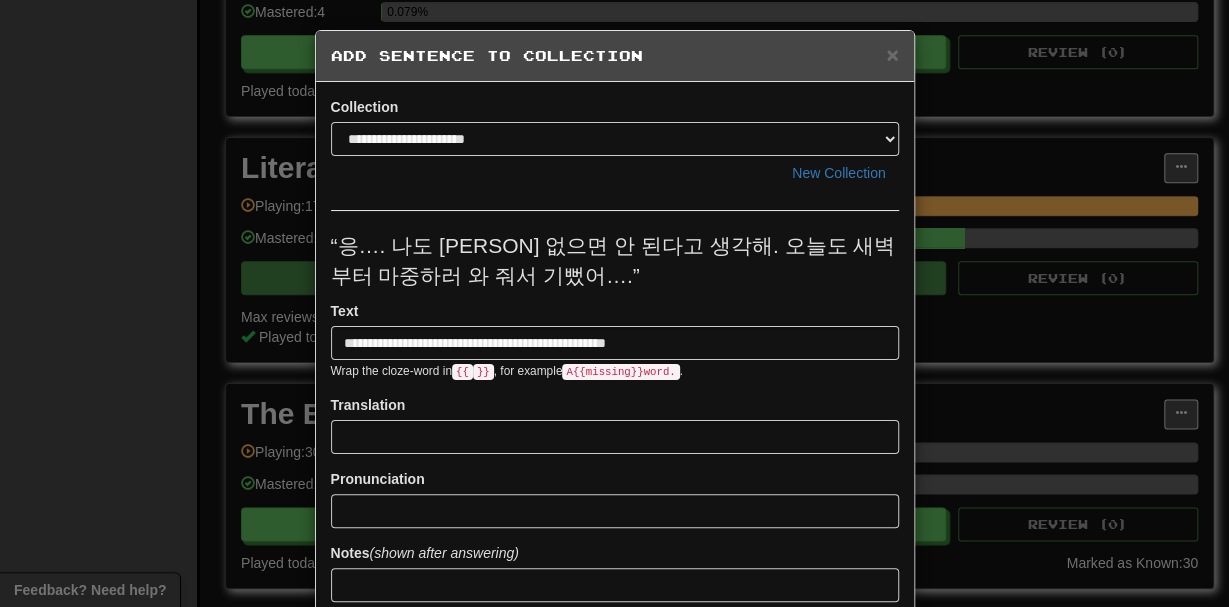type on "**********" 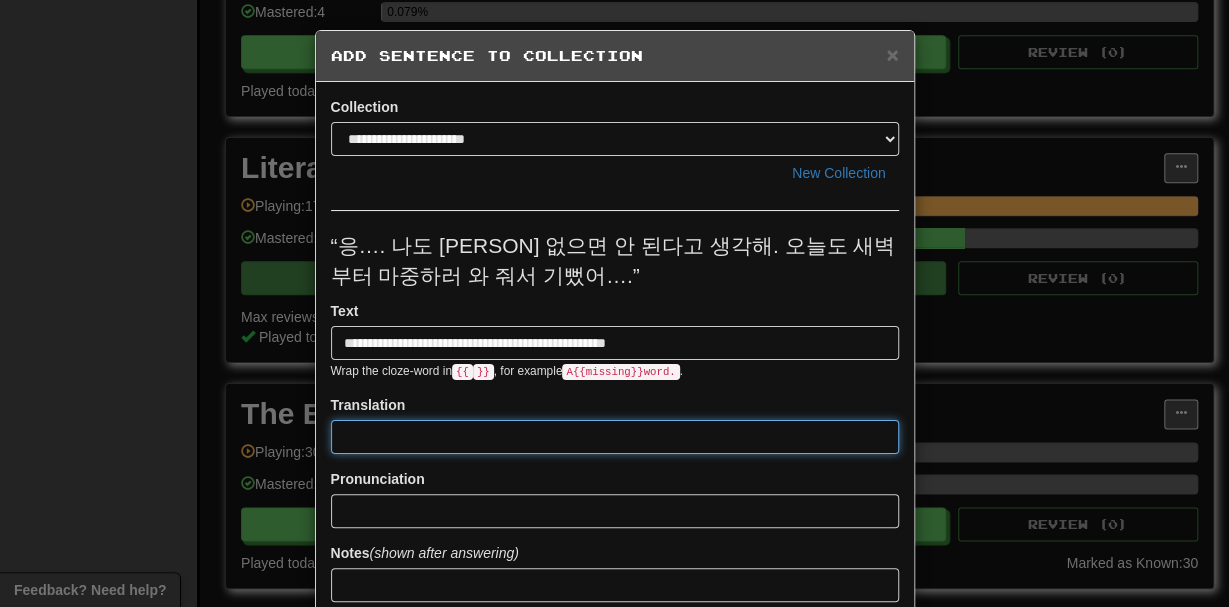 click at bounding box center (615, 437) 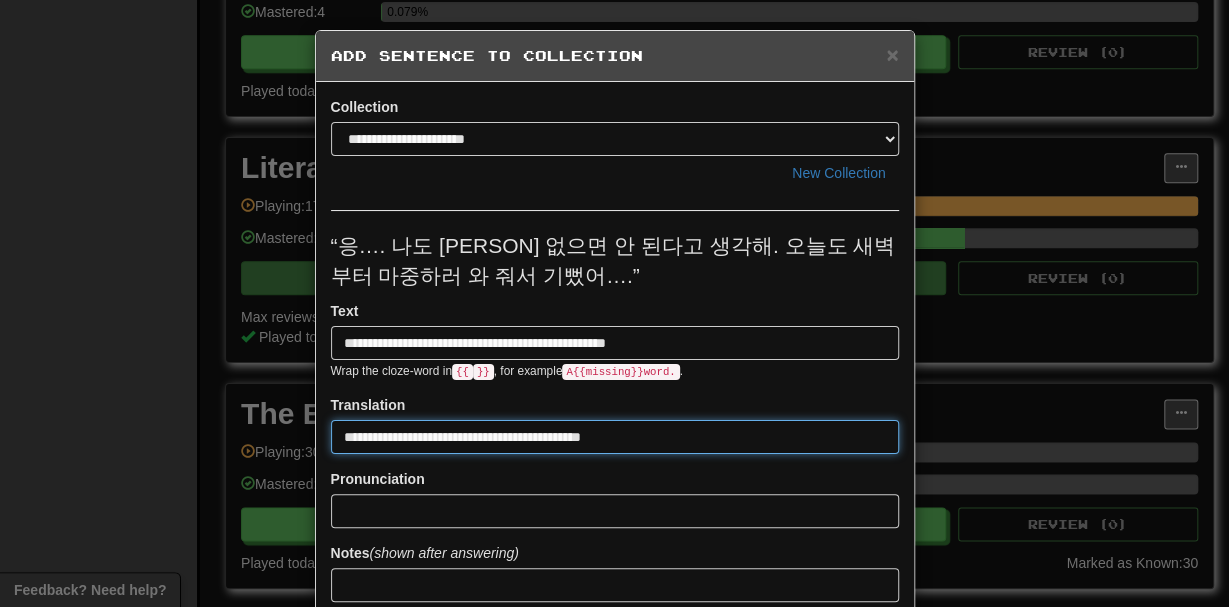 scroll, scrollTop: 0, scrollLeft: 114, axis: horizontal 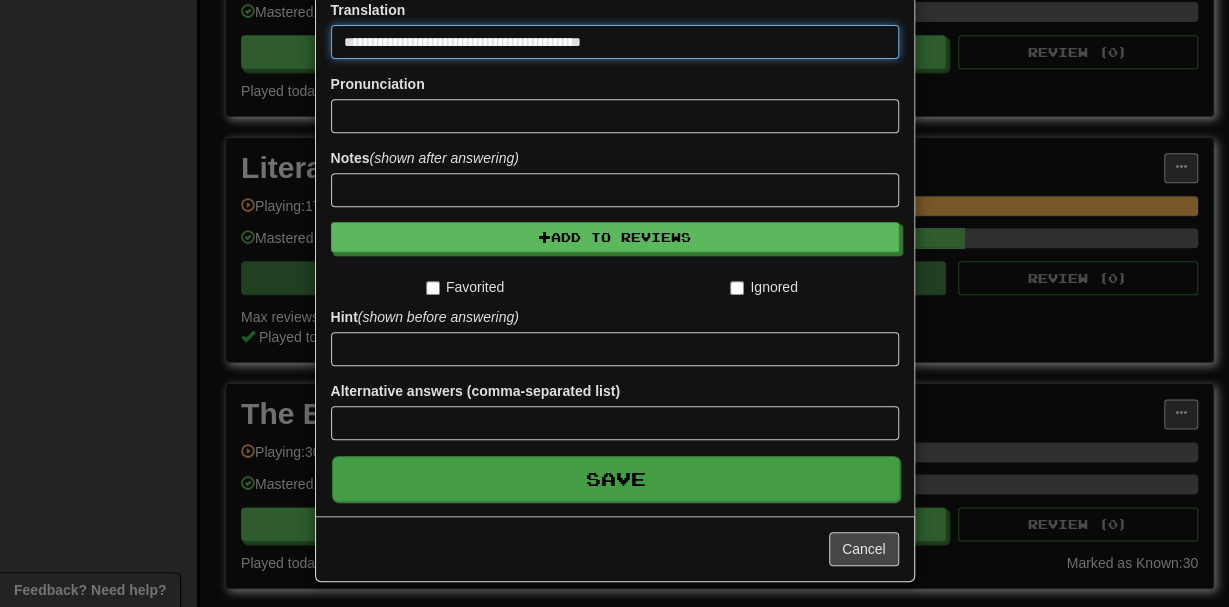 type on "**********" 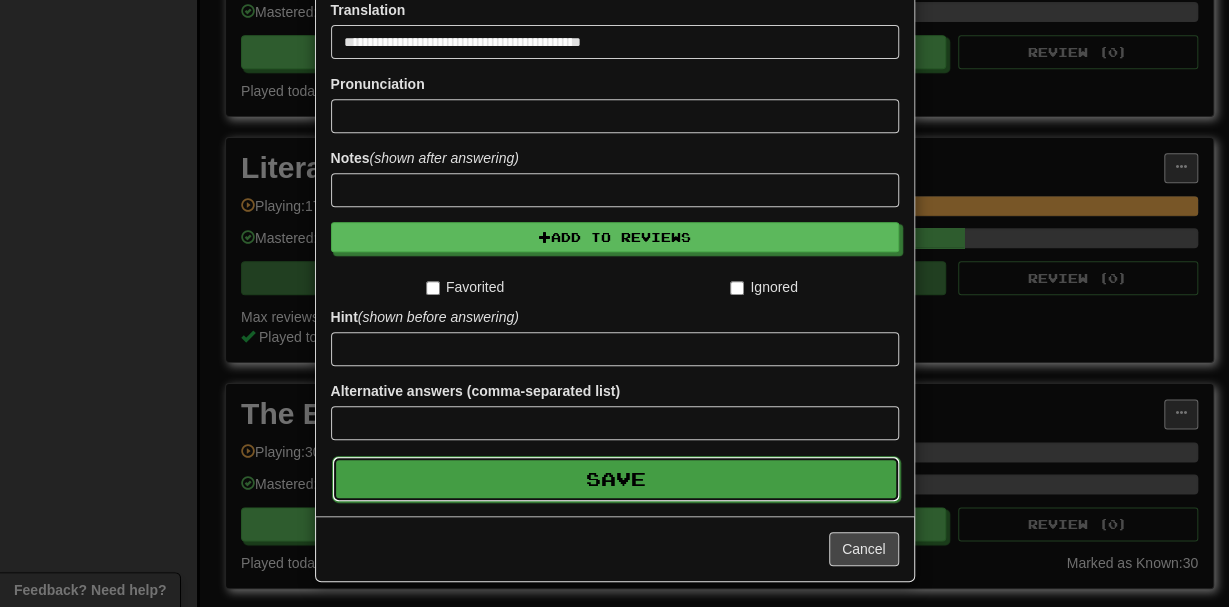 click on "Save" at bounding box center (616, 479) 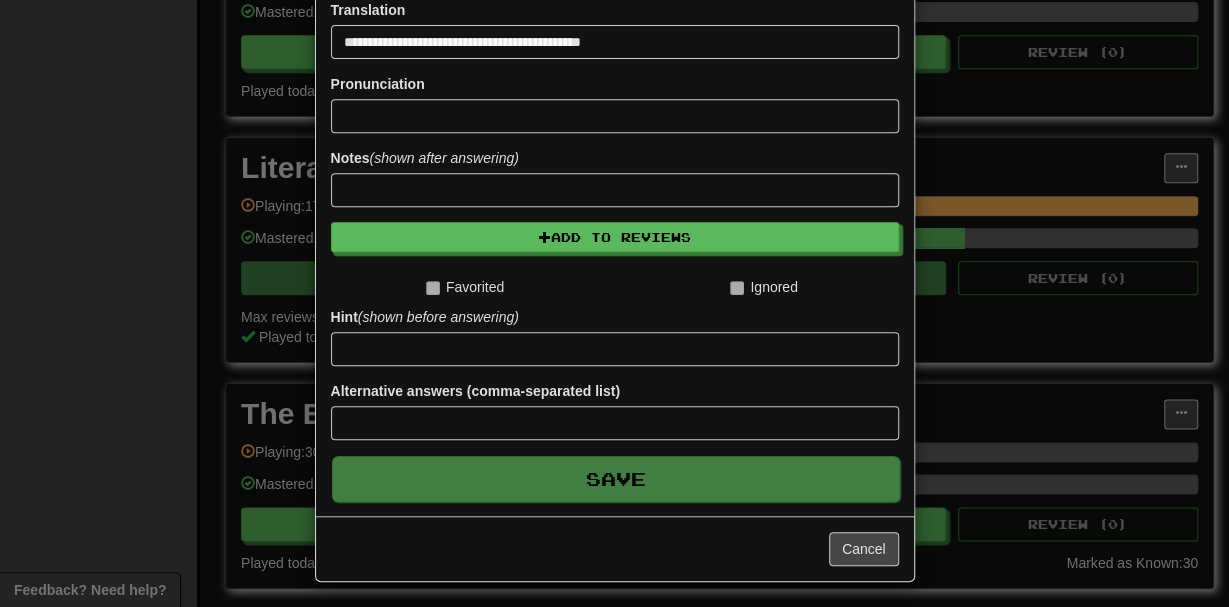 scroll, scrollTop: 397, scrollLeft: 0, axis: vertical 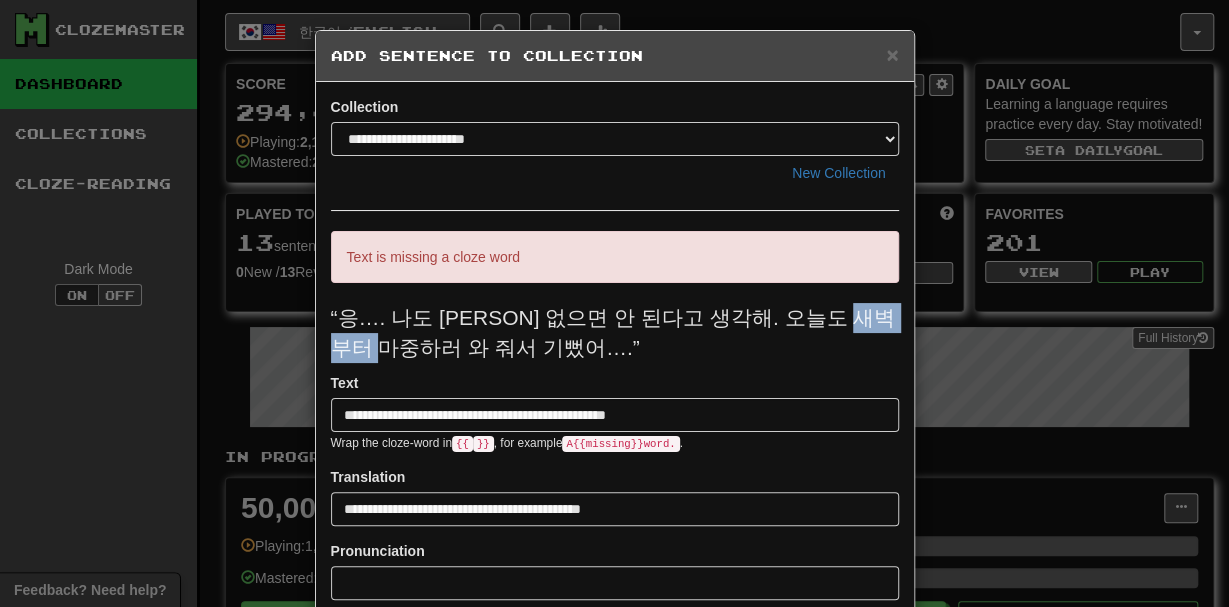 drag, startPoint x: 355, startPoint y: 345, endPoint x: 448, endPoint y: 349, distance: 93.08598 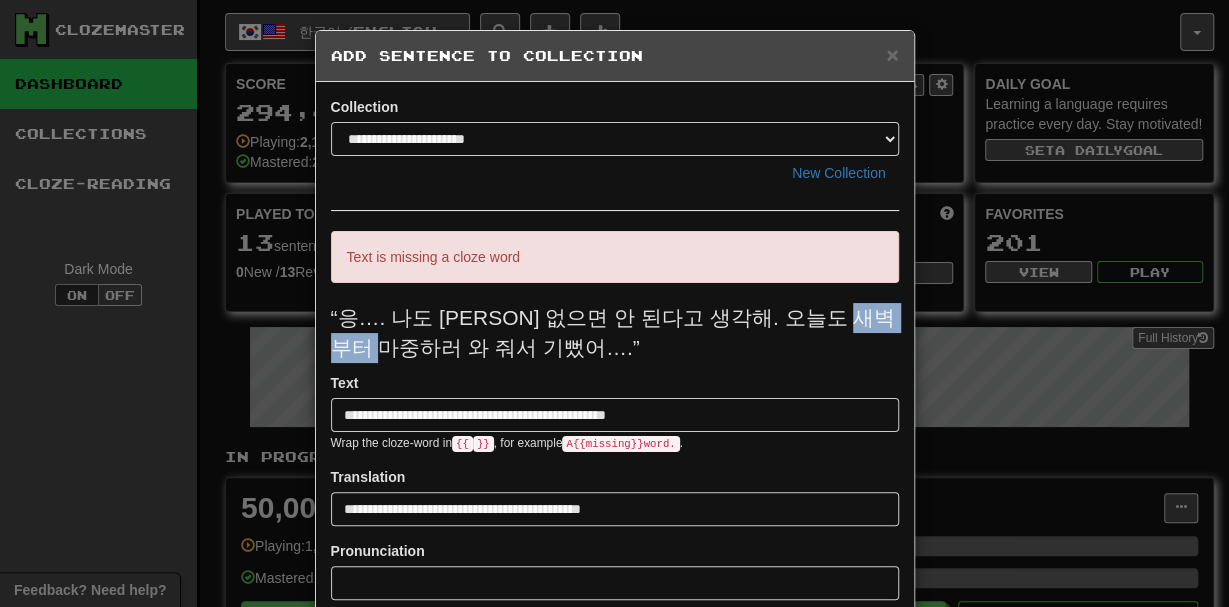click on "“응…. 나도 유나가 없으면 안 된다고 생각해. 오늘도 새벽부터 마중하러 와 줘서 기뻤어….”" at bounding box center (615, 333) 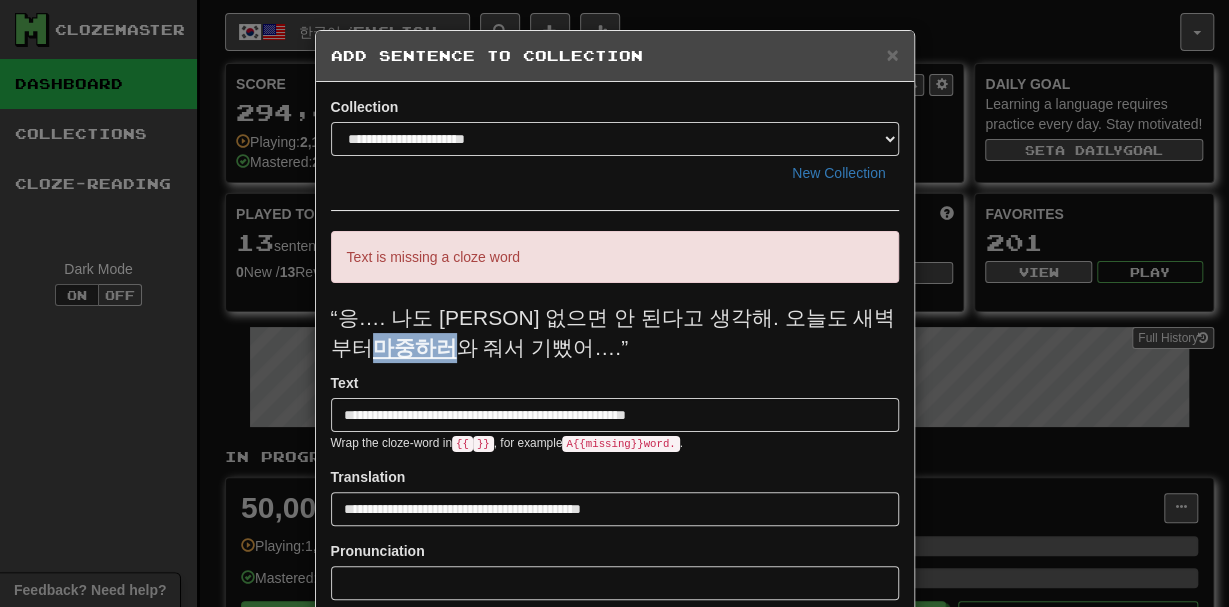 drag, startPoint x: 360, startPoint y: 347, endPoint x: 441, endPoint y: 347, distance: 81 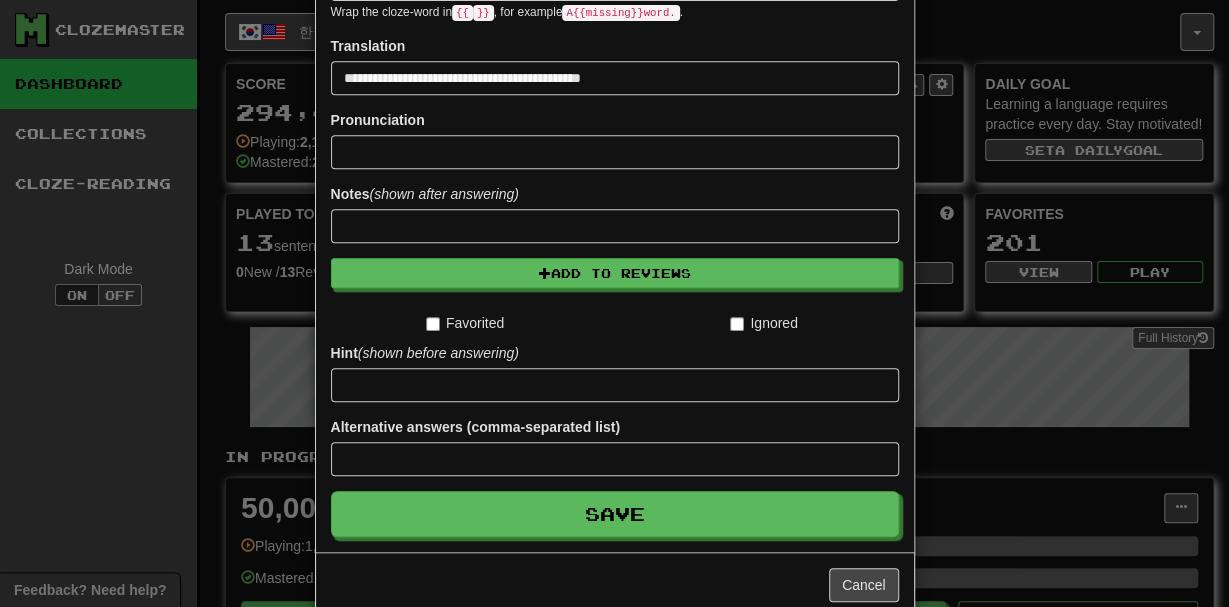 scroll, scrollTop: 466, scrollLeft: 0, axis: vertical 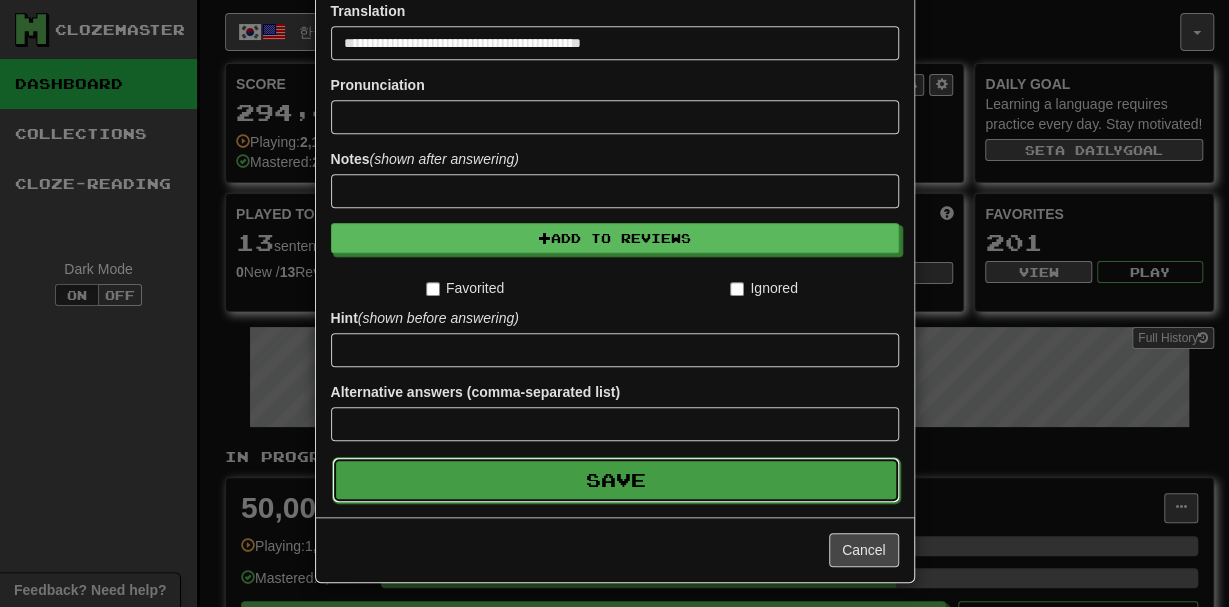 click on "Save" at bounding box center [616, 480] 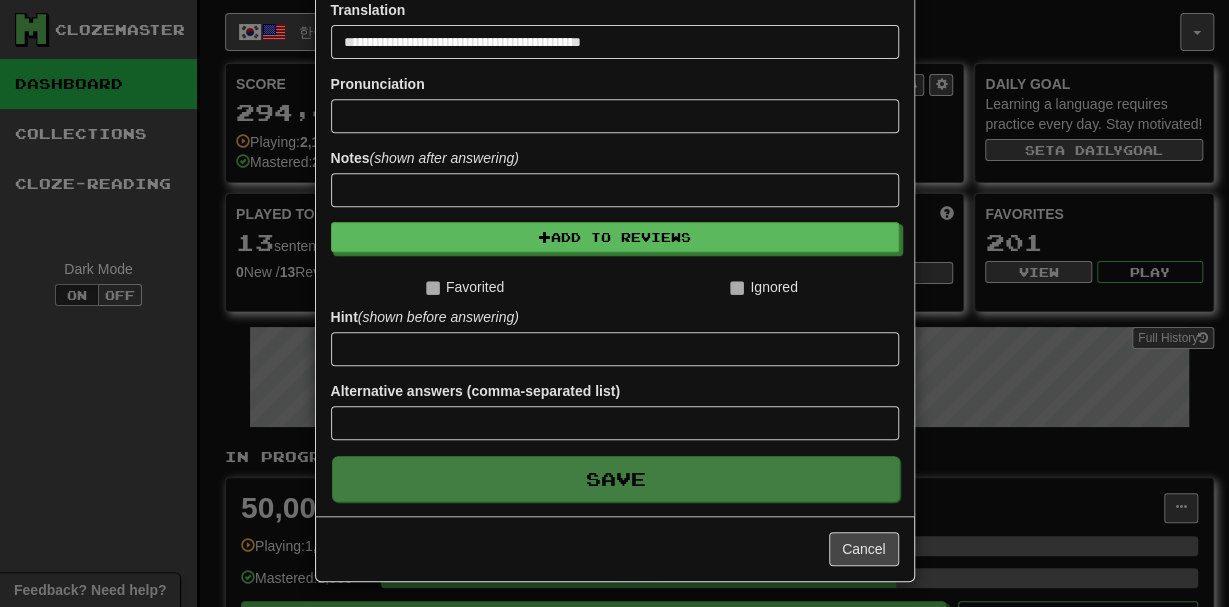 type 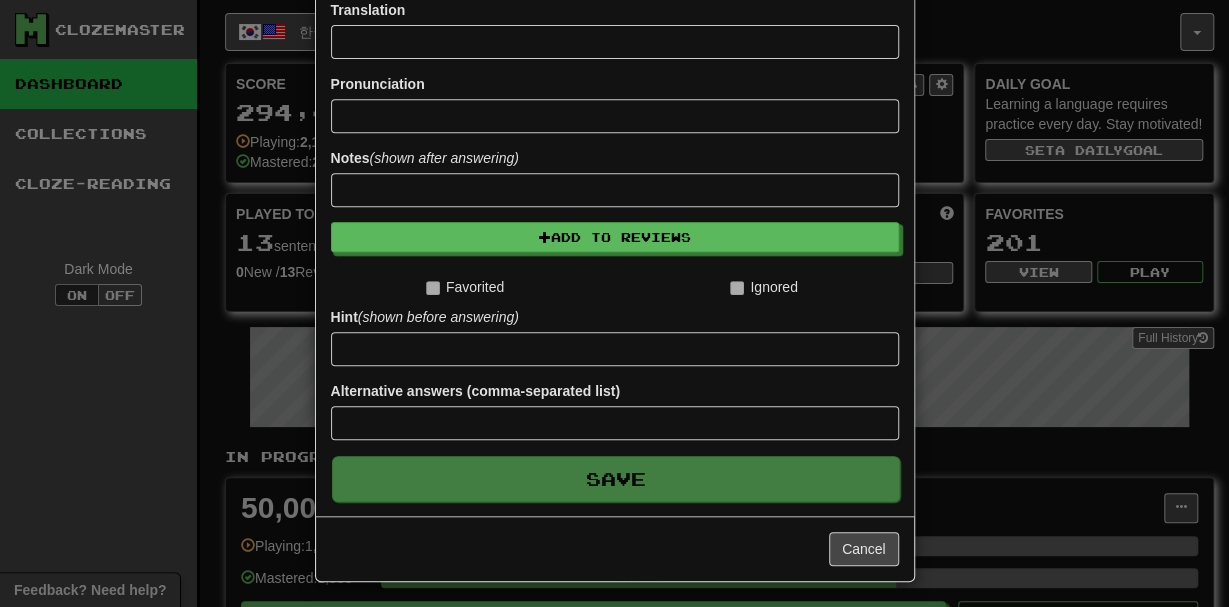 scroll, scrollTop: 323, scrollLeft: 0, axis: vertical 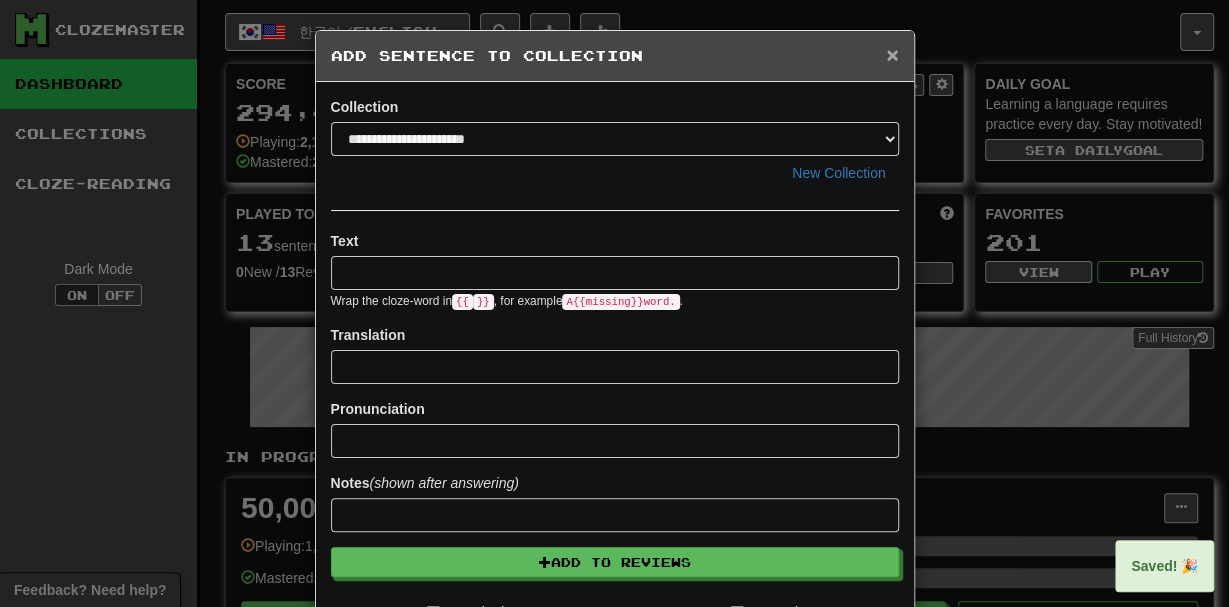 click on "×" at bounding box center (892, 54) 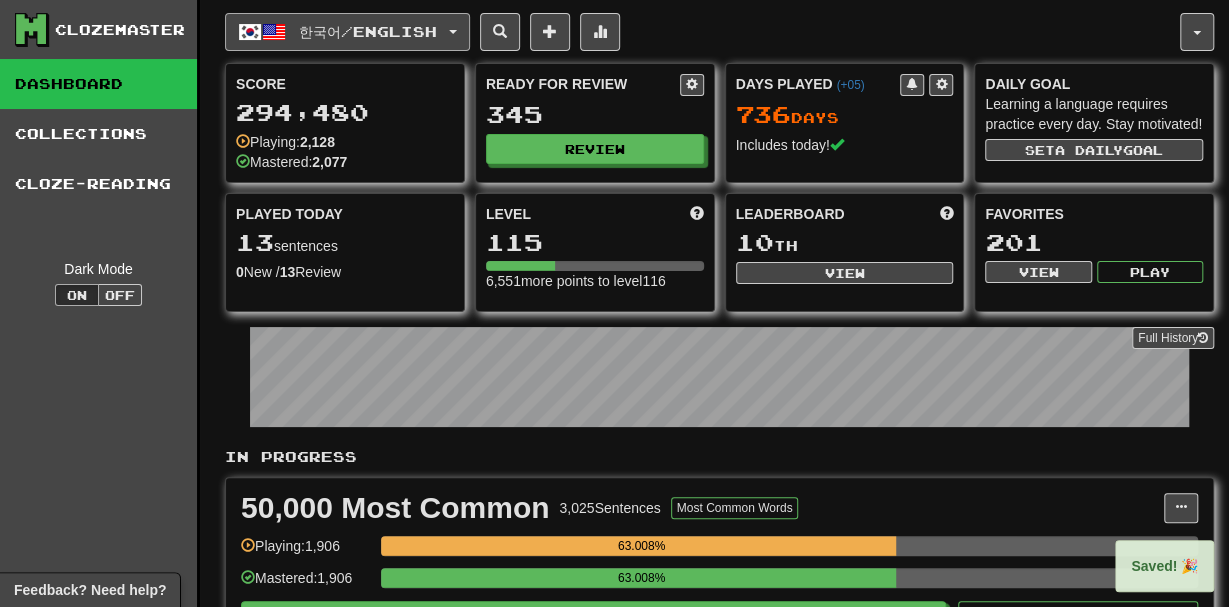 drag, startPoint x: 467, startPoint y: 57, endPoint x: 465, endPoint y: 32, distance: 25.079872 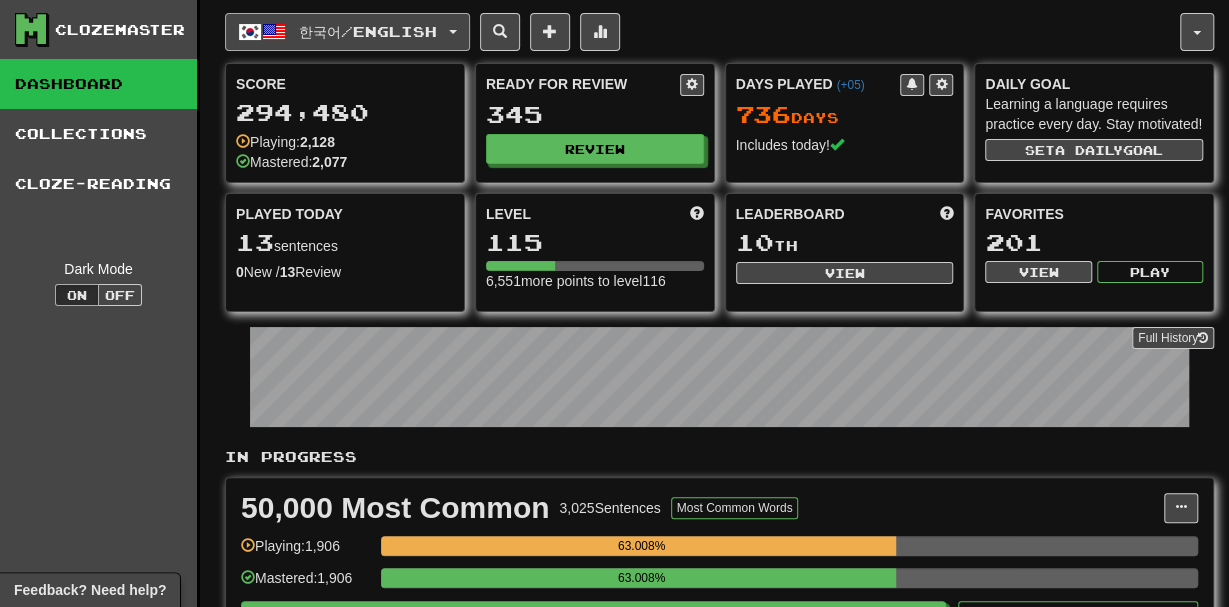click on "한국어  /  English" at bounding box center [347, 32] 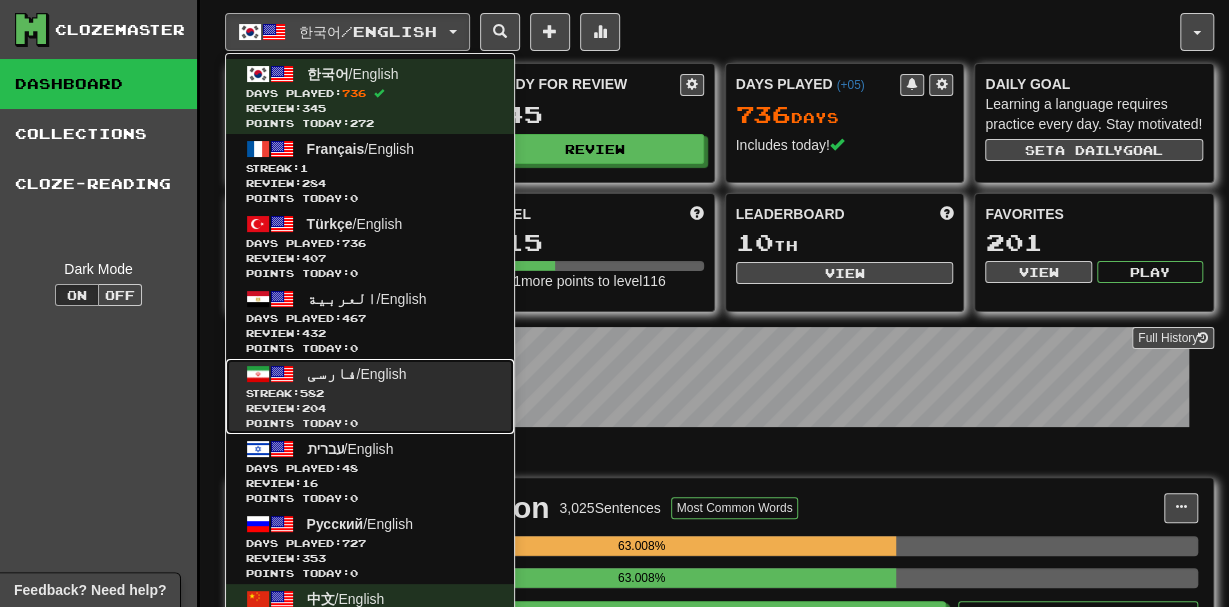 click on "Streak:  582" at bounding box center [370, 393] 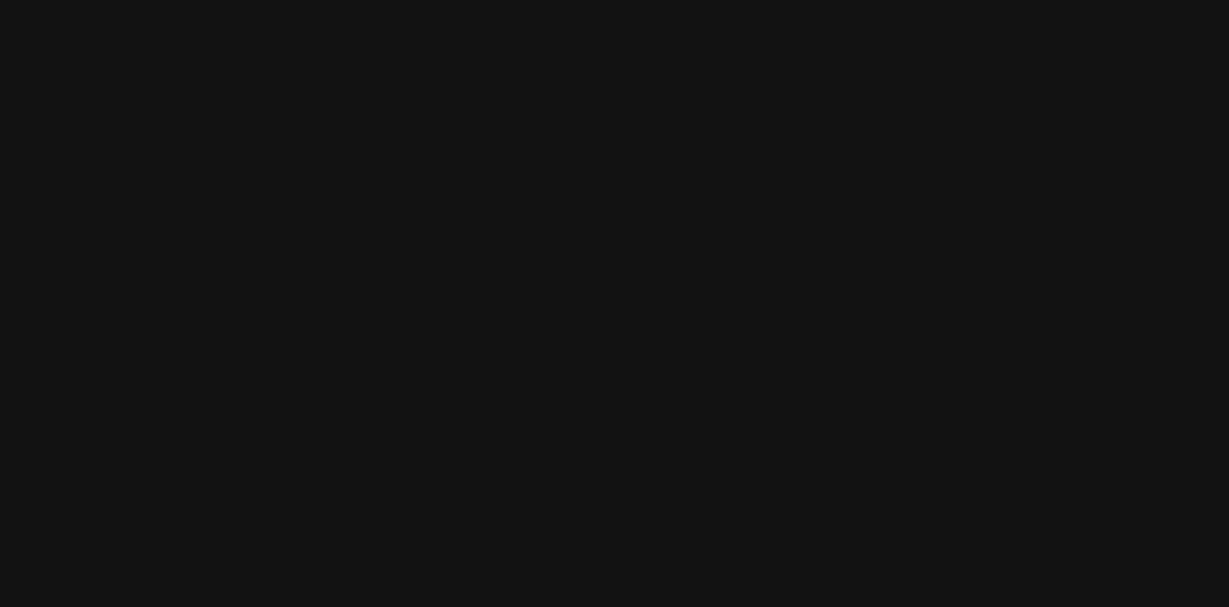 scroll, scrollTop: 0, scrollLeft: 0, axis: both 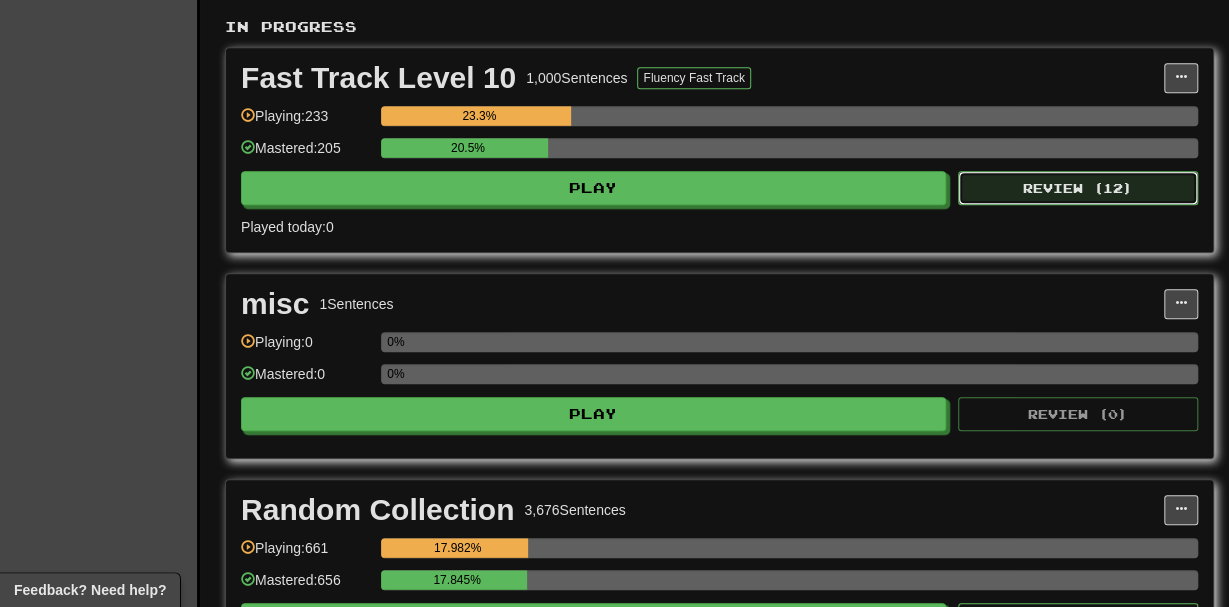click on "Review ( 12 )" 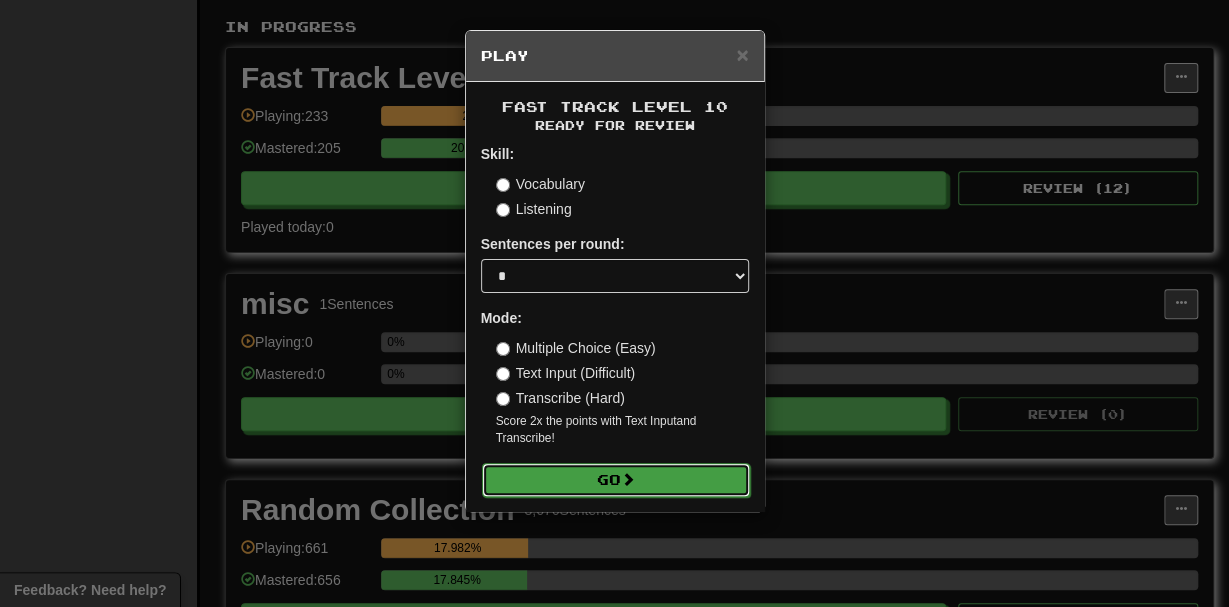 click on "Go" at bounding box center [616, 480] 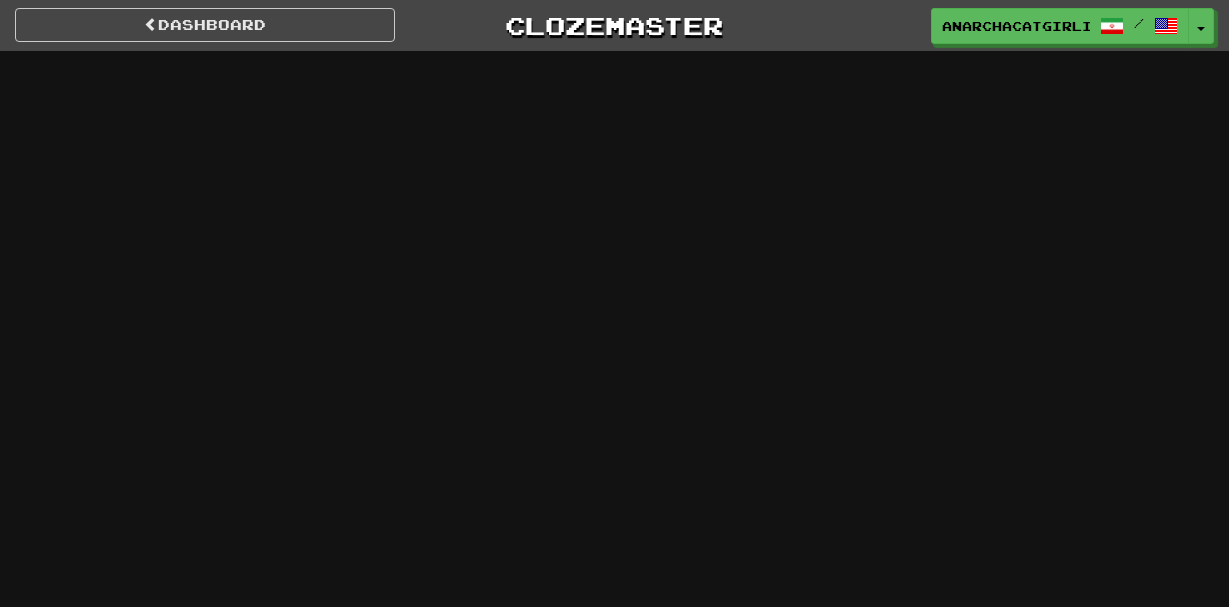scroll, scrollTop: 0, scrollLeft: 0, axis: both 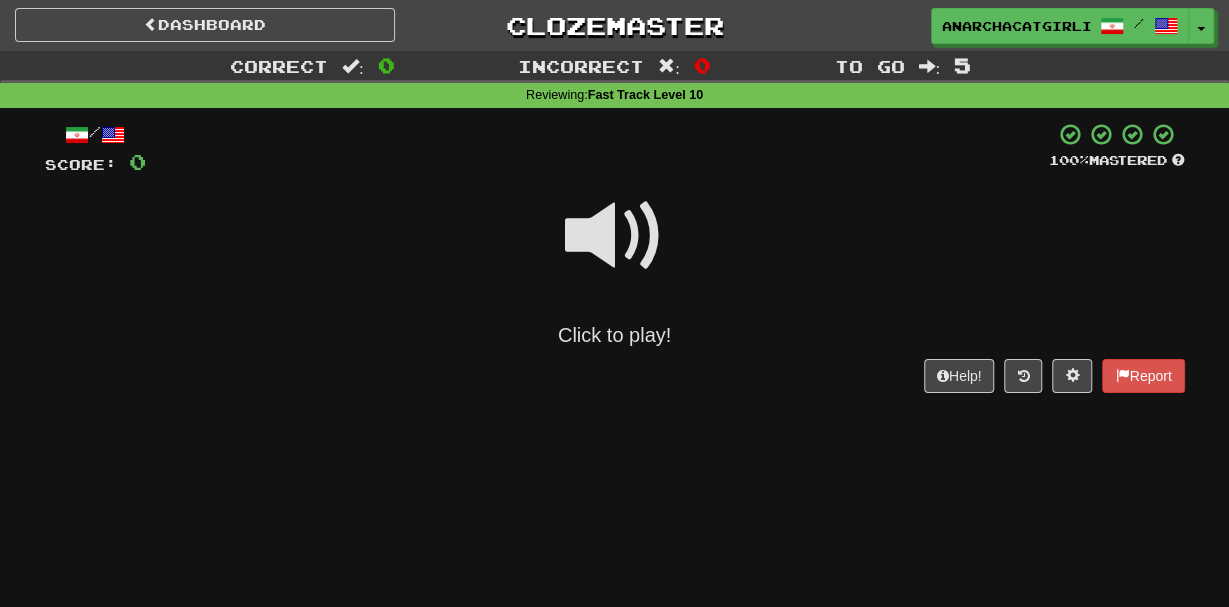 click on "Dashboard
Clozemaster
anarchacatgirlism
/
Toggle Dropdown
Dashboard
Leaderboard
Activity Feed
Notifications
20
Profile
Discussions
[LANGUAGE]
/
English
Streak:
1
Review:
345
Points Today: 272
[LANGUAGE]
/
English
Streak:
1
Review:
284
Points Today: 0
[LANGUAGE]
/
English
Streak:
1
Review:
407
Points Today: 0
[LANGUAGE]
/
English
Streak:
36
Review:
432
Points Today: 0
[LANGUAGE]
/
English
Streak:
582
Review:
204
Points Today: 0
[LANGUAGE]
/
English
Streak:
48
Review:
16
Points Today: 0
[LANGUAGE]
/
English
Streak:
1
Review:
353
Points Today: 0" at bounding box center [614, 303] 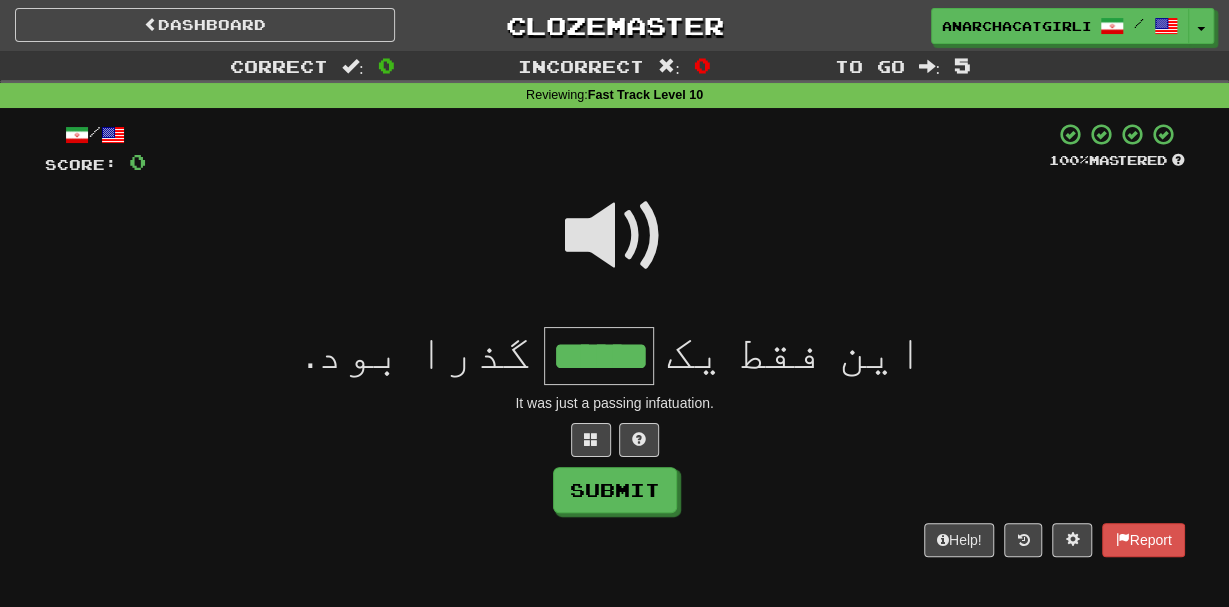 type on "******" 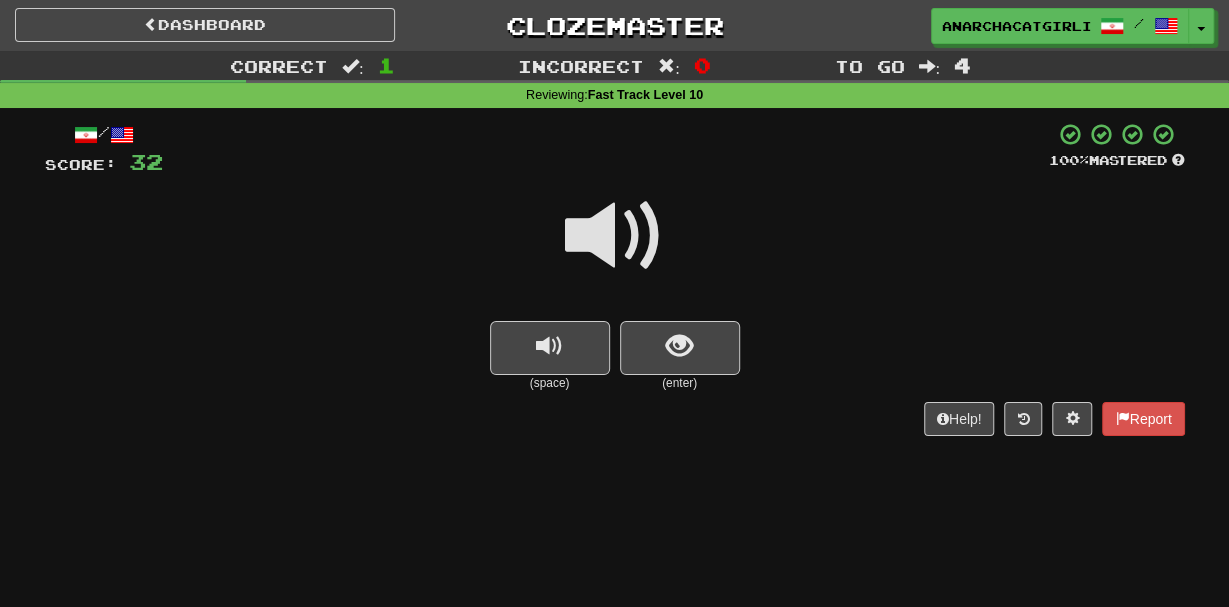click at bounding box center (615, 249) 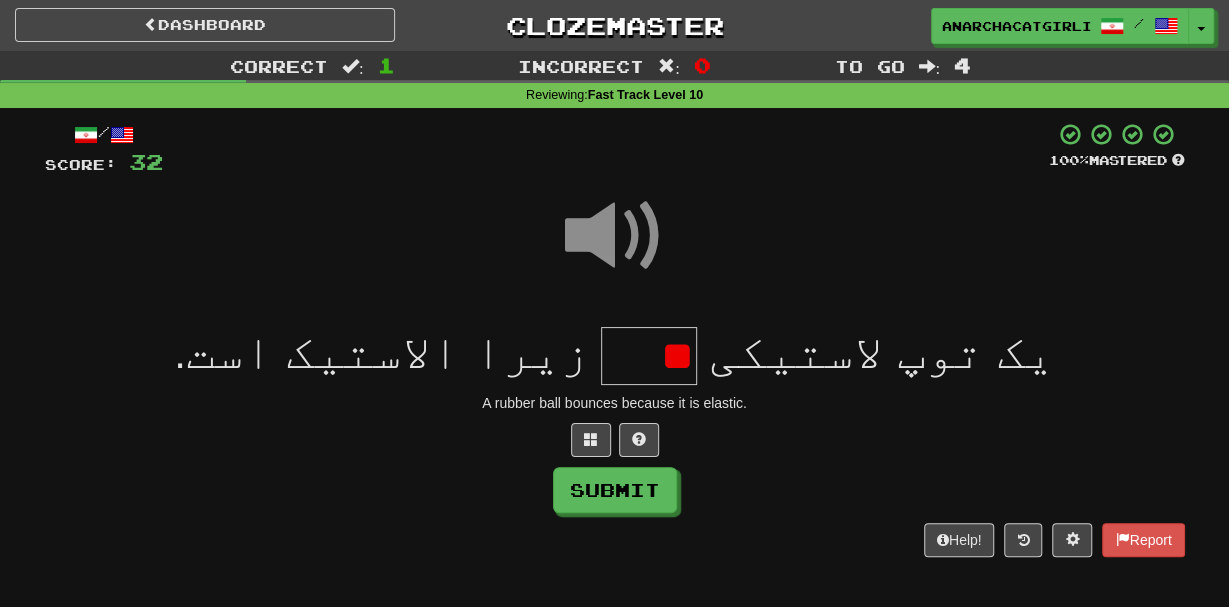 type on "*" 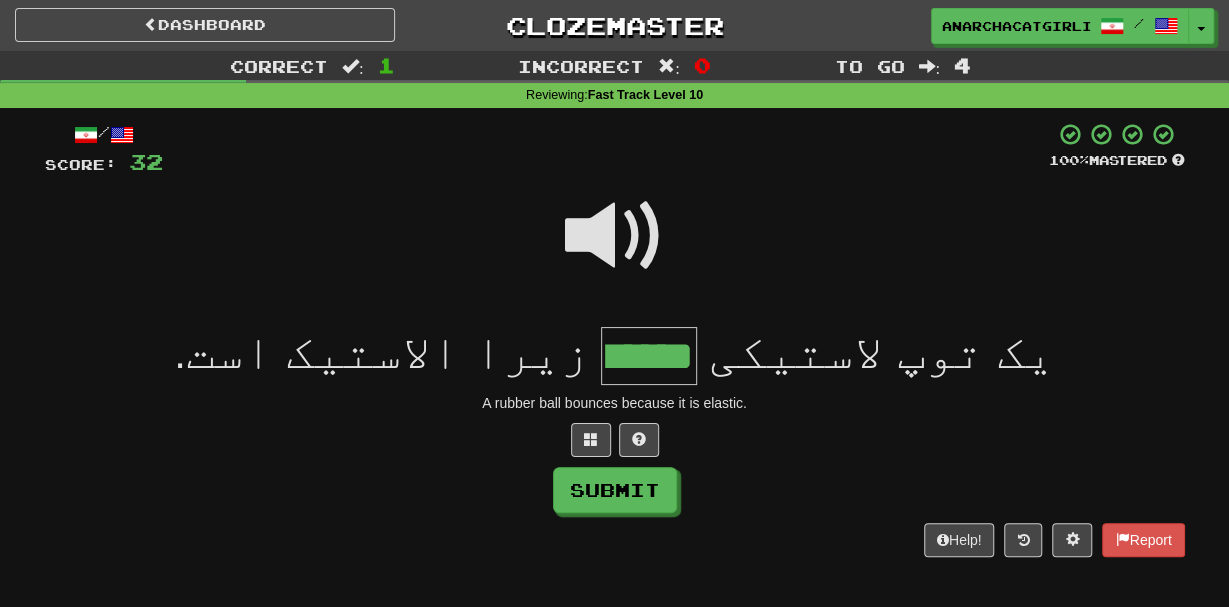 type on "******" 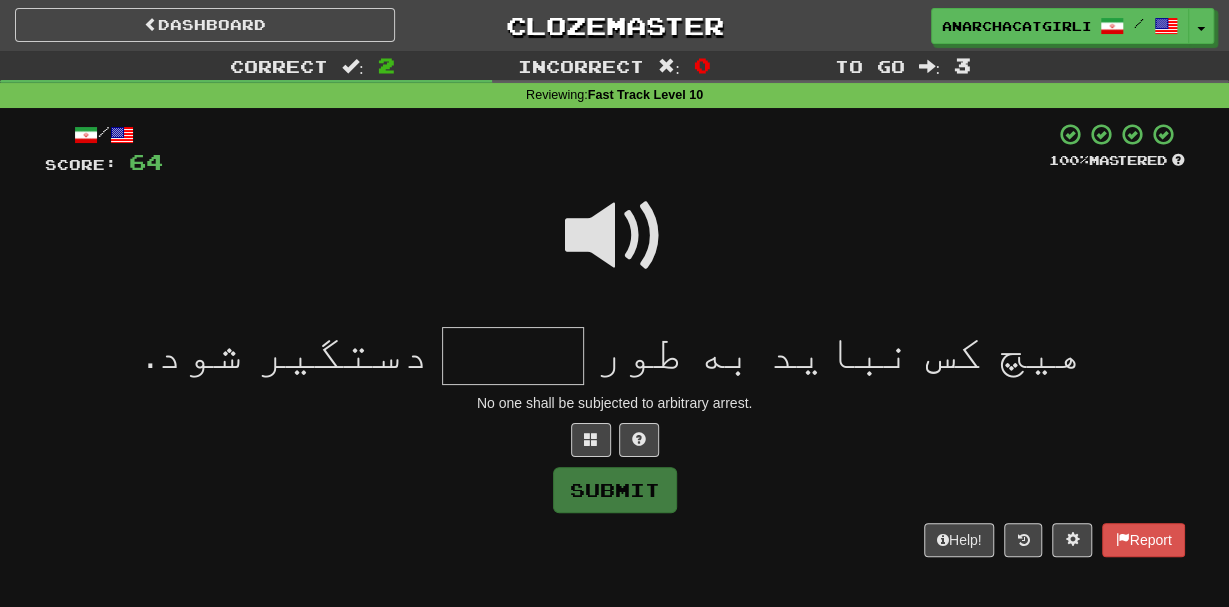 click at bounding box center (615, 236) 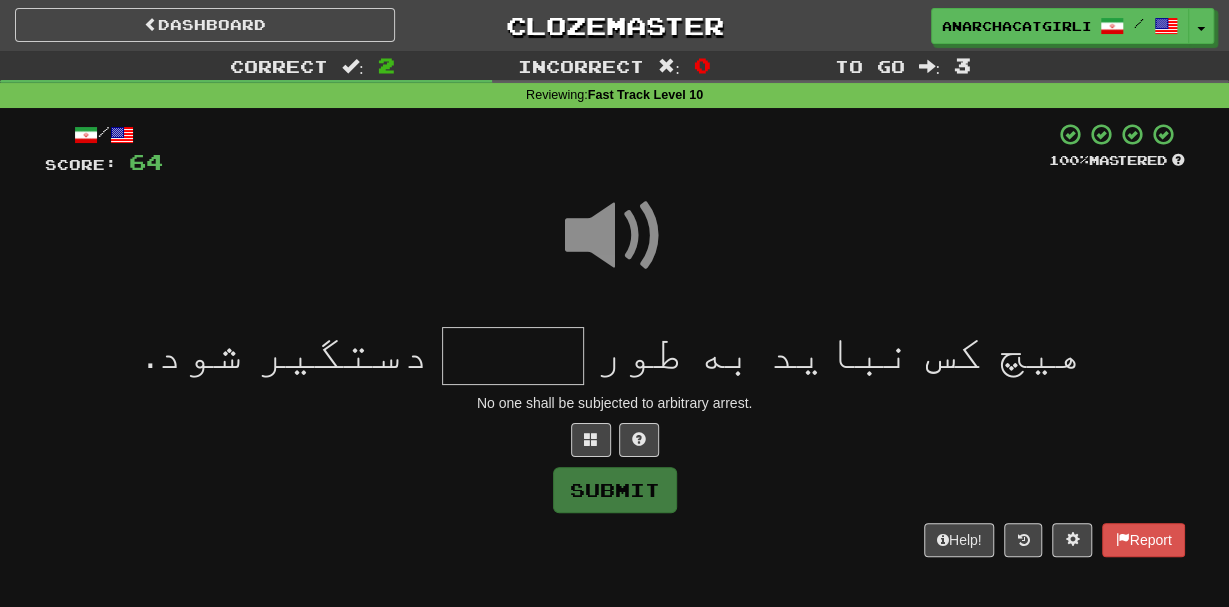click at bounding box center [513, 356] 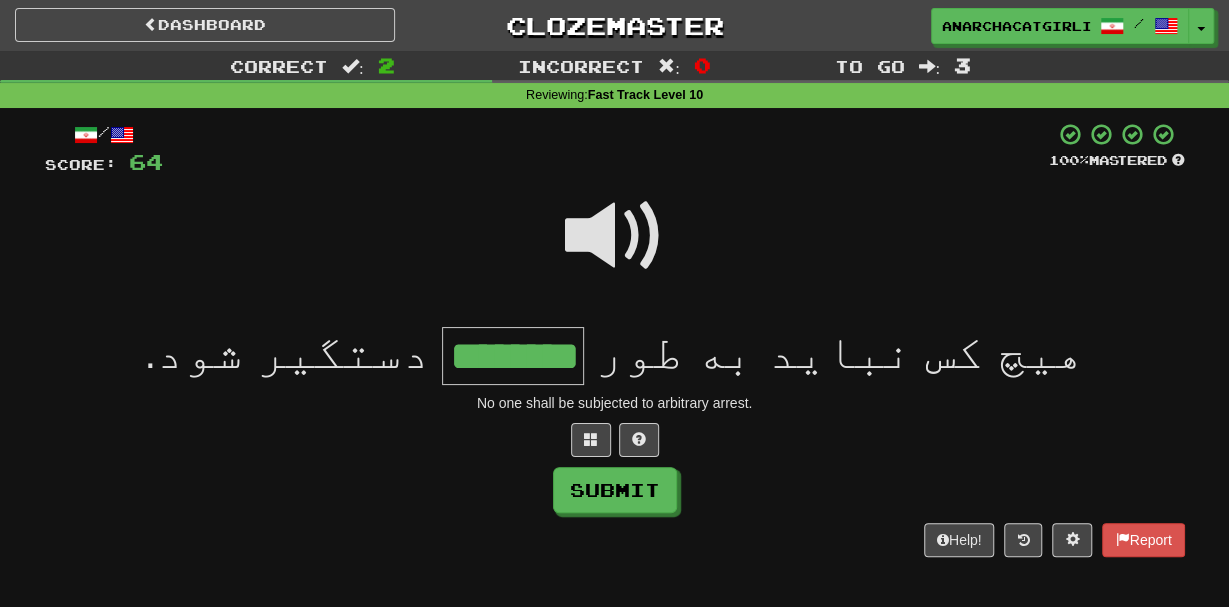 type on "********" 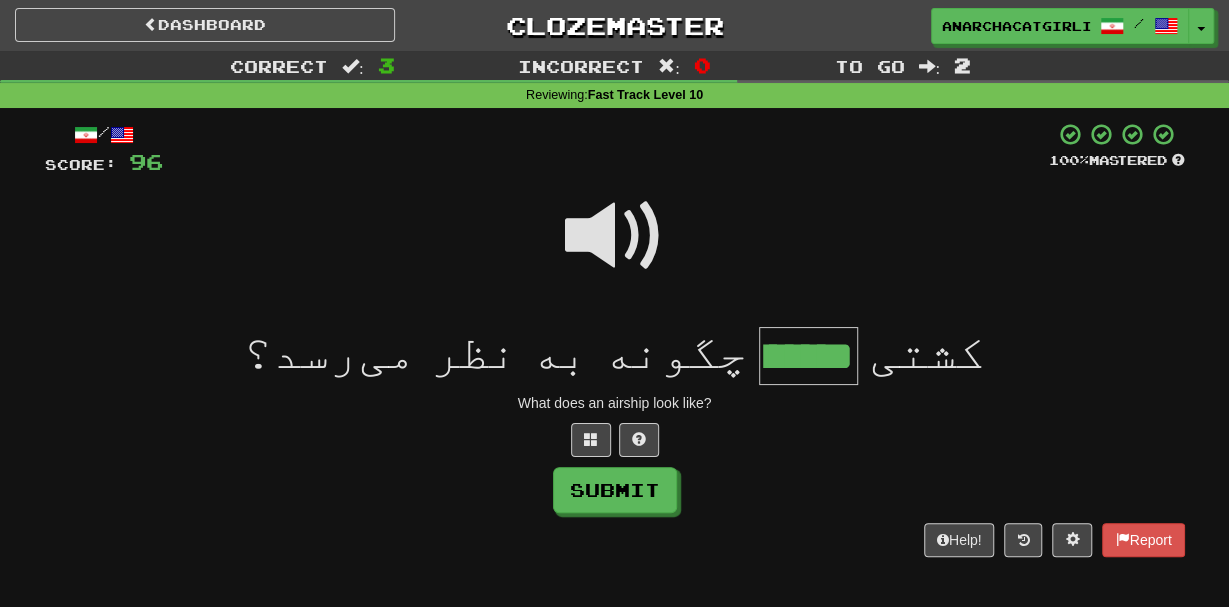 type on "*******" 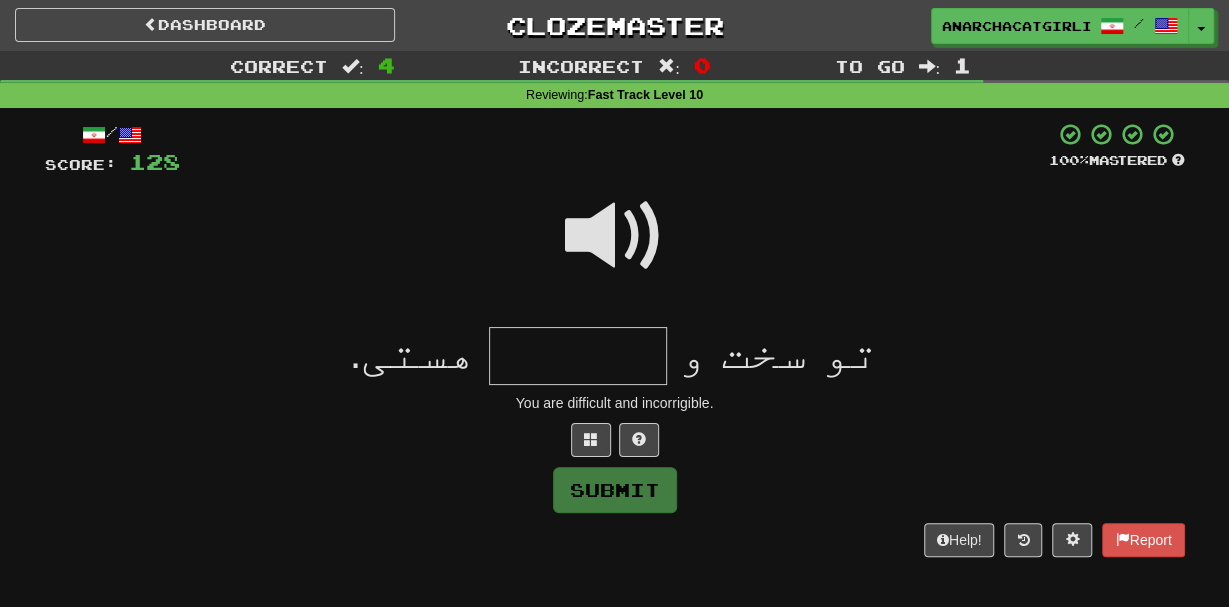 click at bounding box center (615, 236) 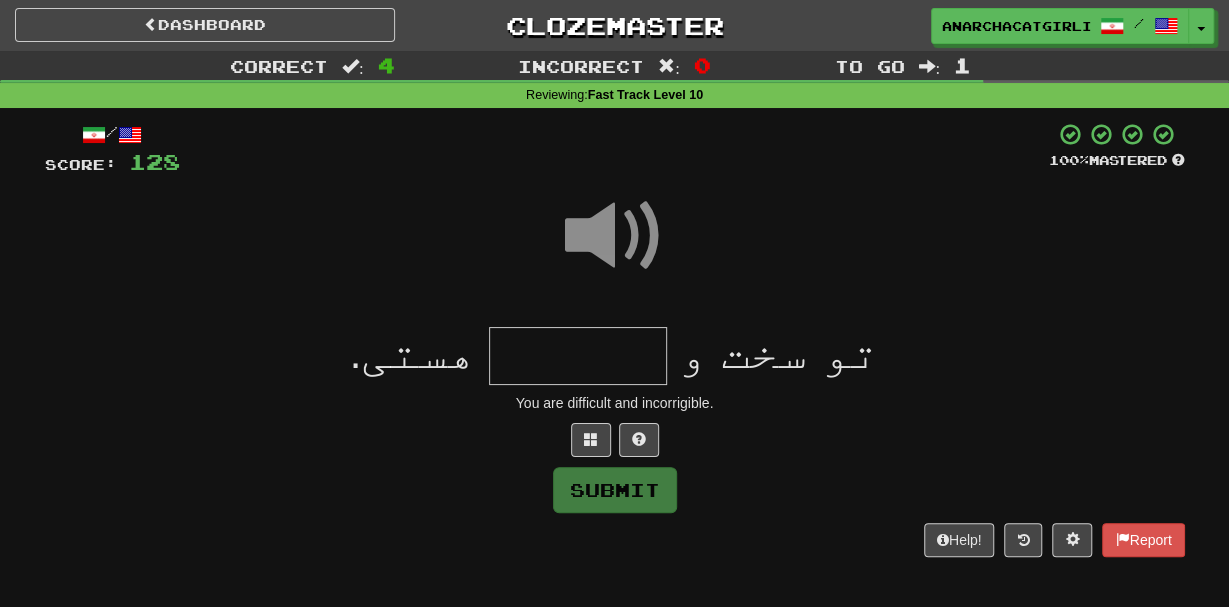 click at bounding box center (578, 356) 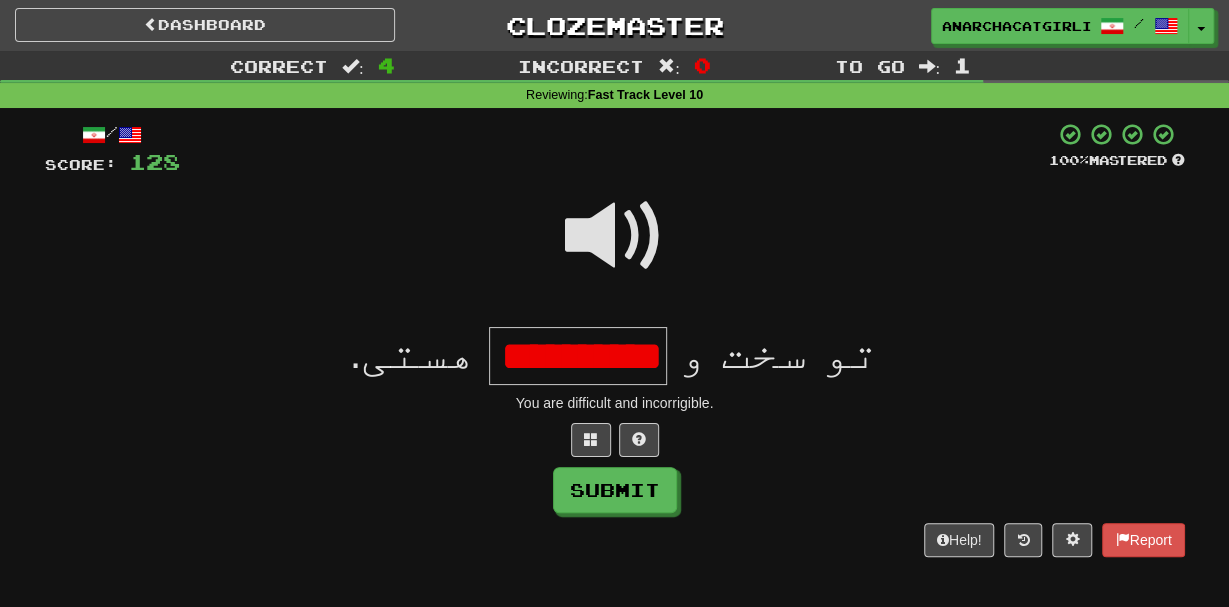 scroll, scrollTop: 0, scrollLeft: 0, axis: both 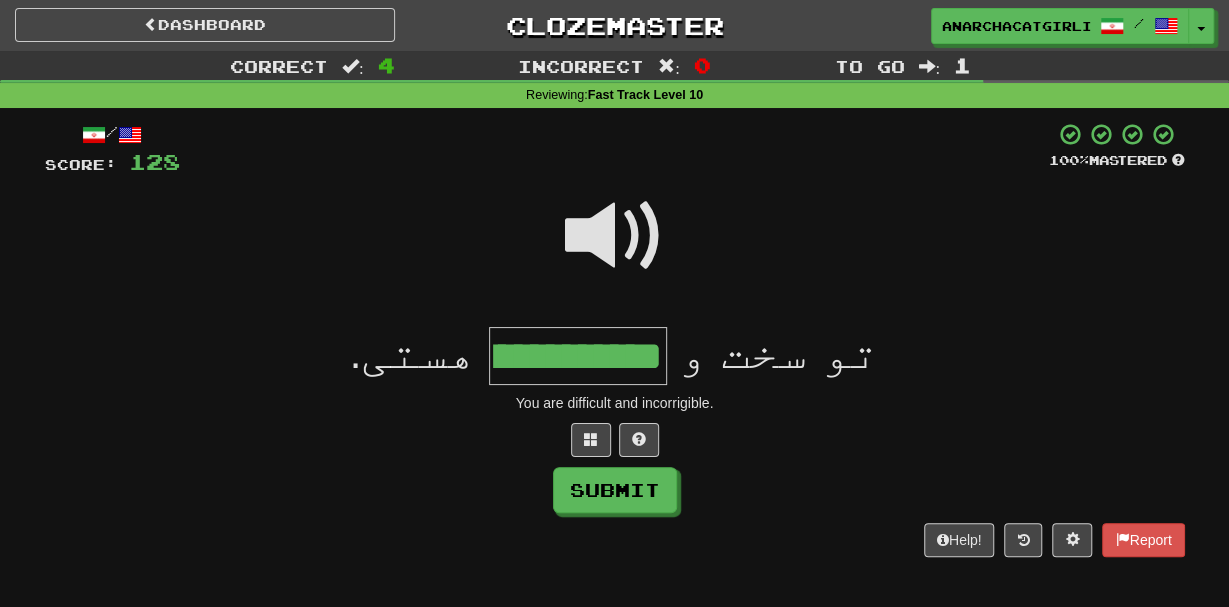 type on "**********" 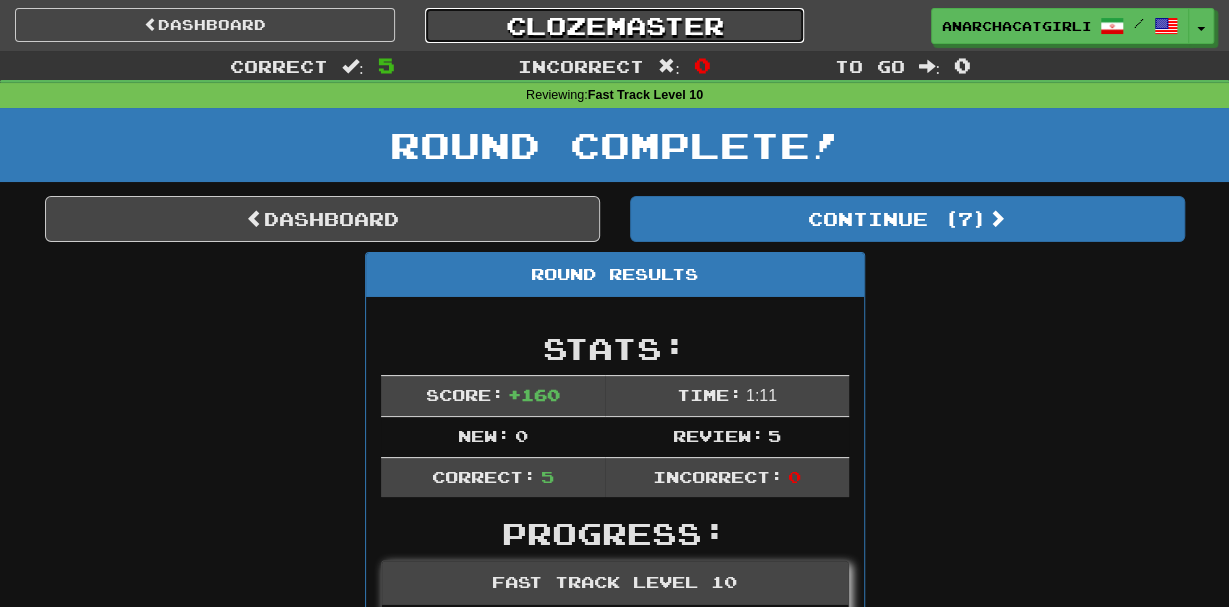 click on "Clozemaster" at bounding box center (615, 25) 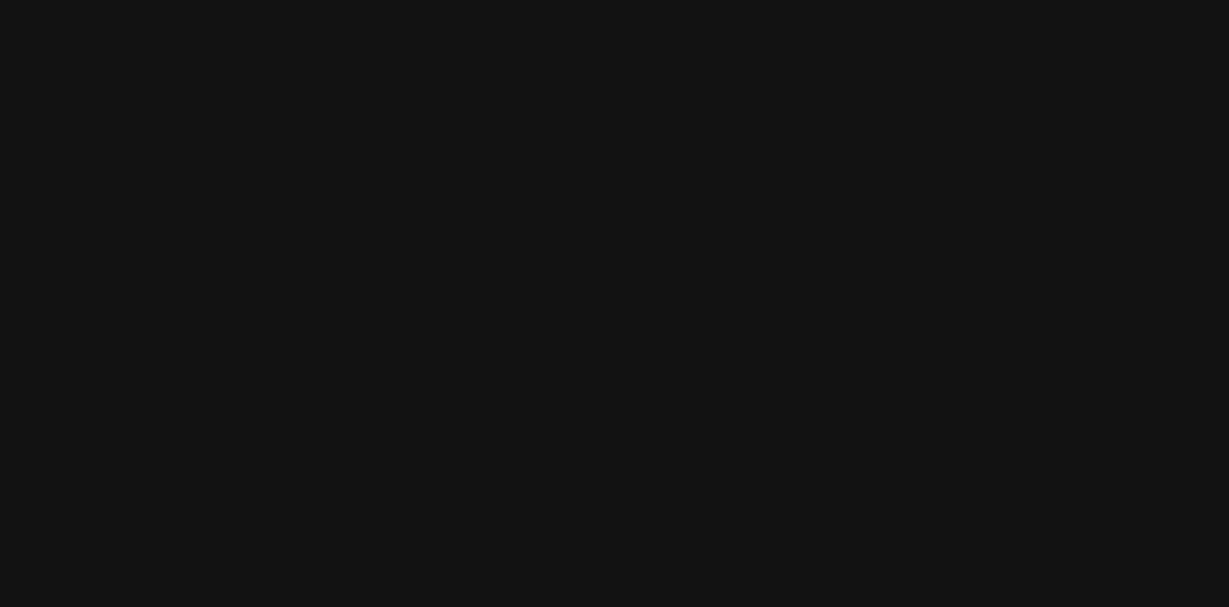 scroll, scrollTop: 0, scrollLeft: 0, axis: both 